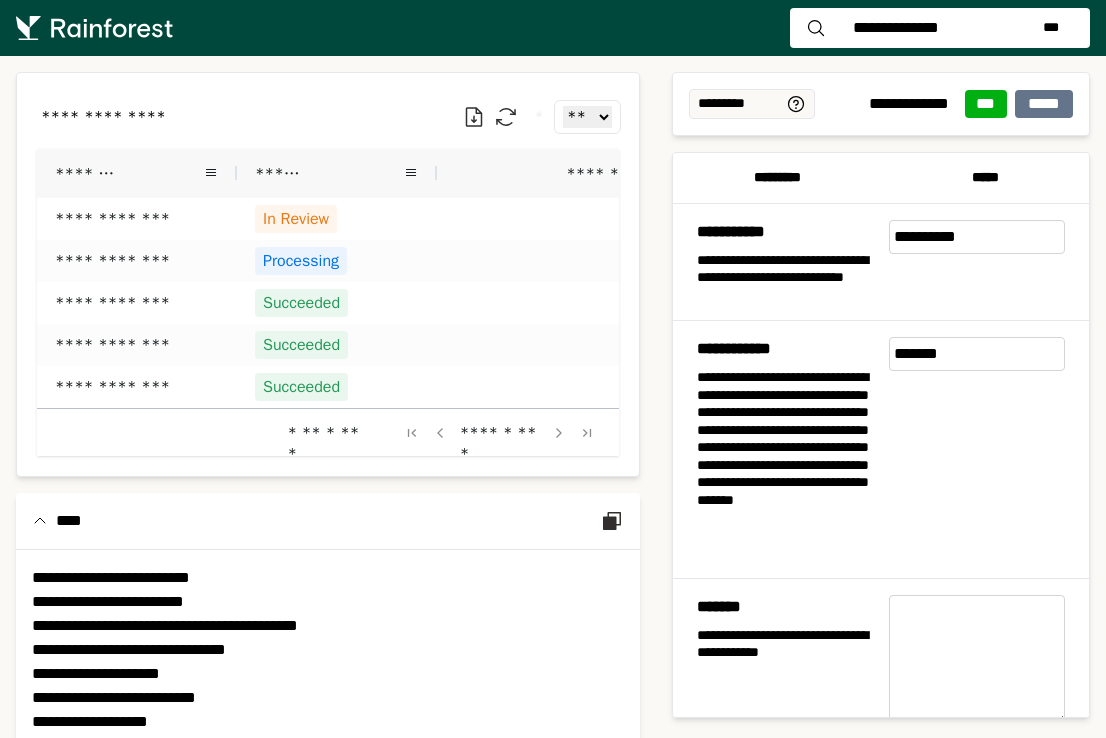scroll, scrollTop: 0, scrollLeft: 0, axis: both 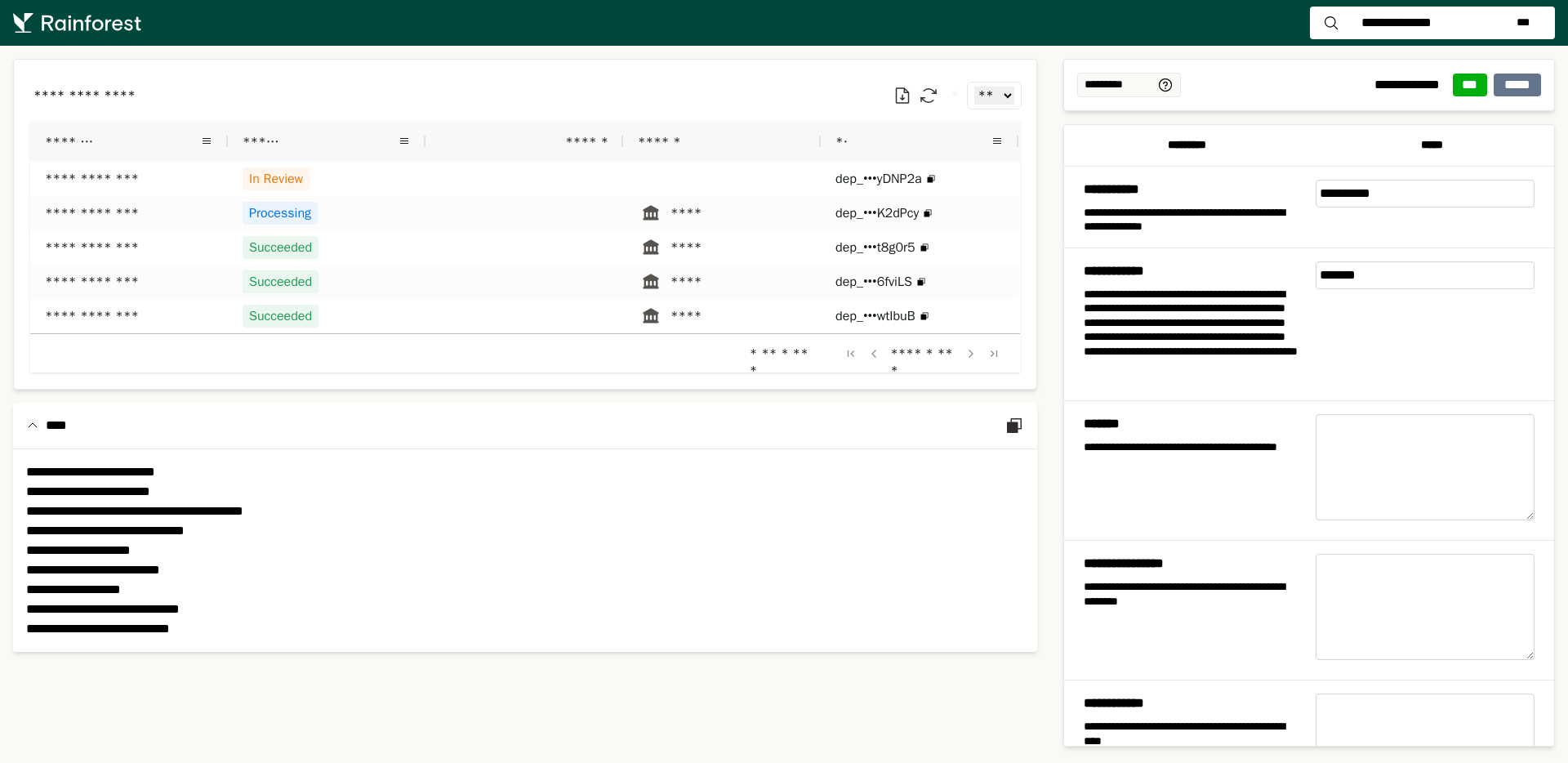 click on "**********" at bounding box center (525, 551) 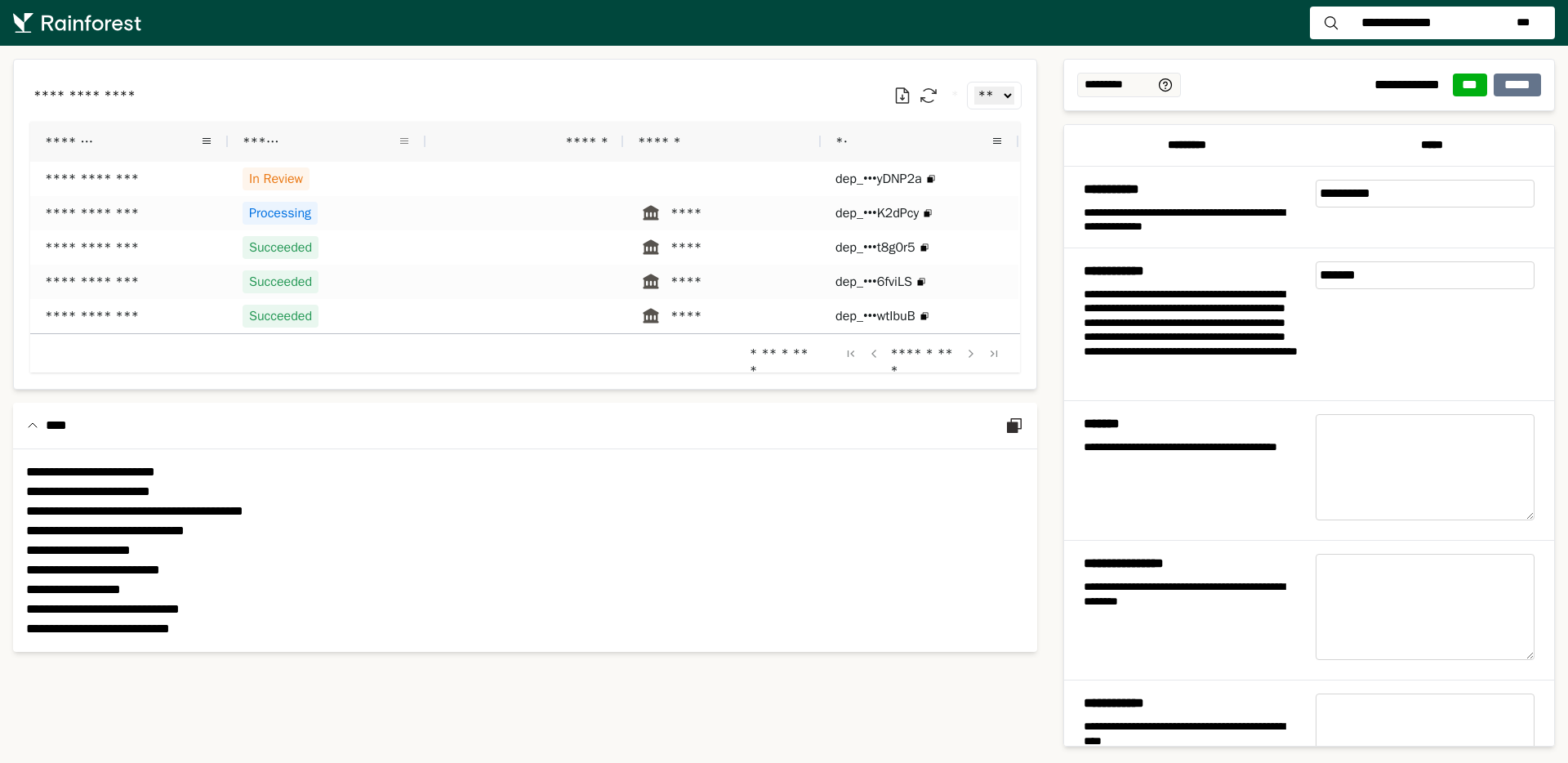 click at bounding box center [404, 141] 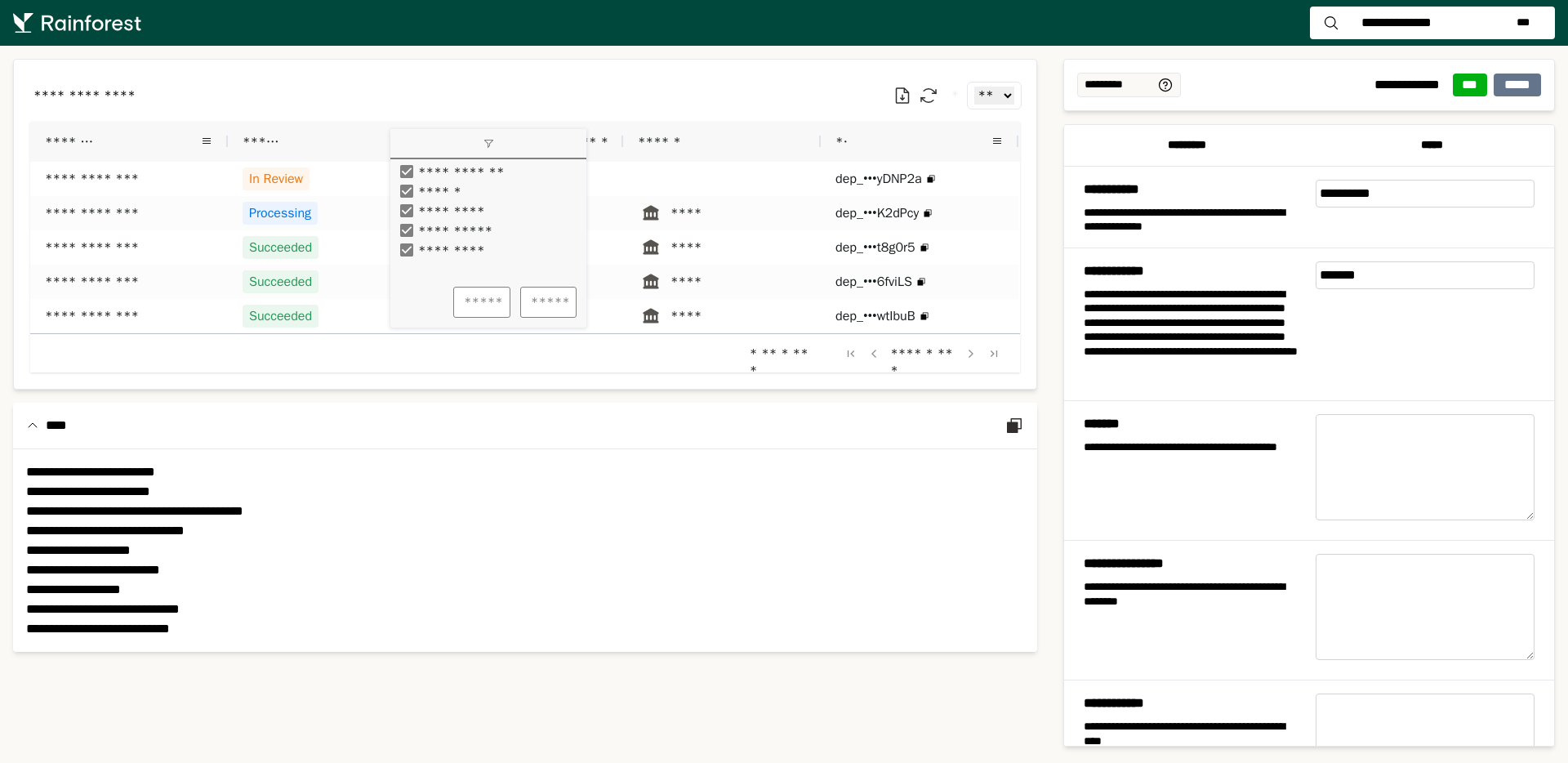 click on "**********" at bounding box center (525, 96) 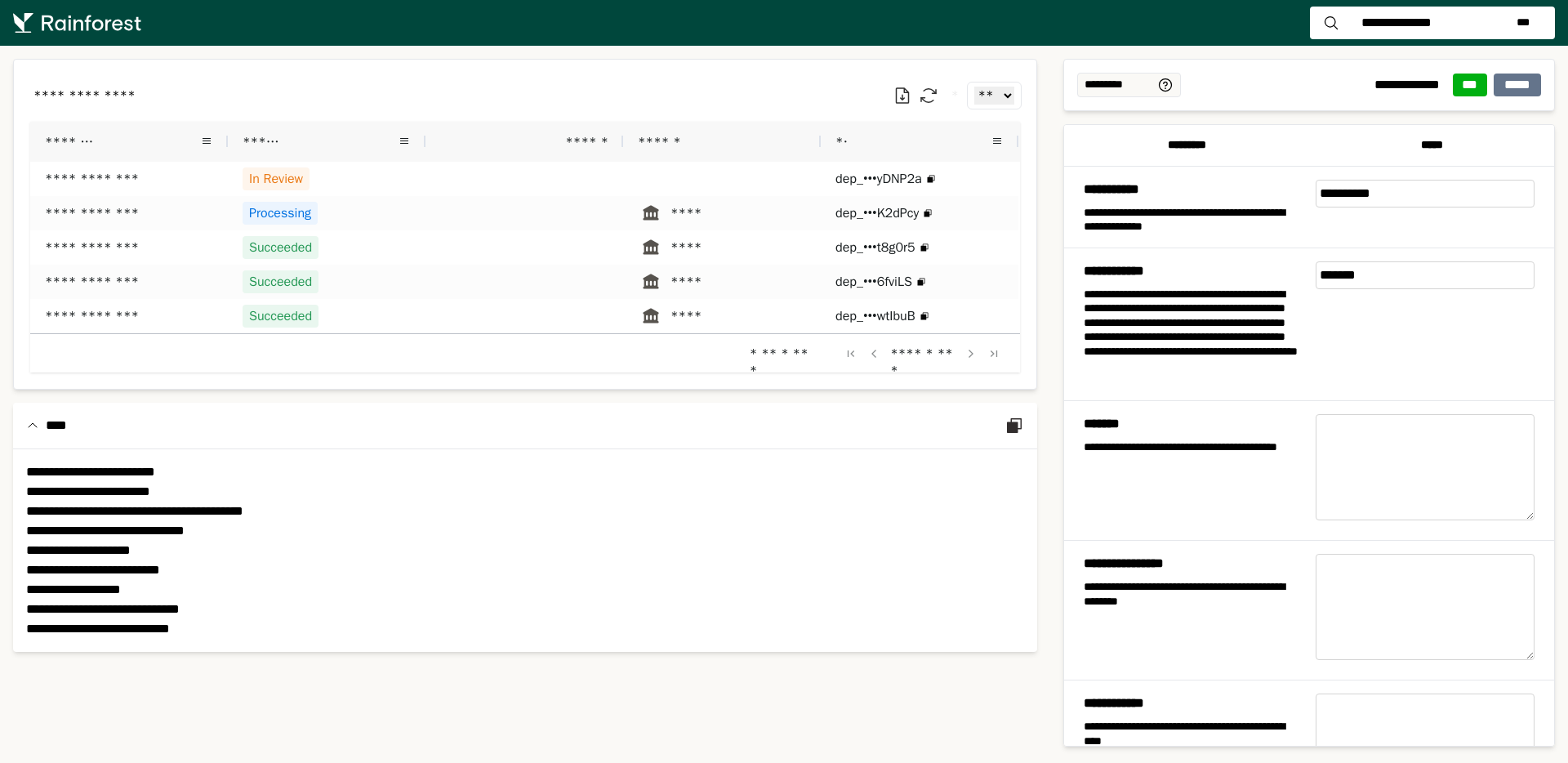 click on "**" at bounding box center [920, 141] 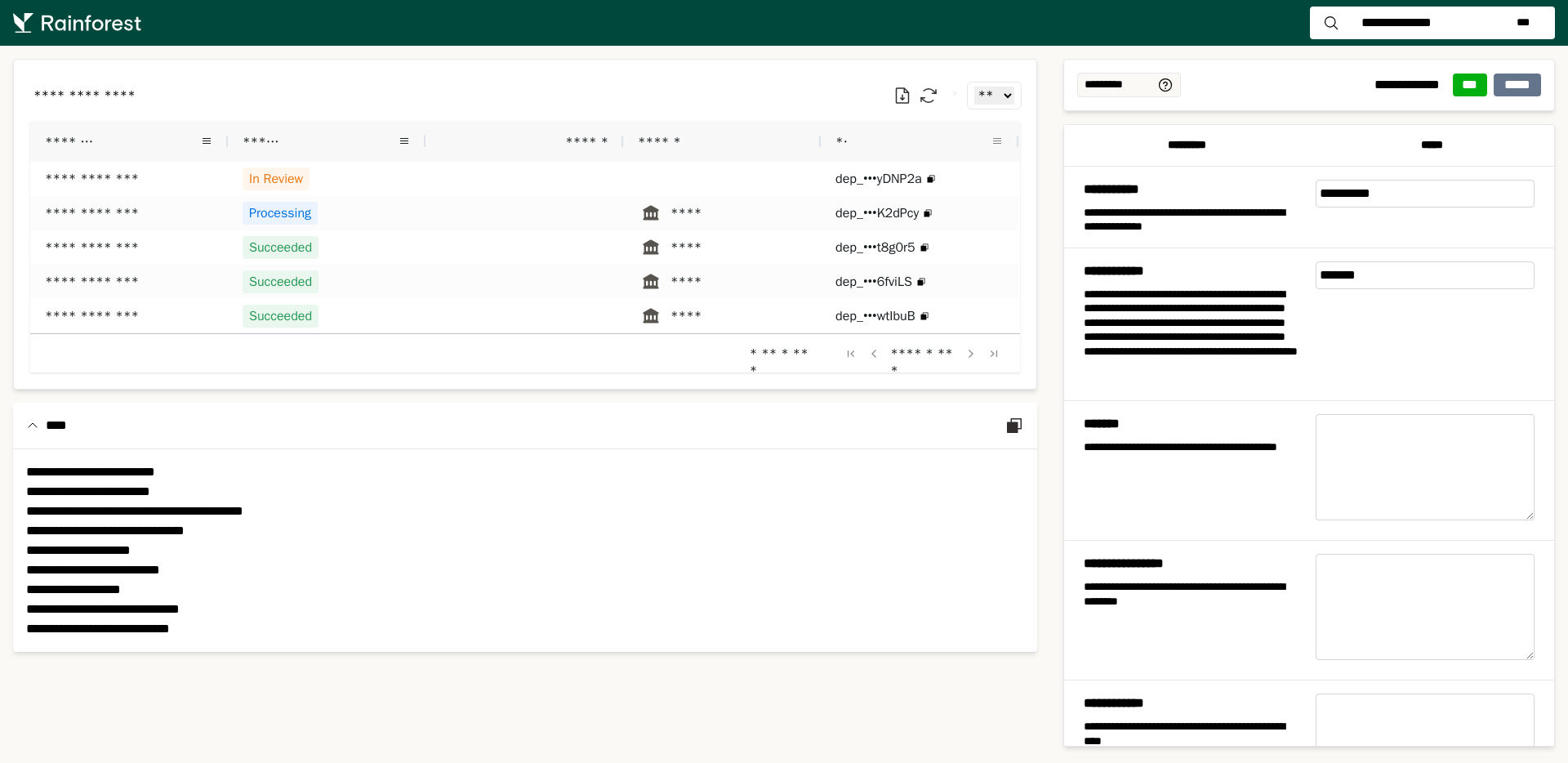 click at bounding box center [997, 141] 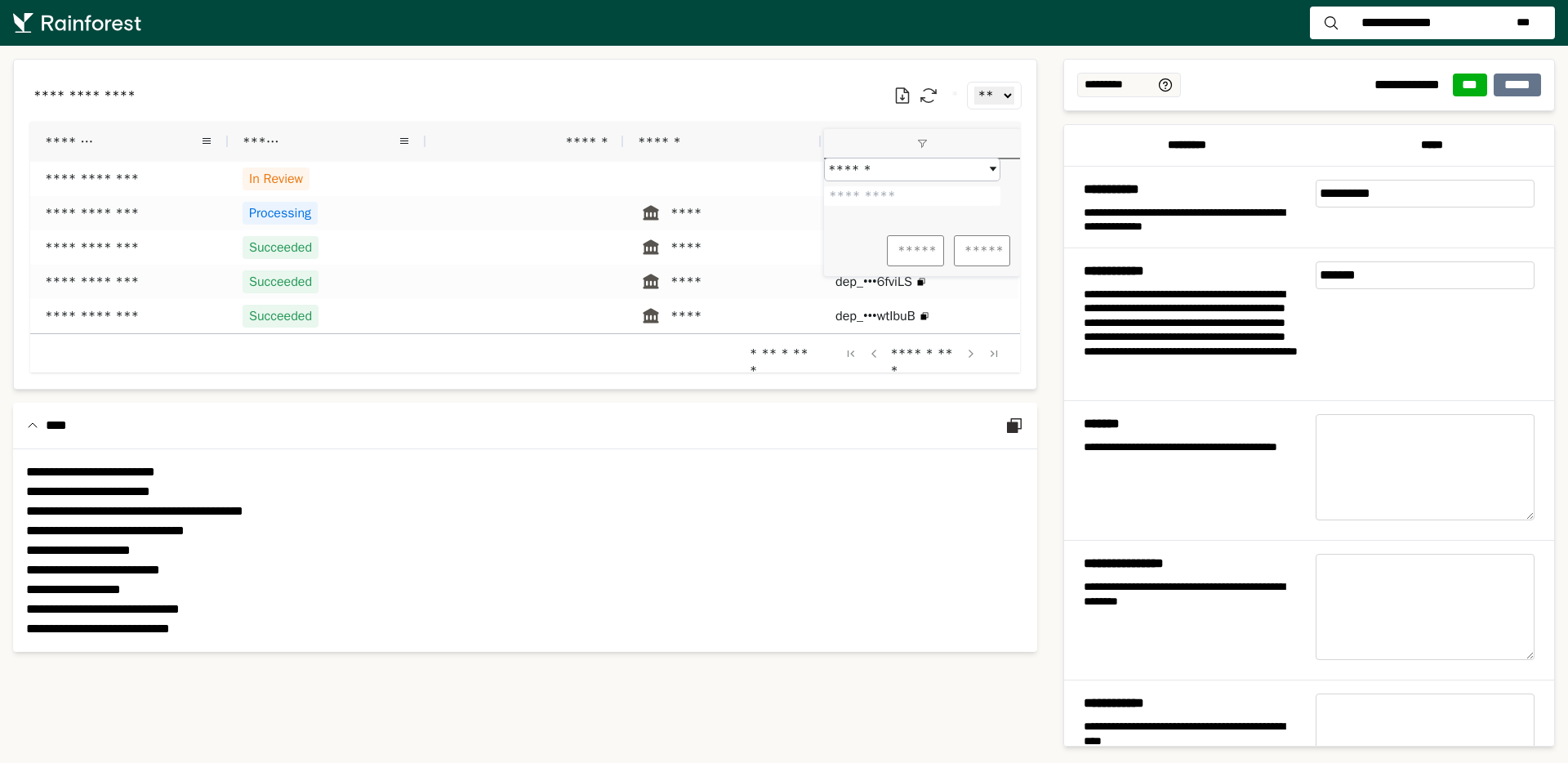 click on "**********" at bounding box center (525, 96) 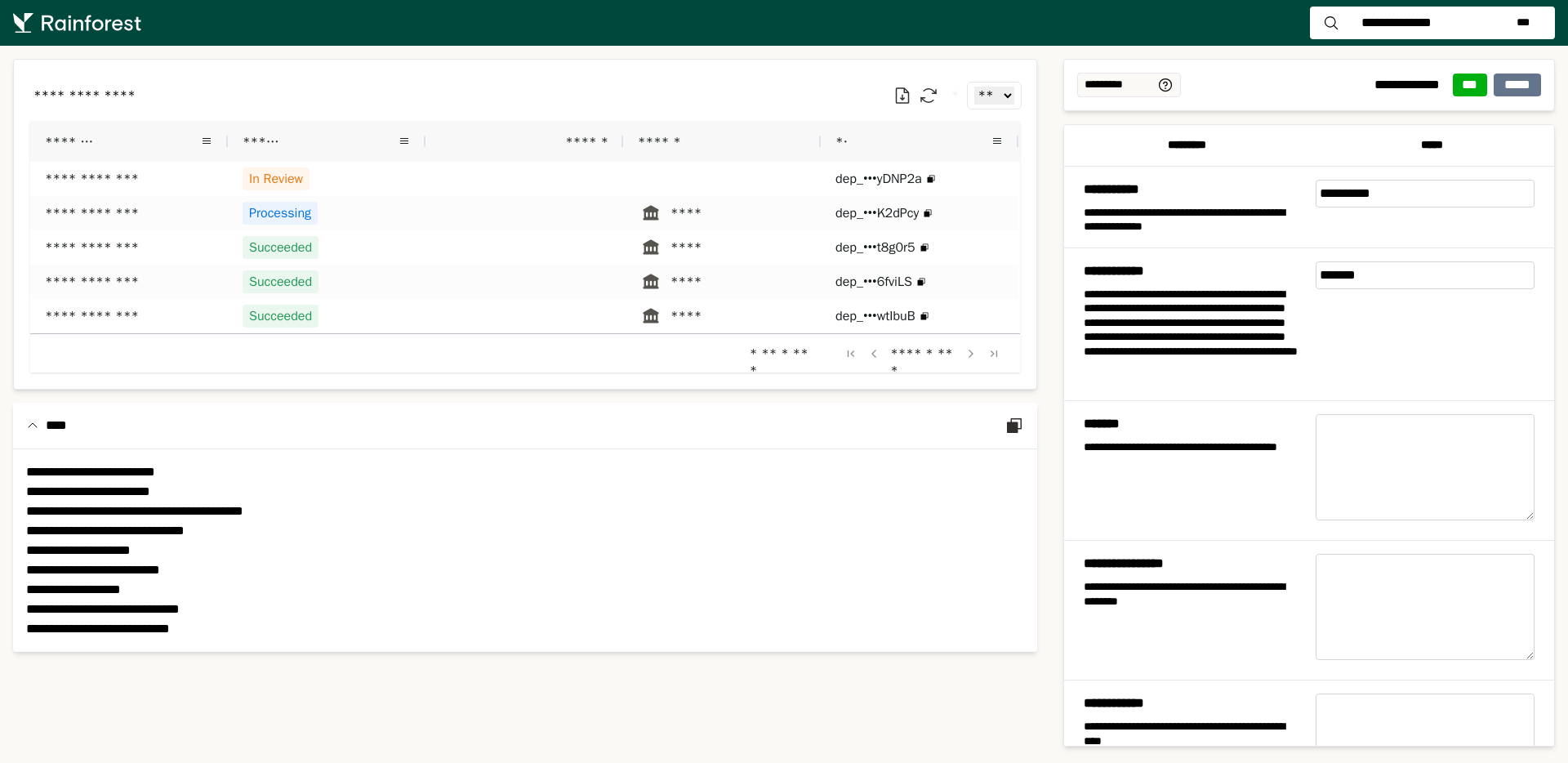 click on "**********" at bounding box center (1396, 23) 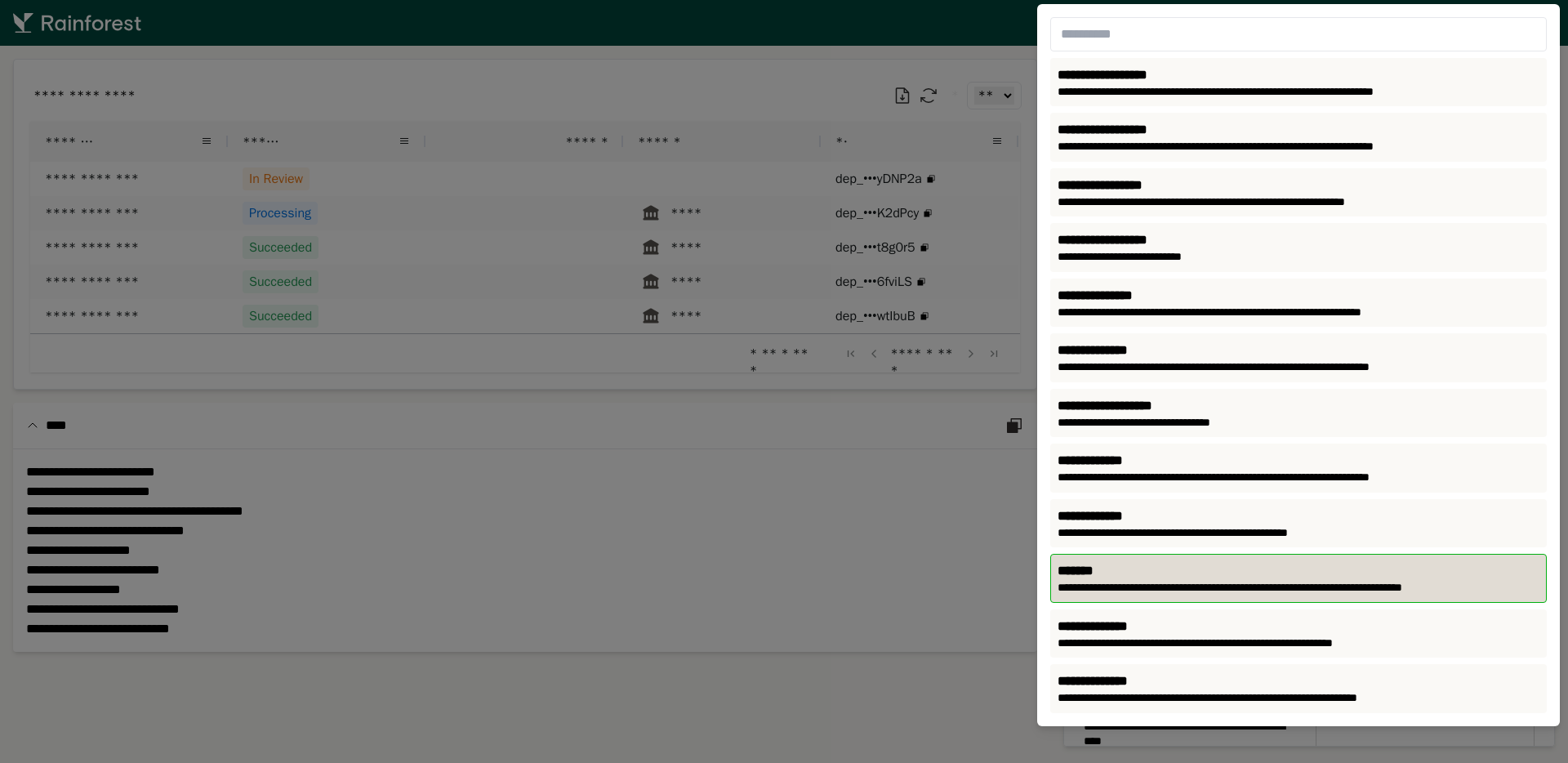 click on "*******" at bounding box center (1298, 571) 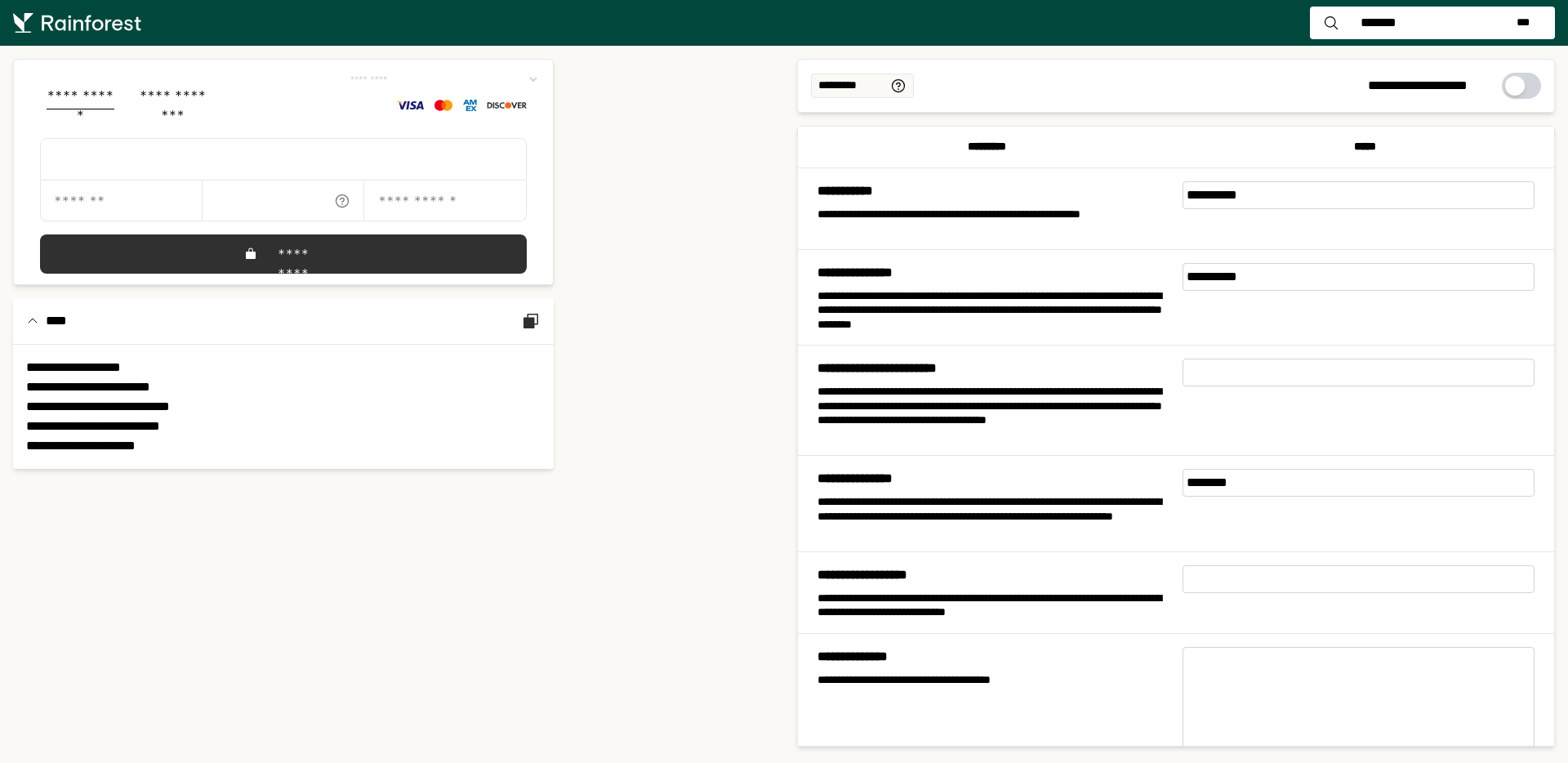 scroll, scrollTop: 0, scrollLeft: 0, axis: both 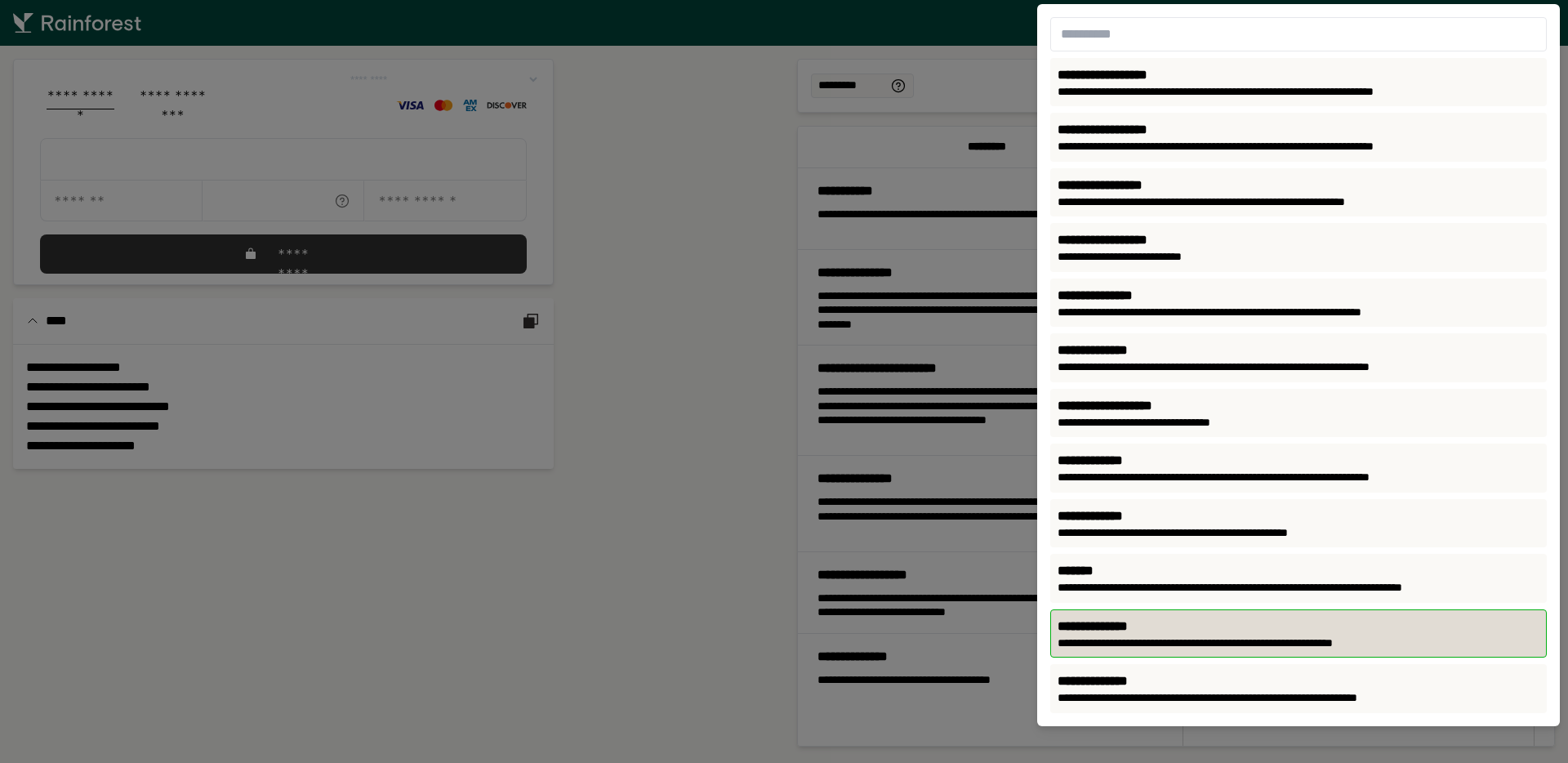click on "**********" at bounding box center (1298, 627) 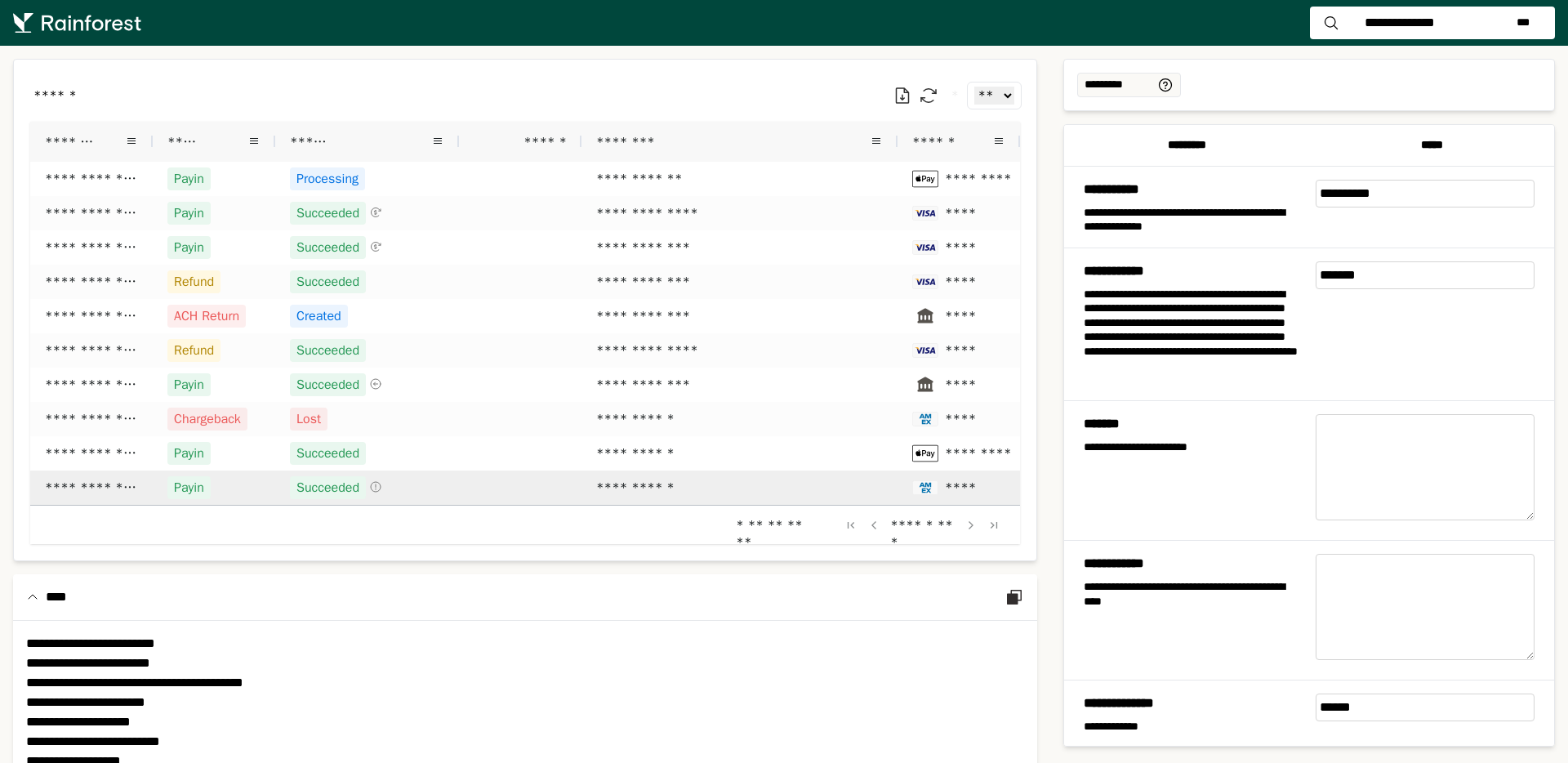 scroll, scrollTop: 0, scrollLeft: 0, axis: both 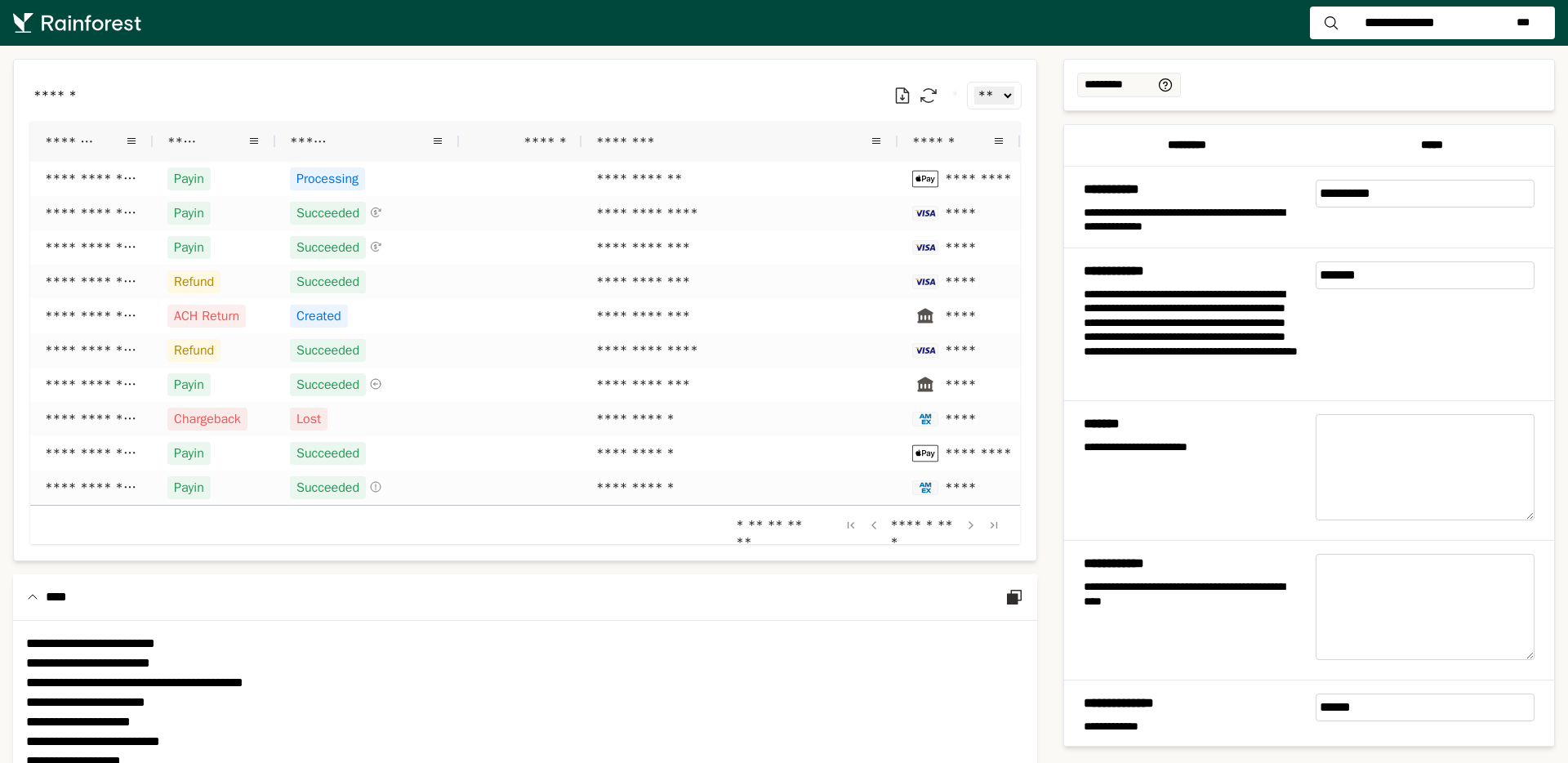 click on "**********" at bounding box center (1400, 23) 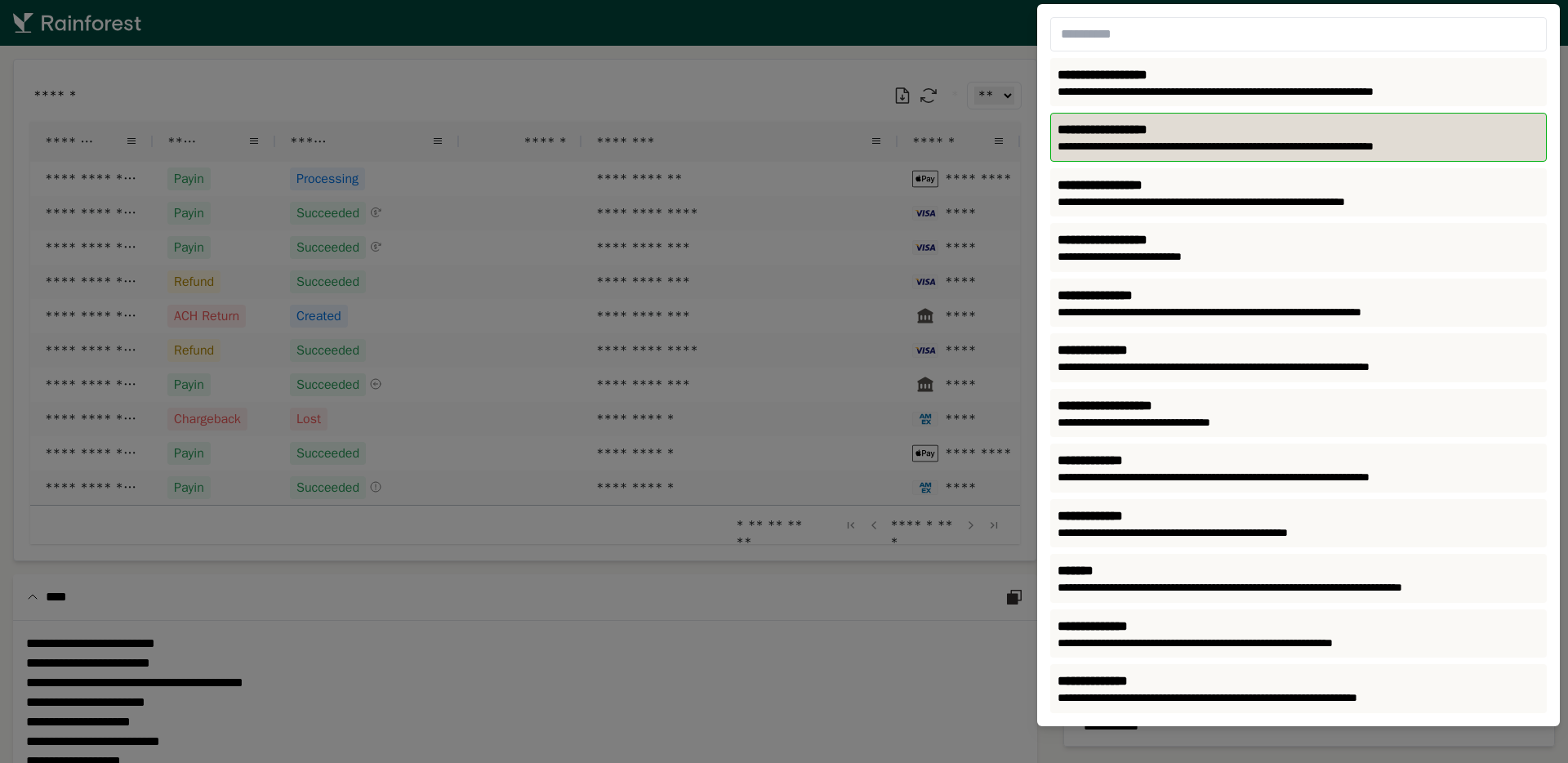 click on "**********" at bounding box center [1298, 130] 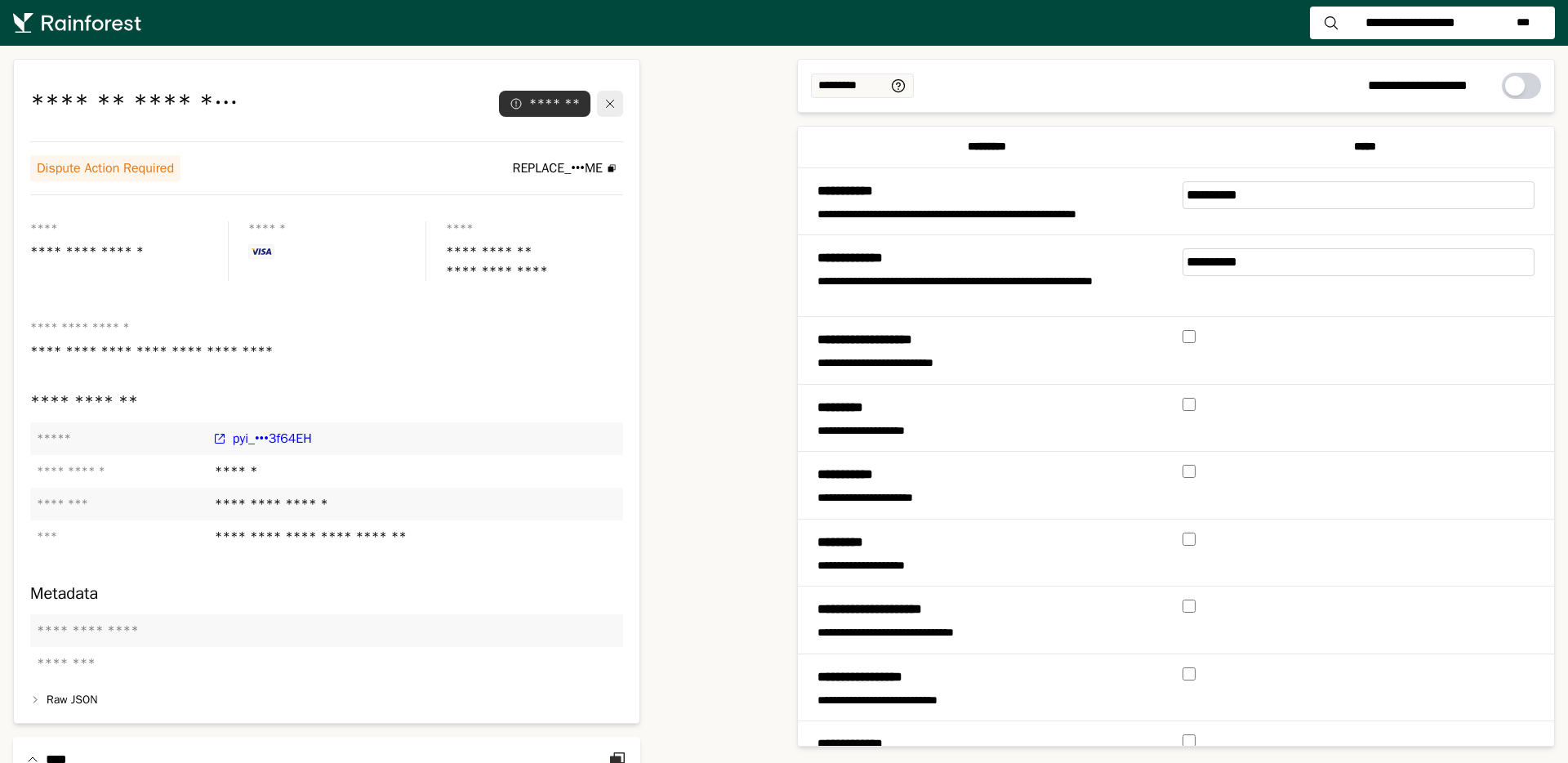 scroll, scrollTop: 0, scrollLeft: 0, axis: both 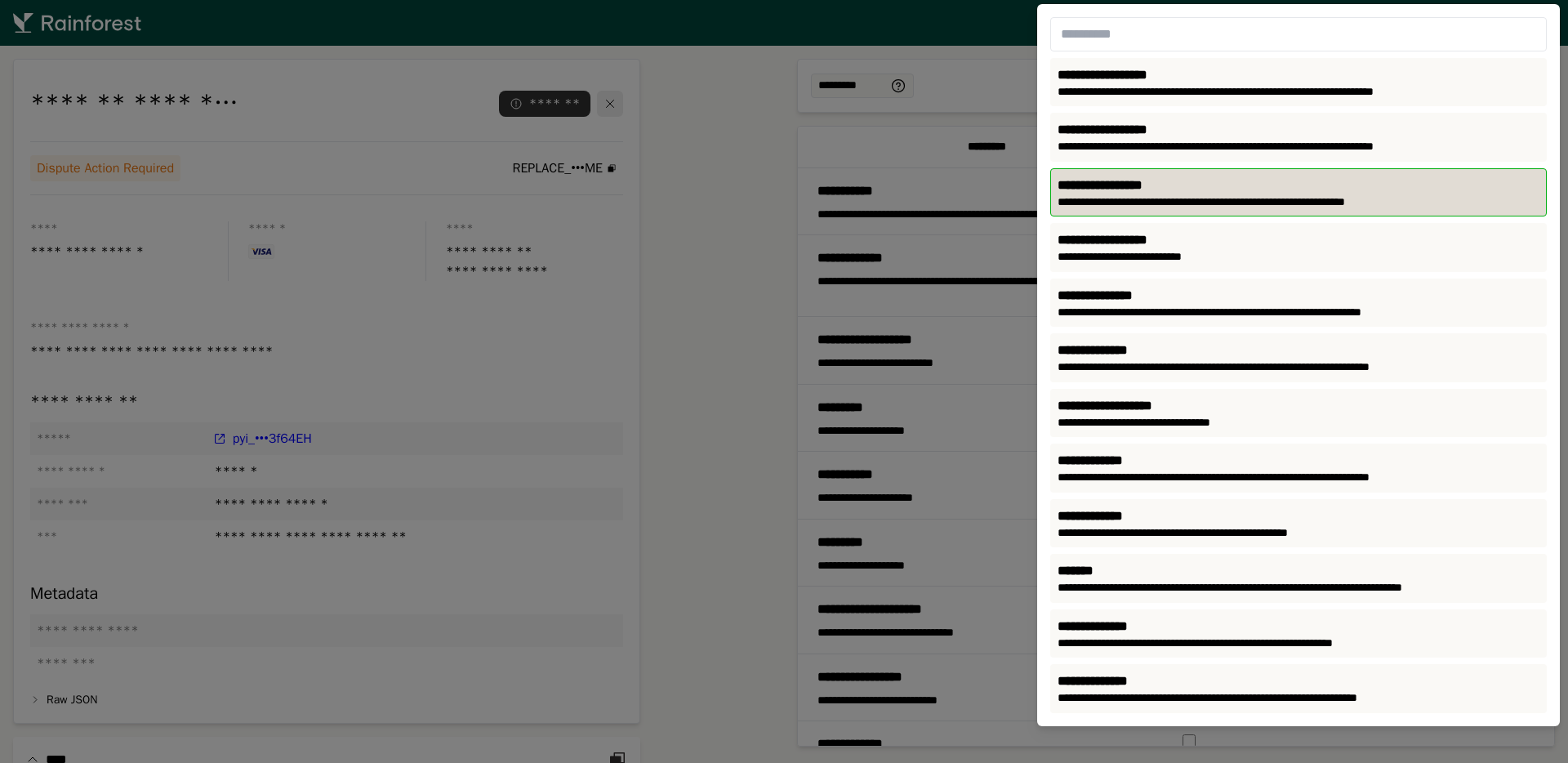 click on "**********" at bounding box center [1298, 203] 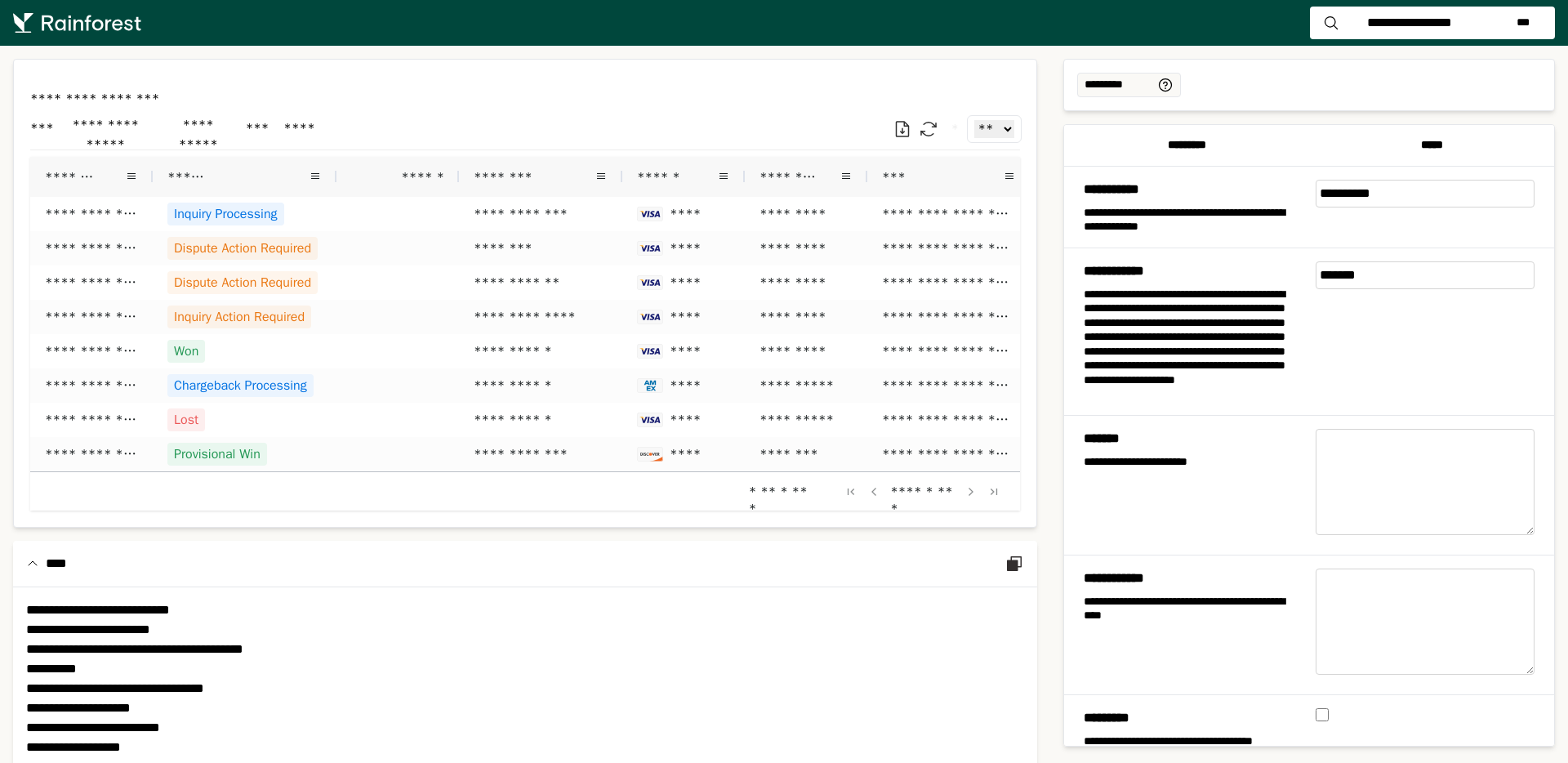 scroll, scrollTop: 0, scrollLeft: 0, axis: both 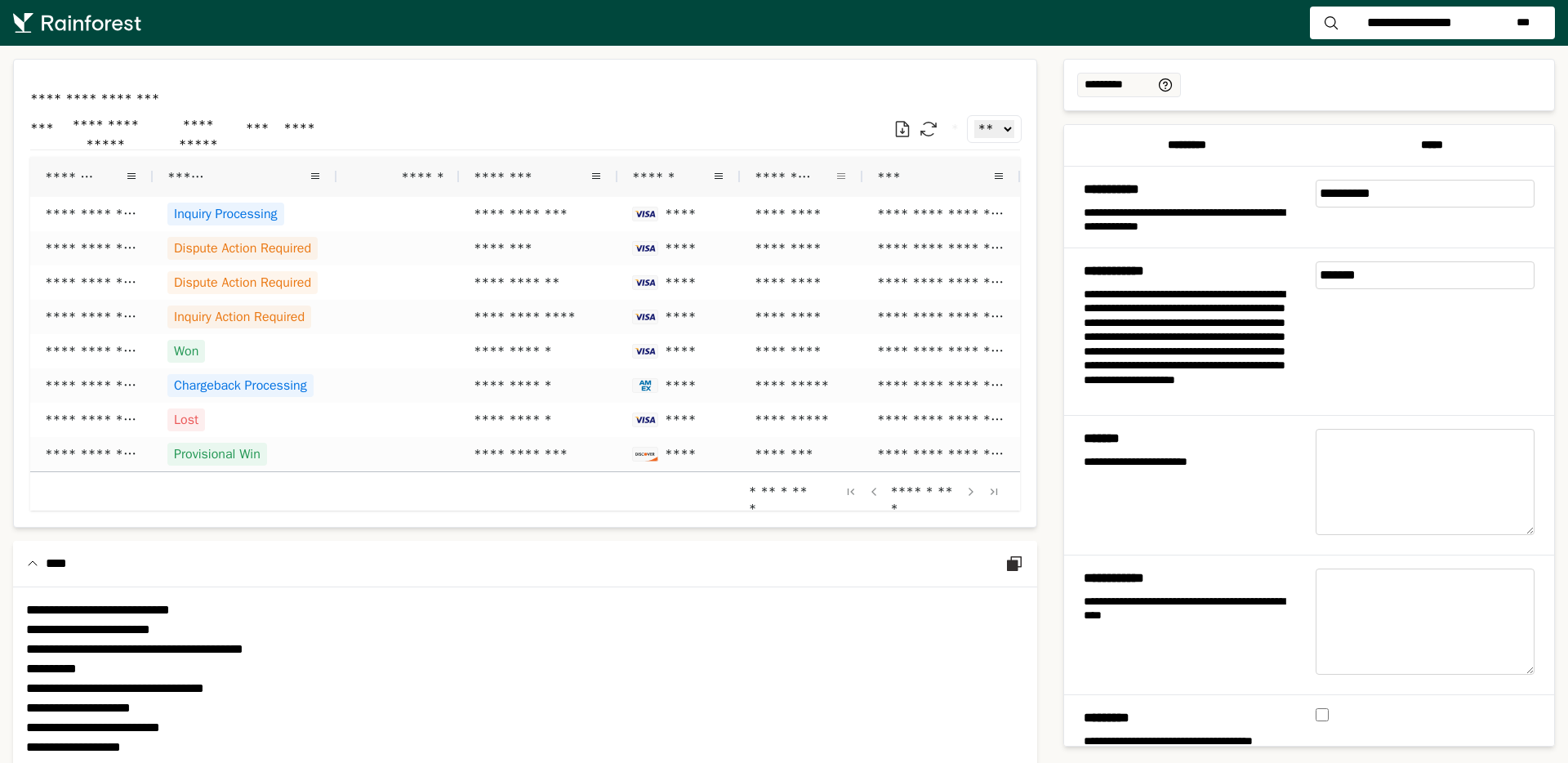 click at bounding box center [841, 176] 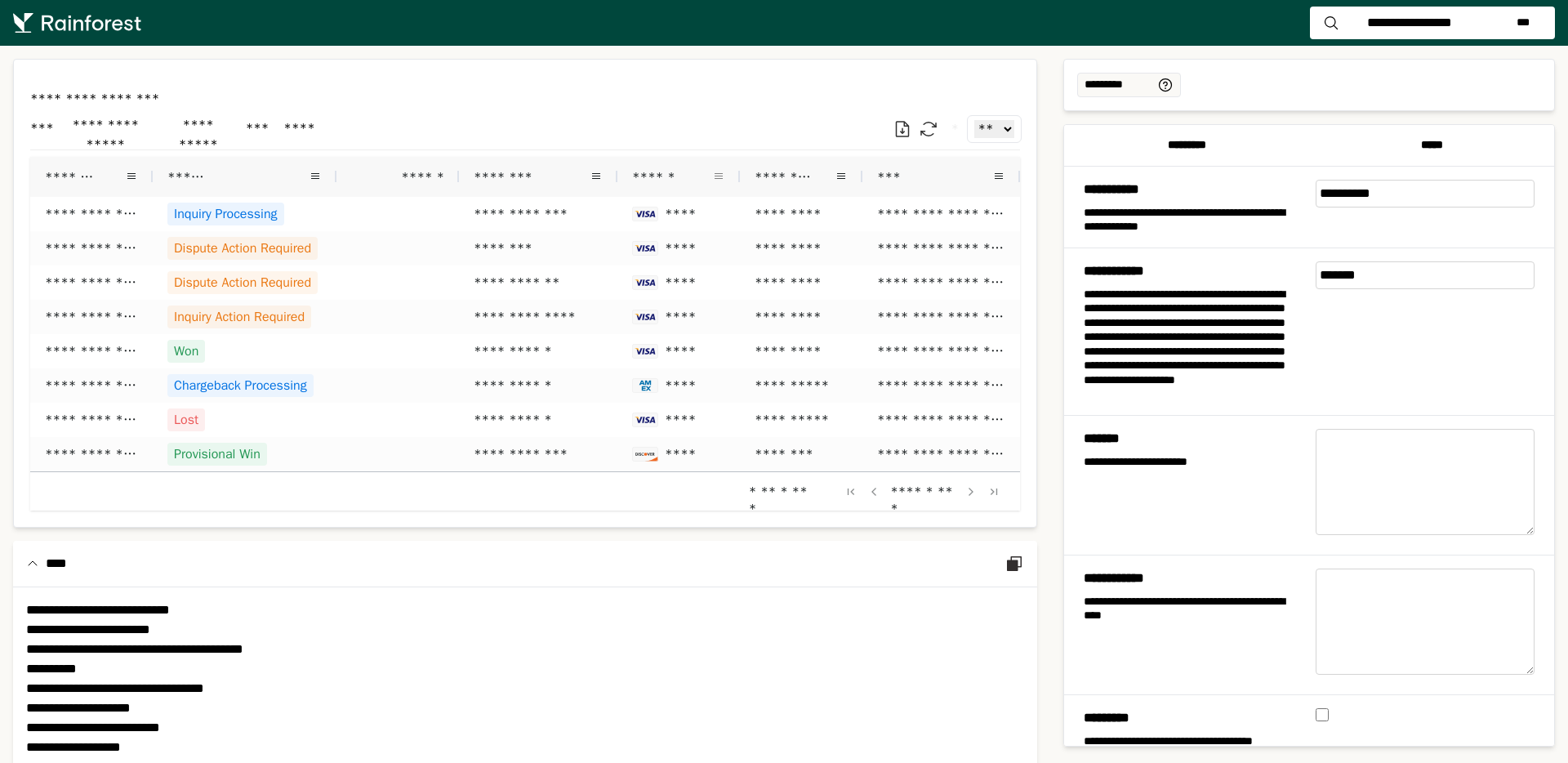 click at bounding box center (719, 176) 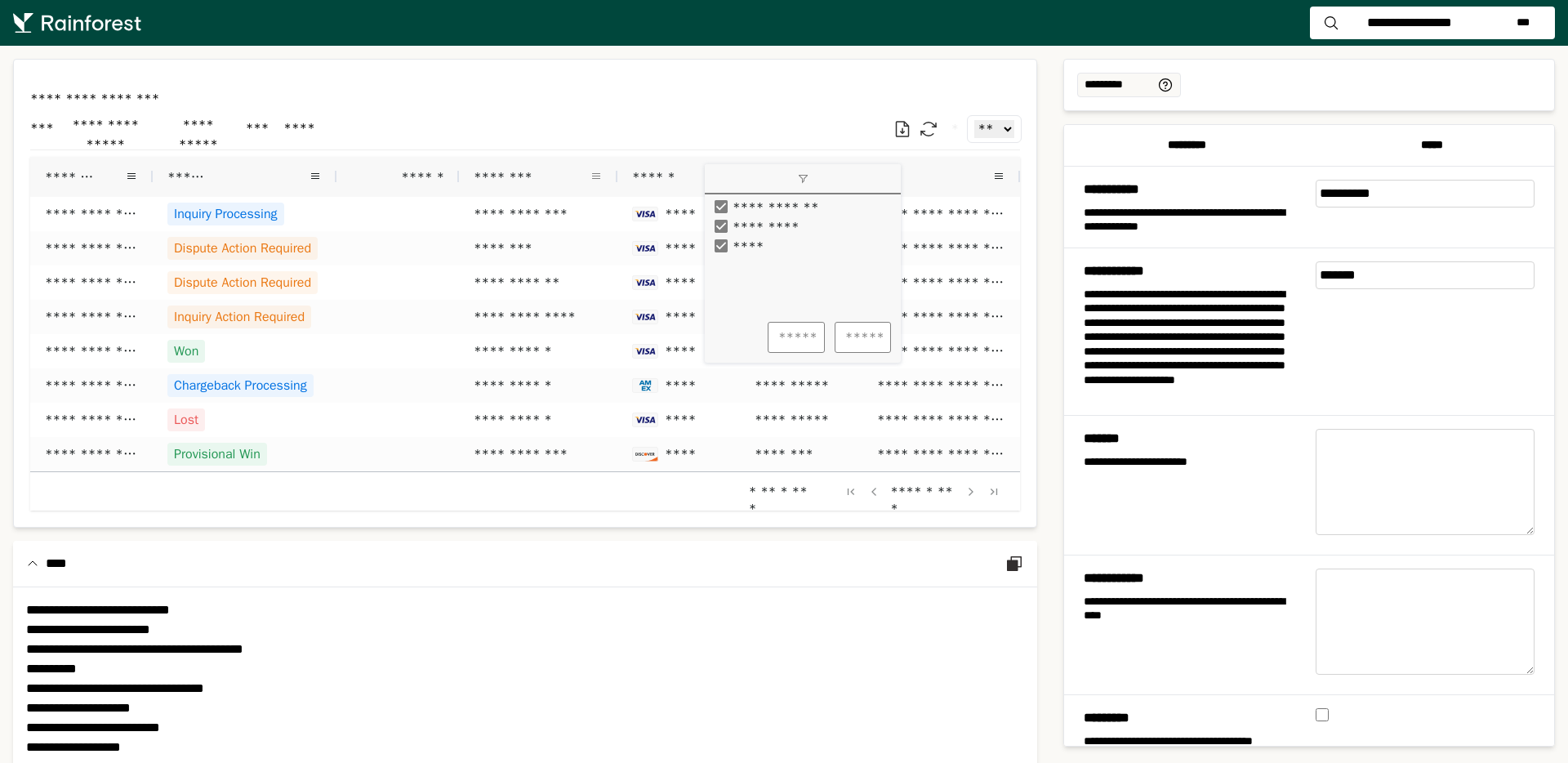 click at bounding box center (596, 176) 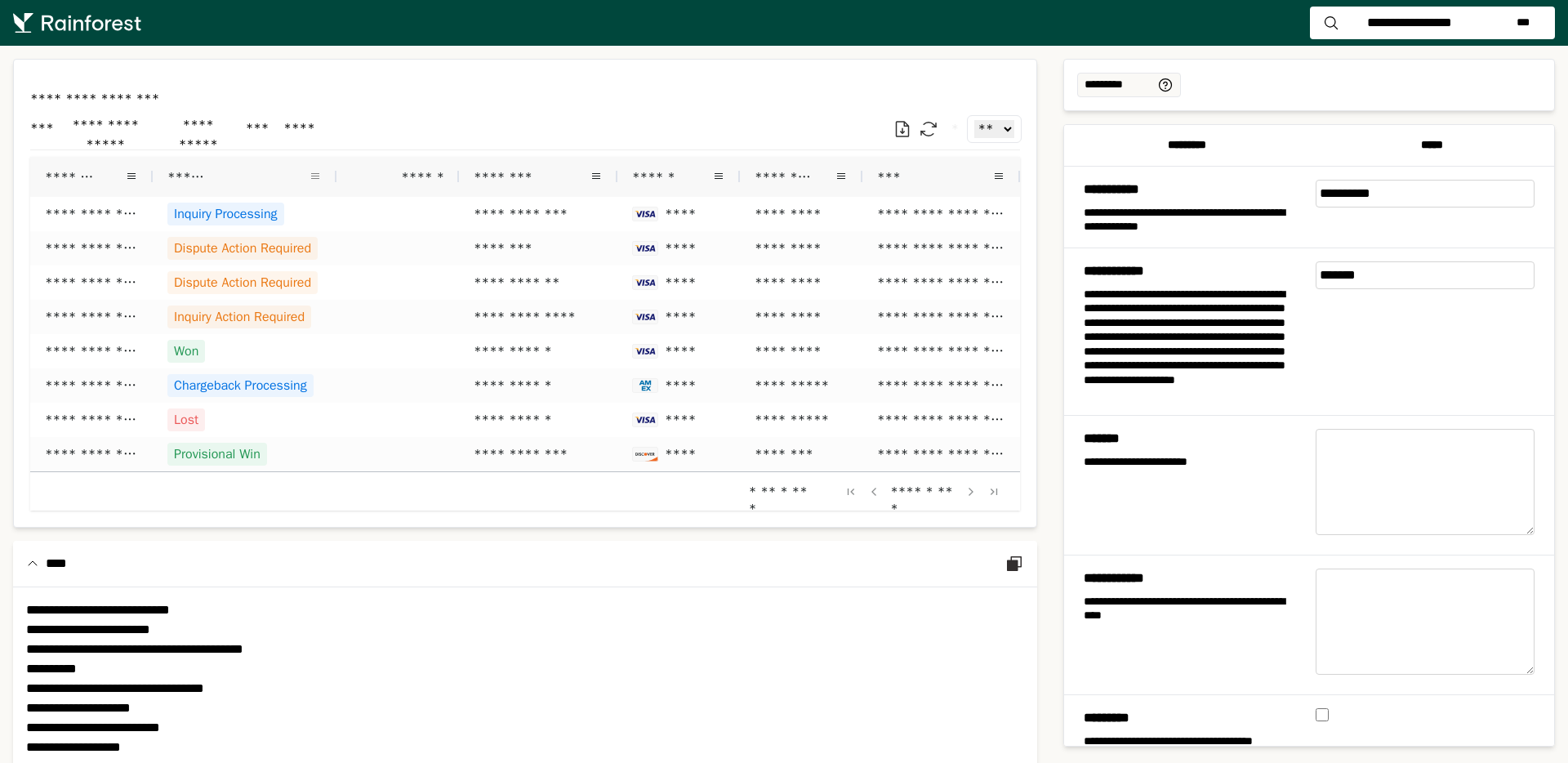 click at bounding box center (315, 176) 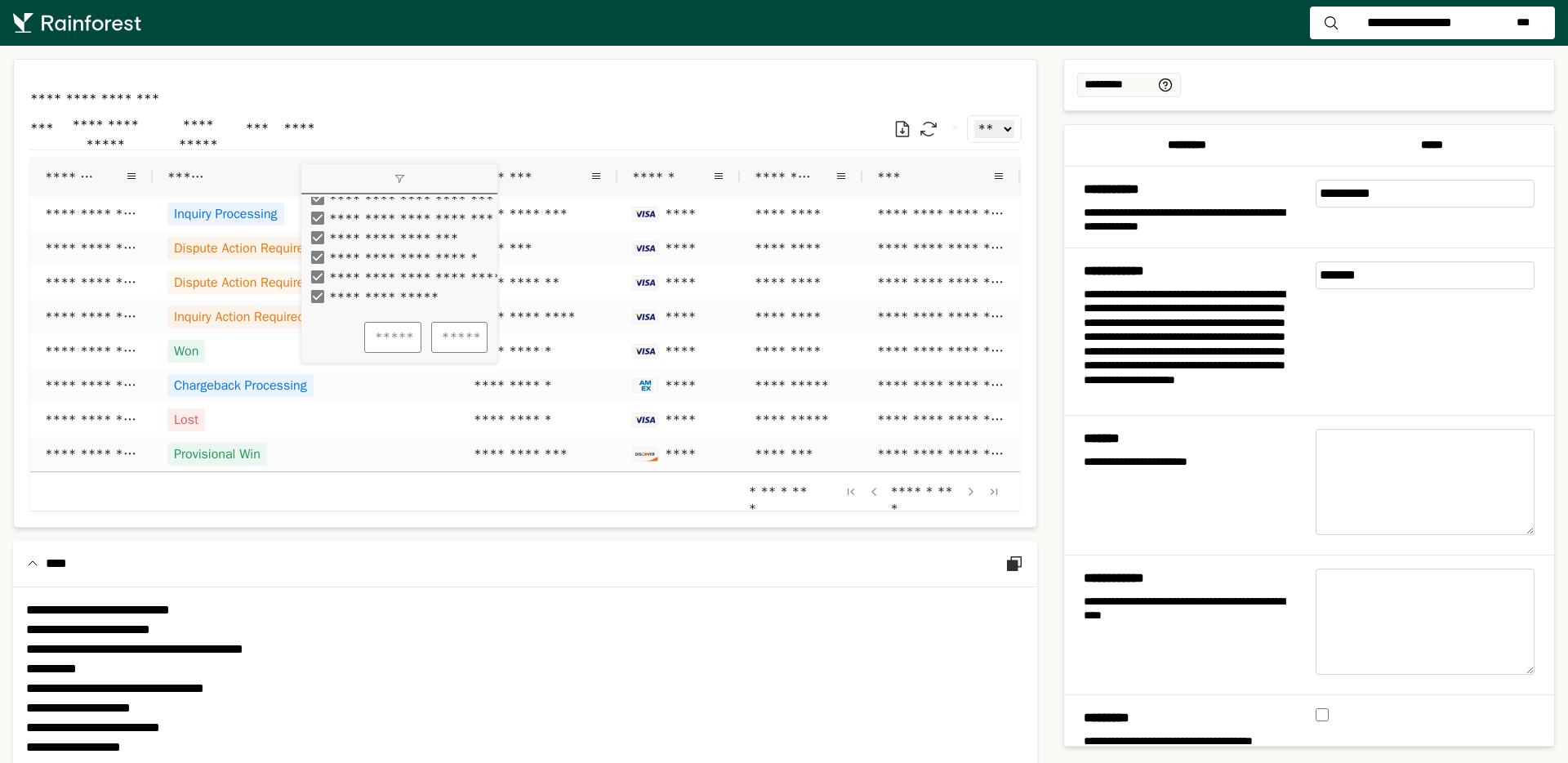 scroll, scrollTop: 0, scrollLeft: 0, axis: both 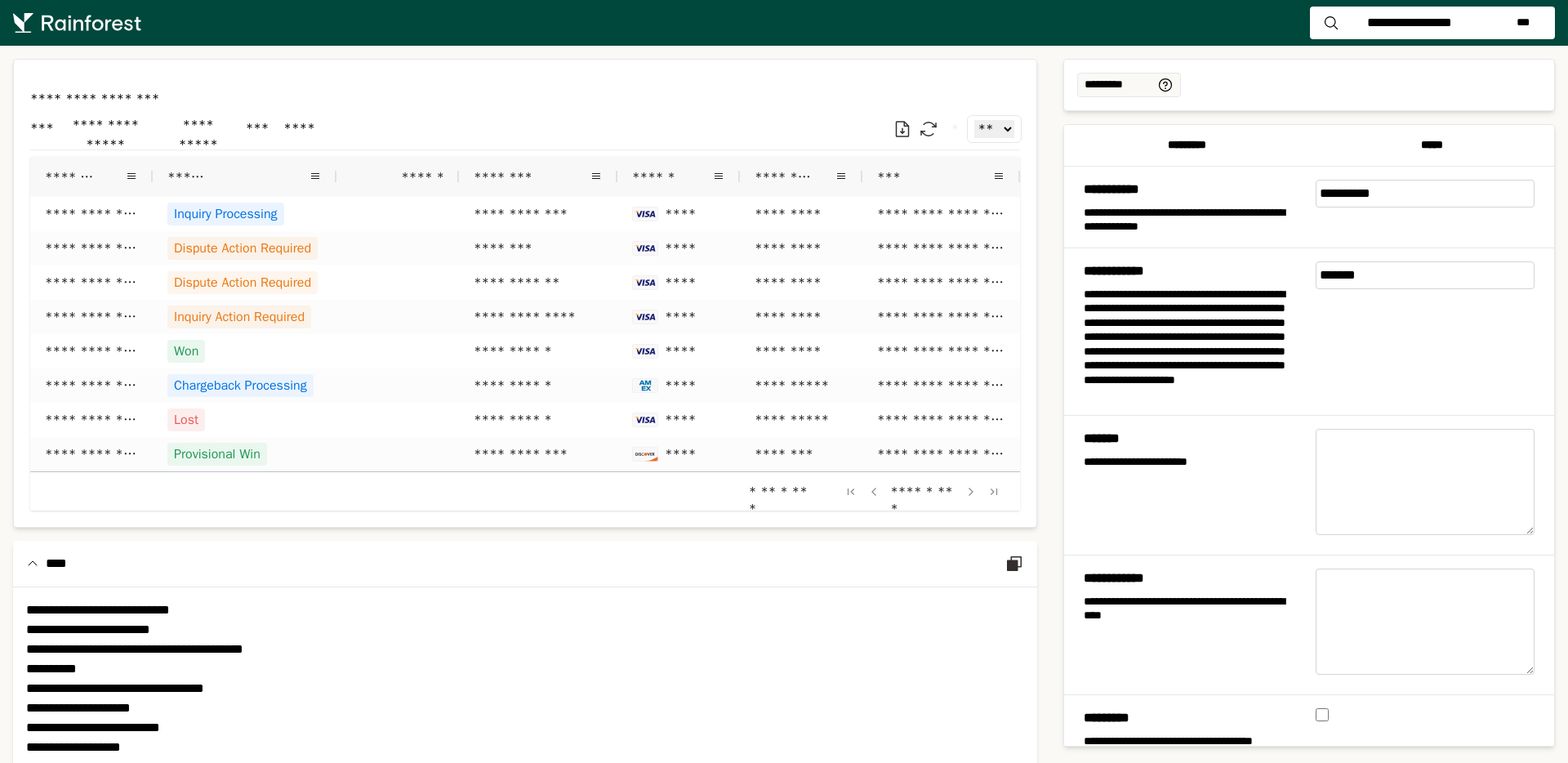 click on "*******" at bounding box center (85, 176) 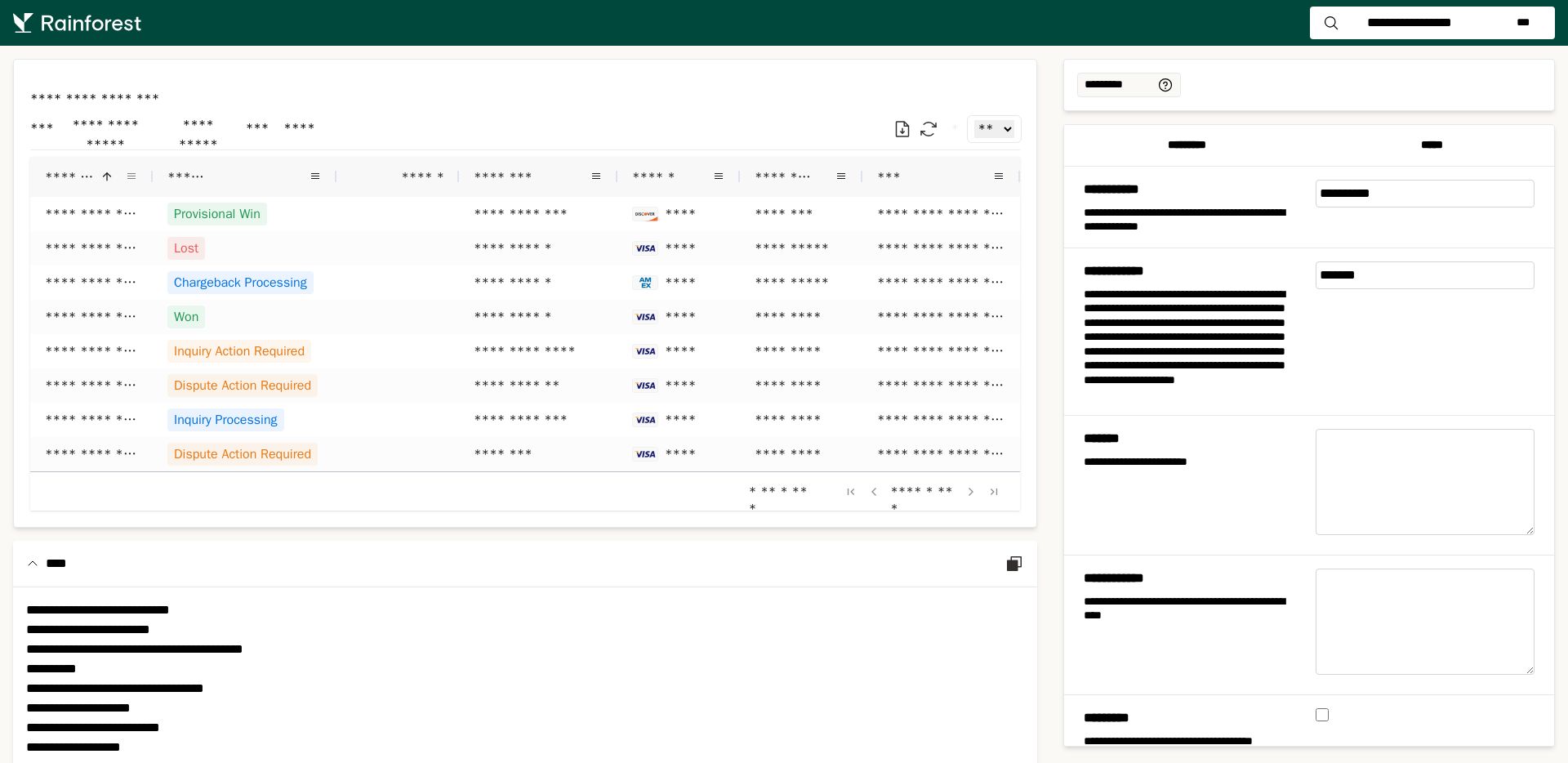 click at bounding box center (131, 176) 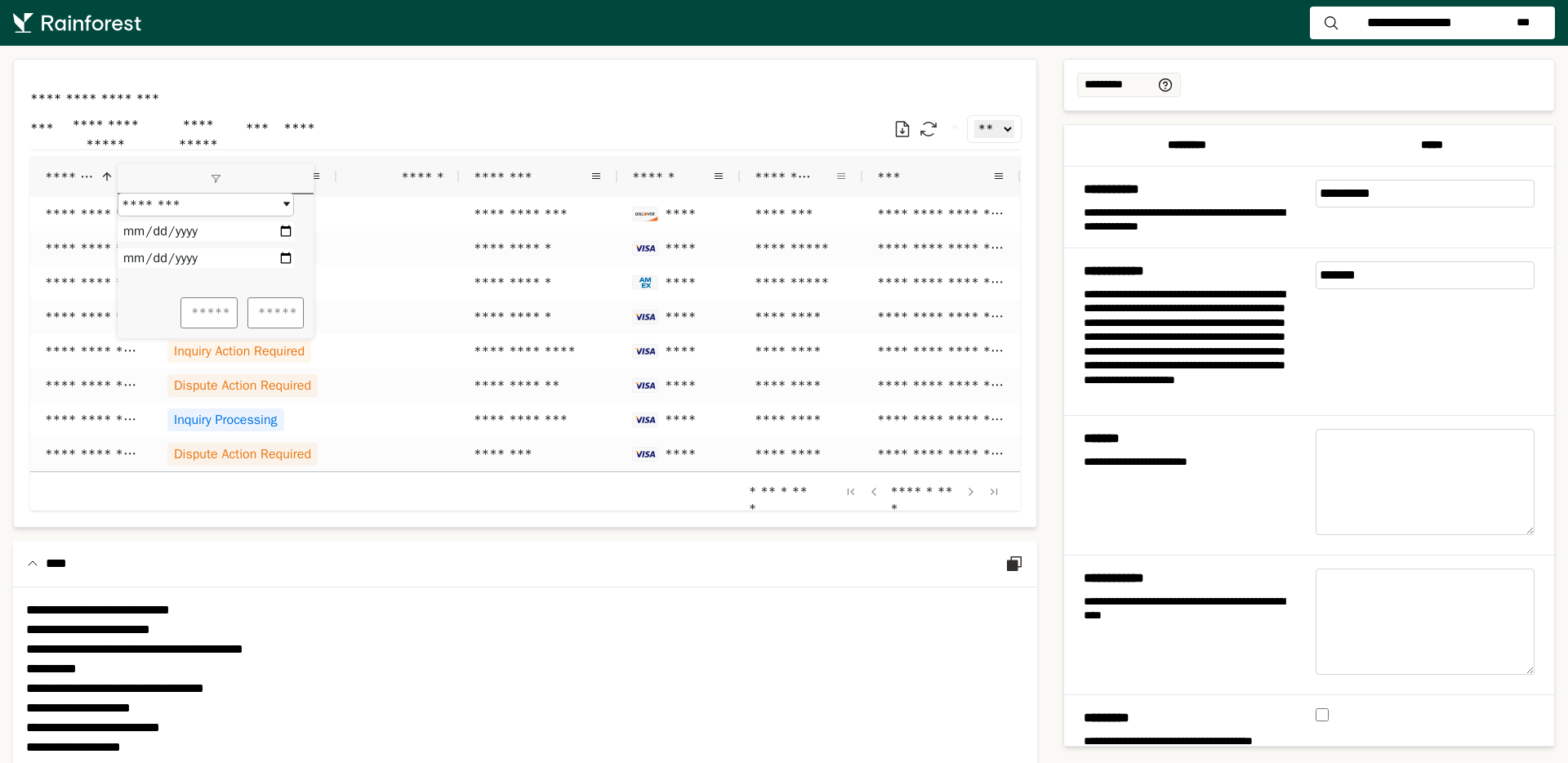 click at bounding box center (841, 176) 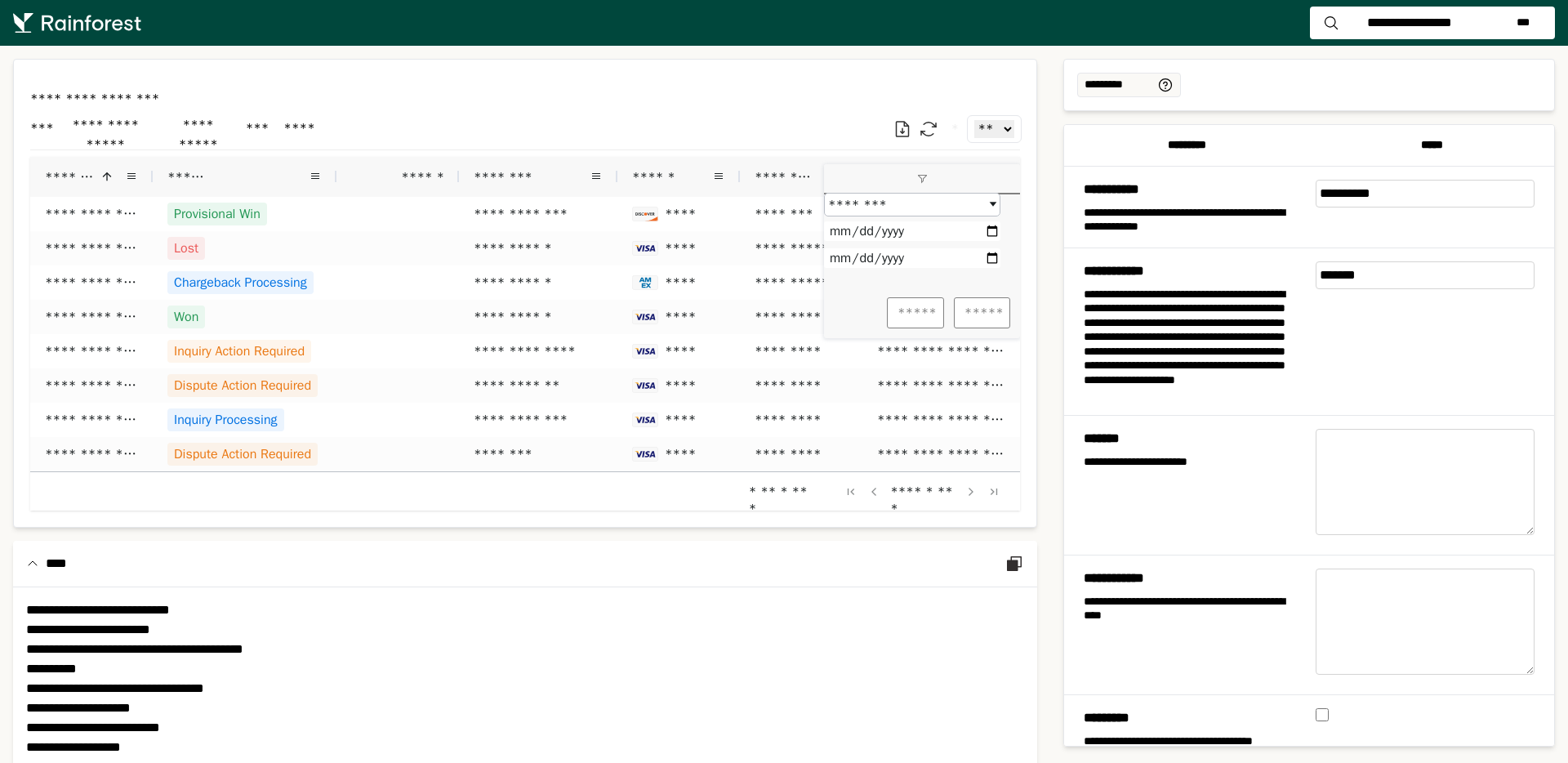 click on "**********" 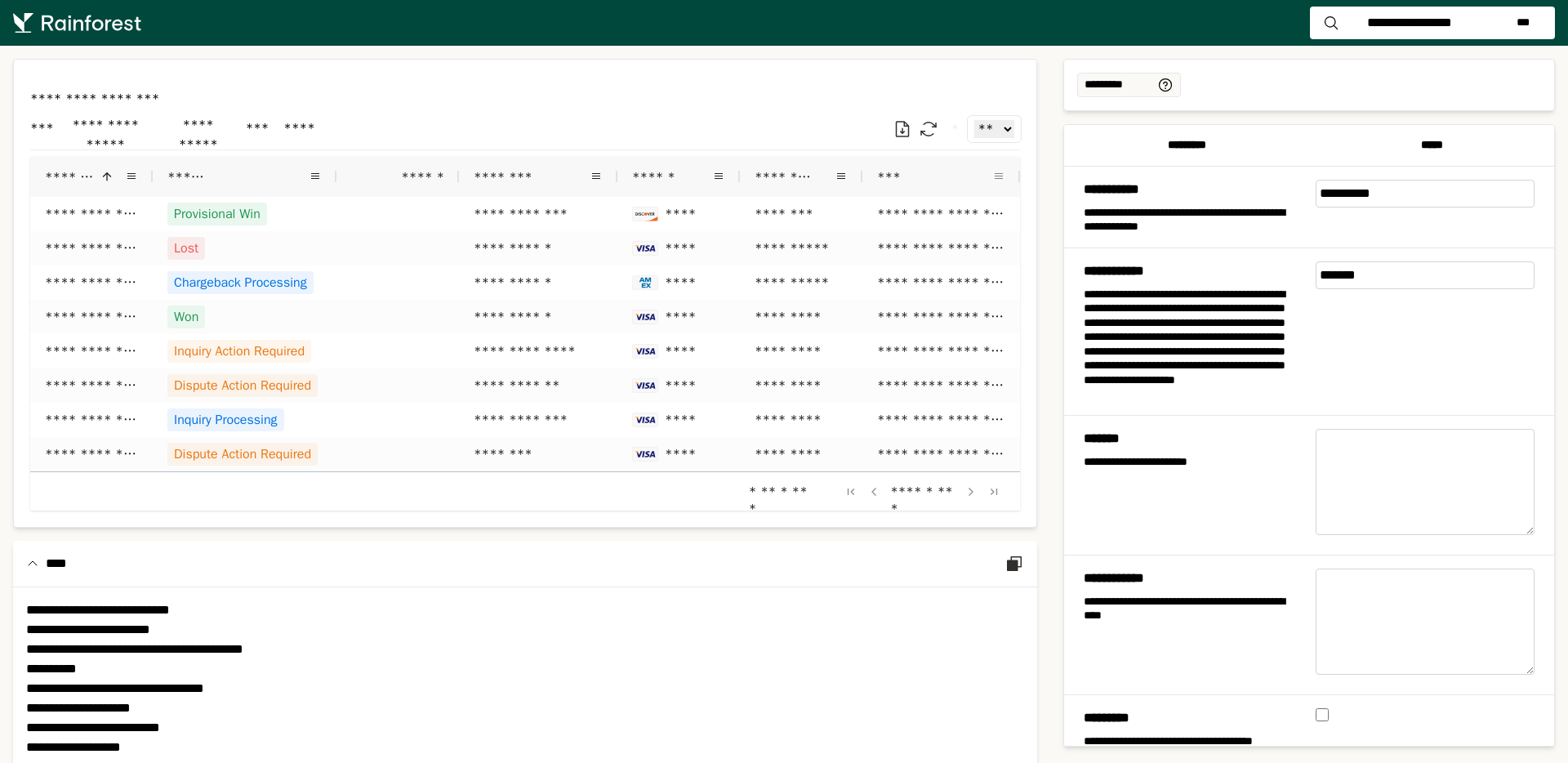 click at bounding box center [999, 176] 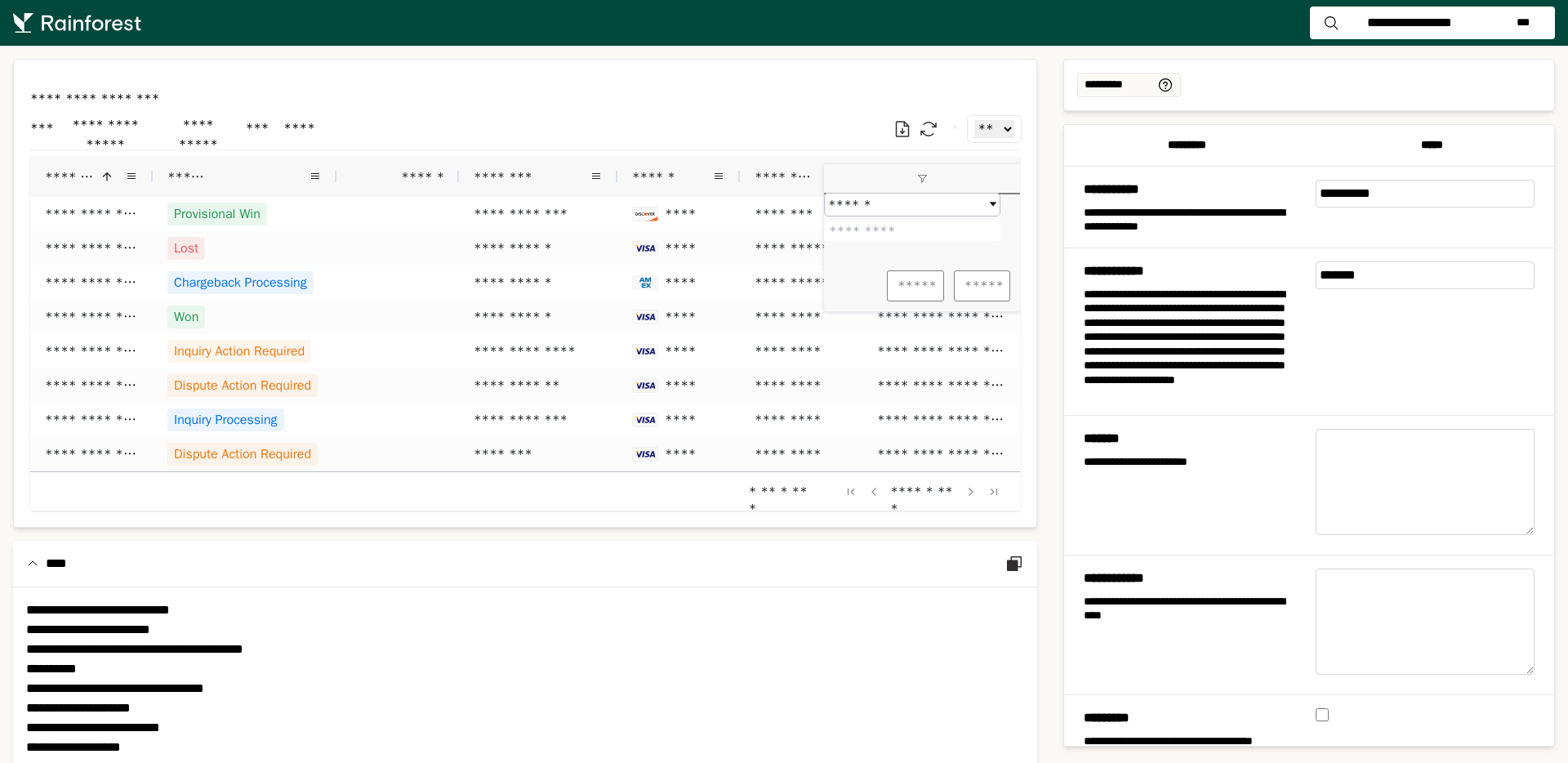 click at bounding box center (922, 180) 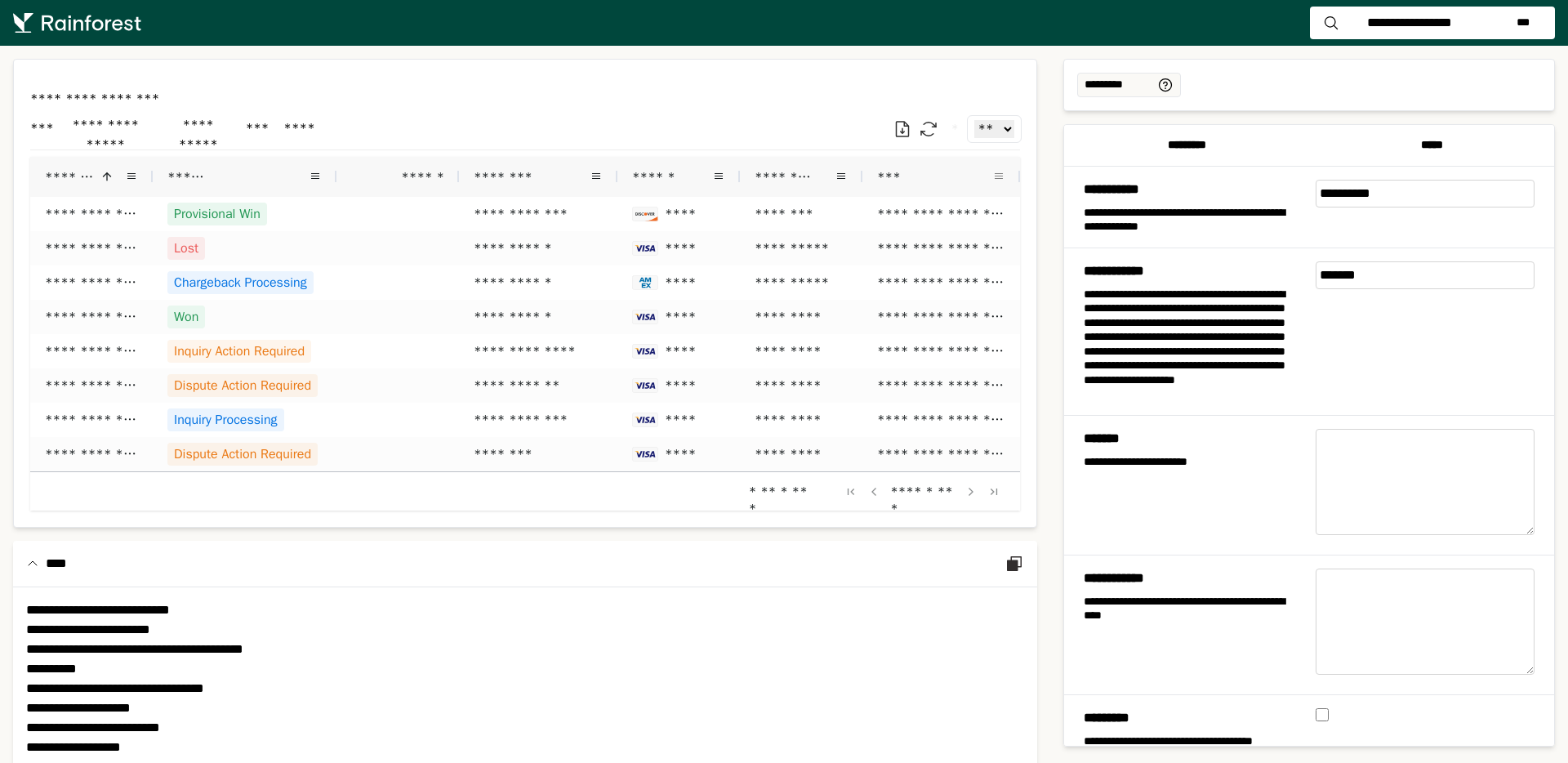 click at bounding box center [999, 176] 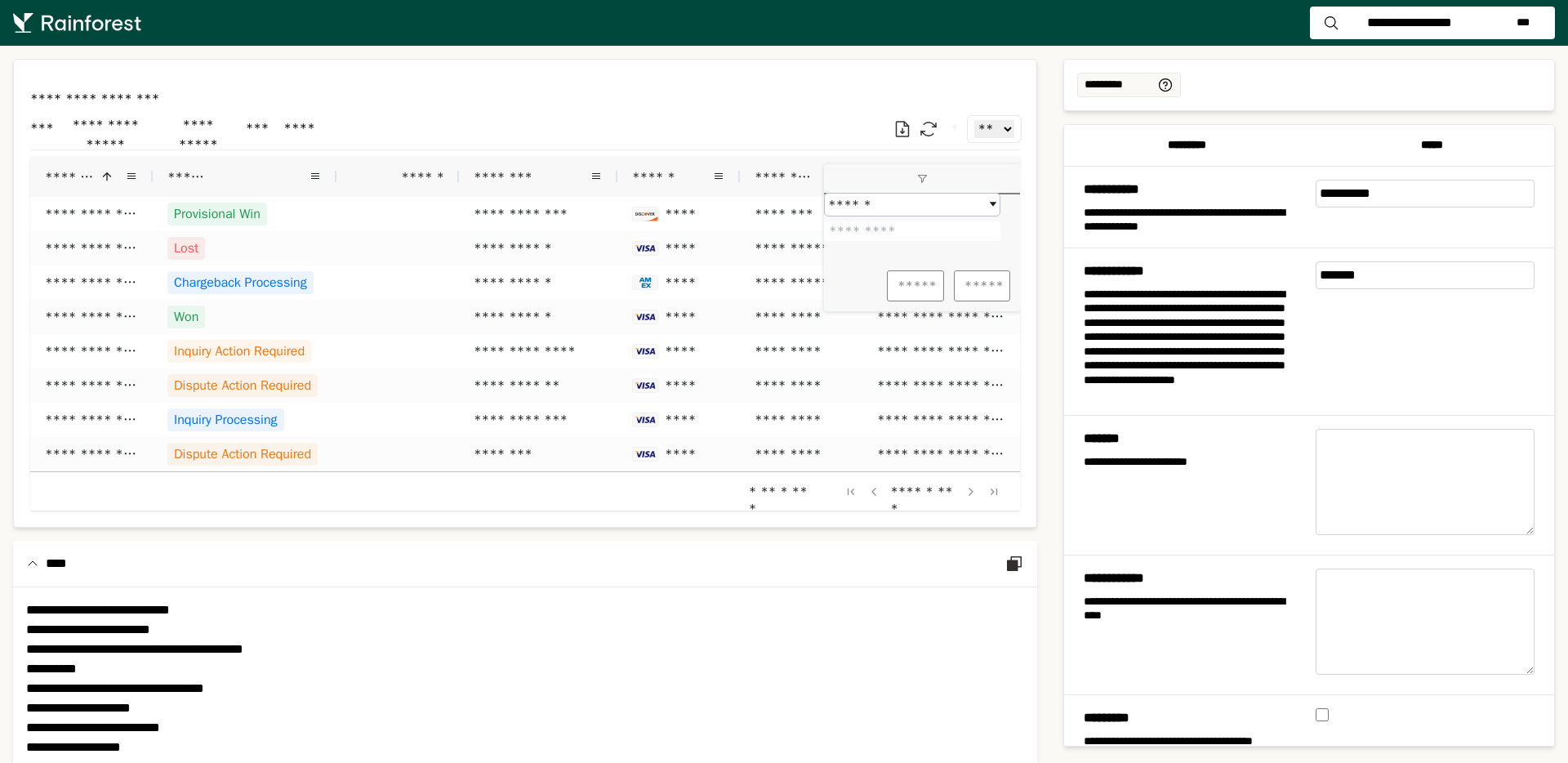 click on "********" at bounding box center (783, 176) 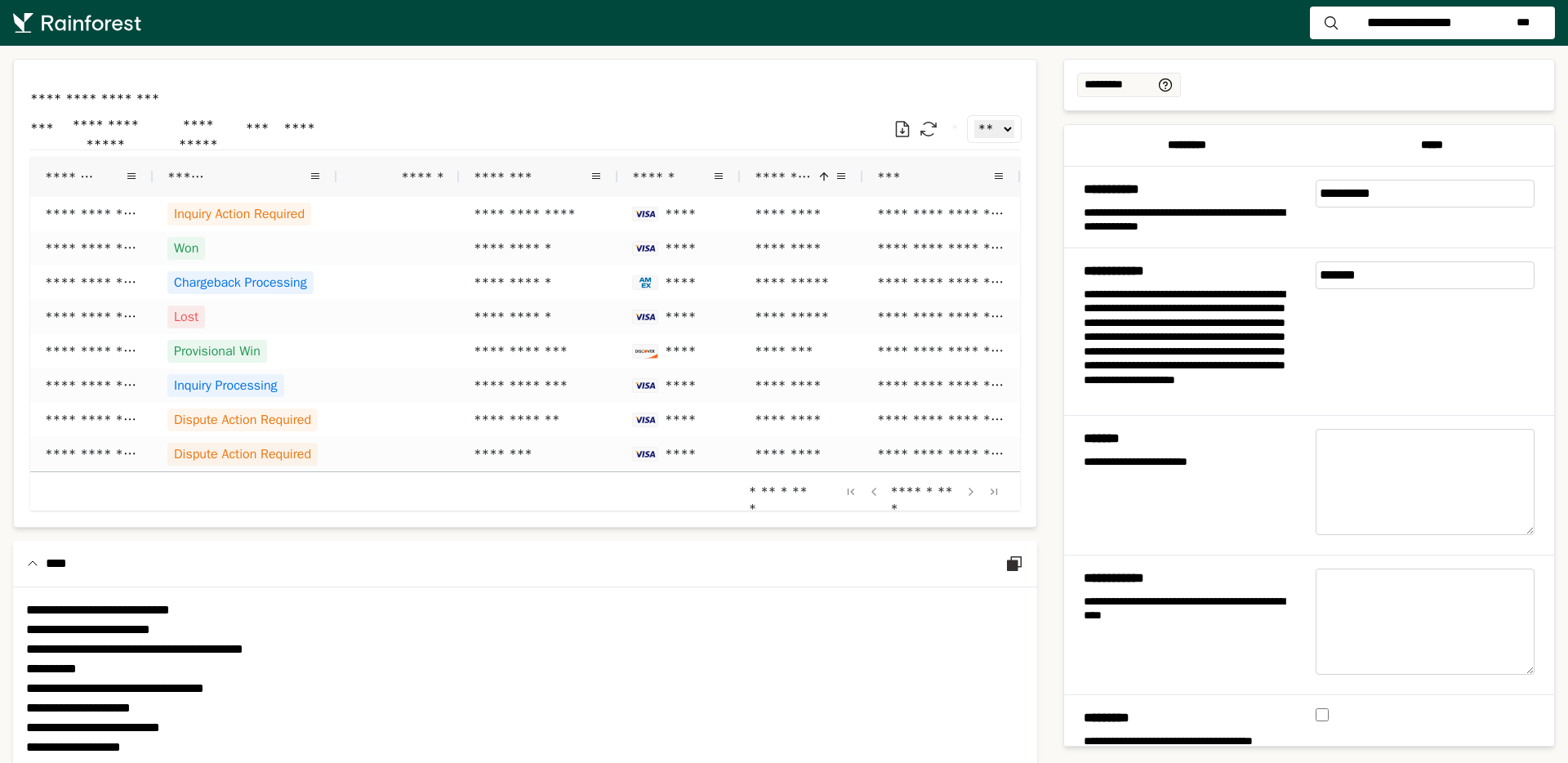 click on "********" at bounding box center (783, 176) 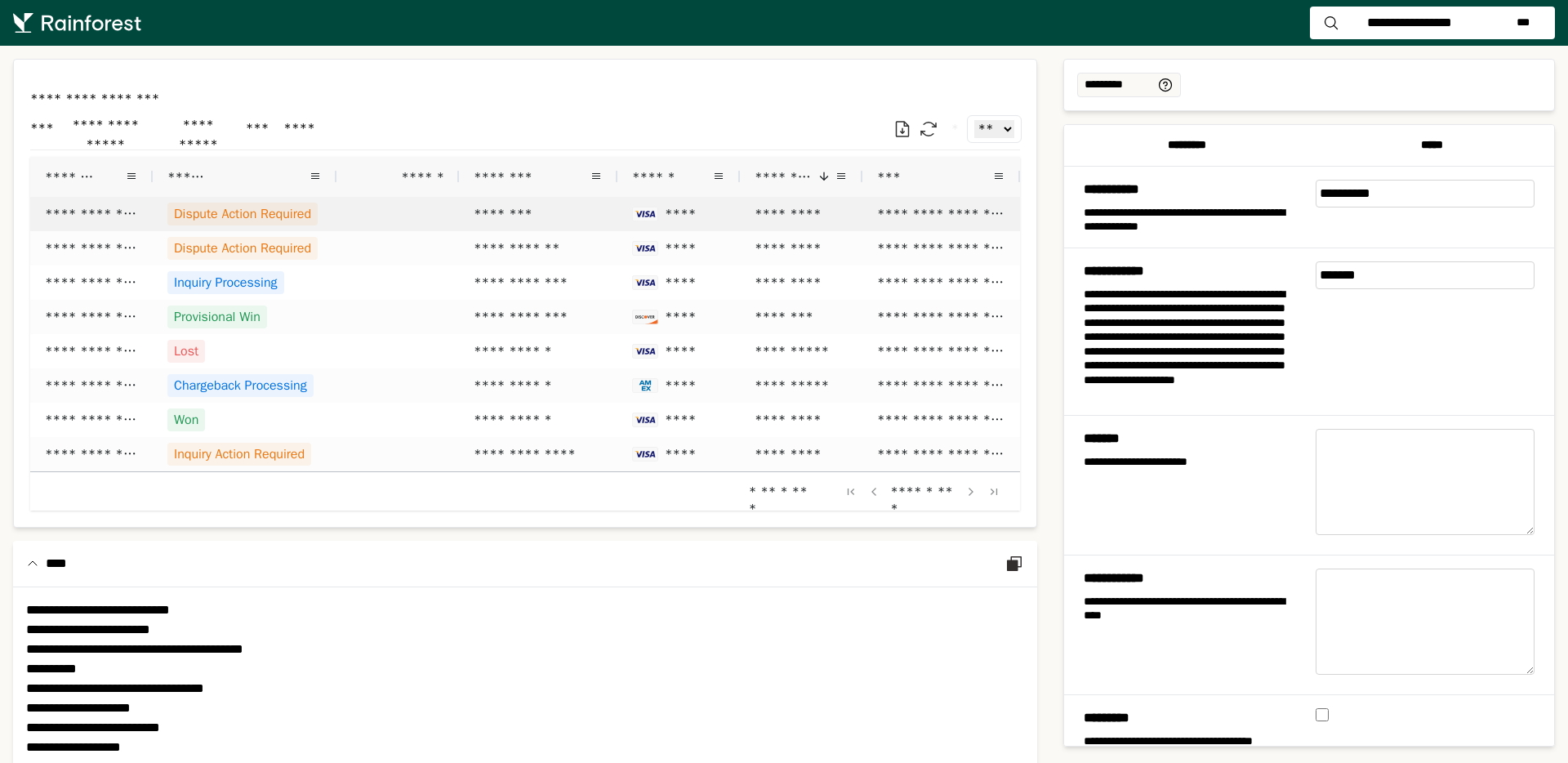 click on "Dispute Action Required" at bounding box center (244, 214) 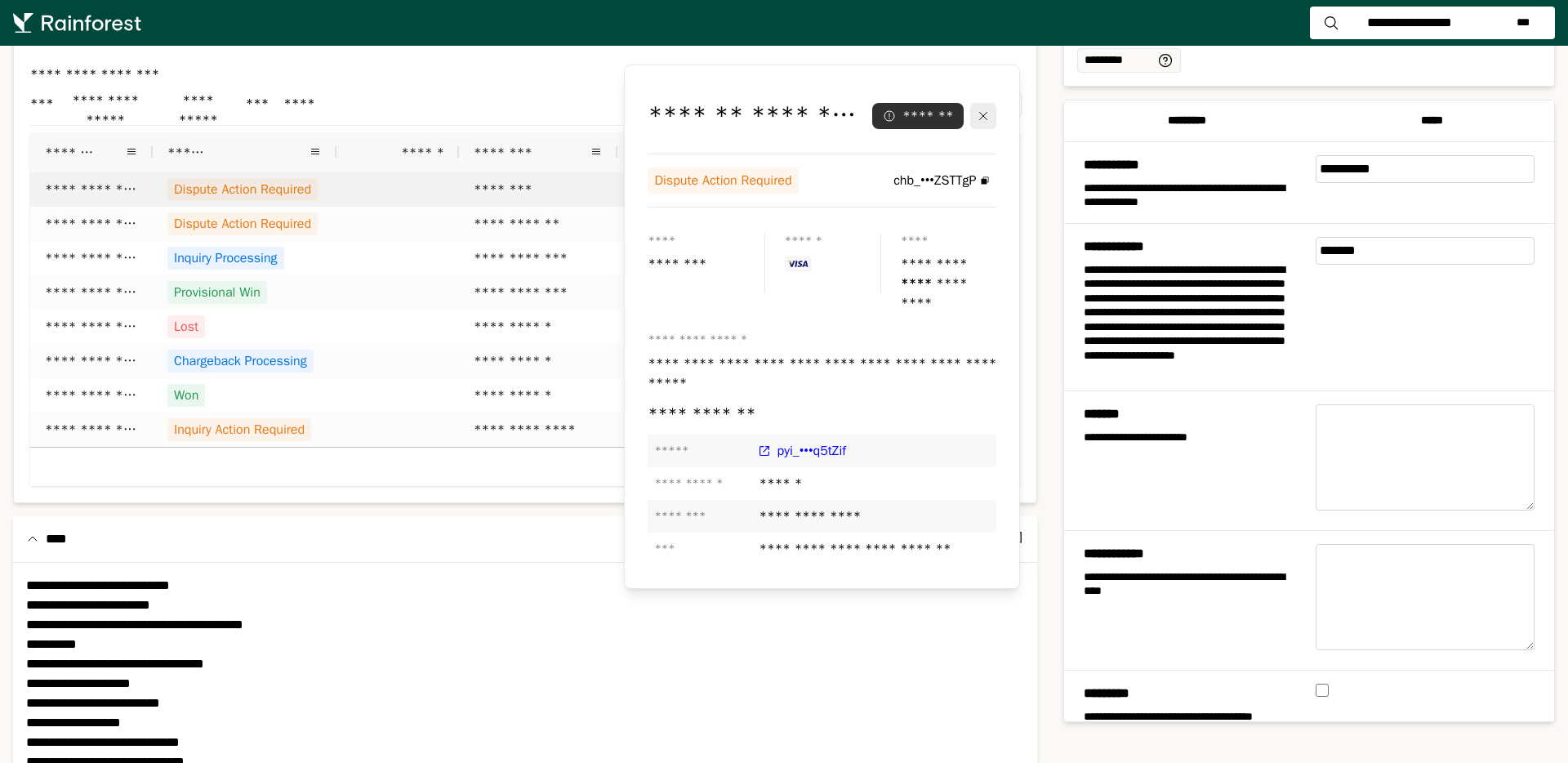scroll, scrollTop: 0, scrollLeft: 0, axis: both 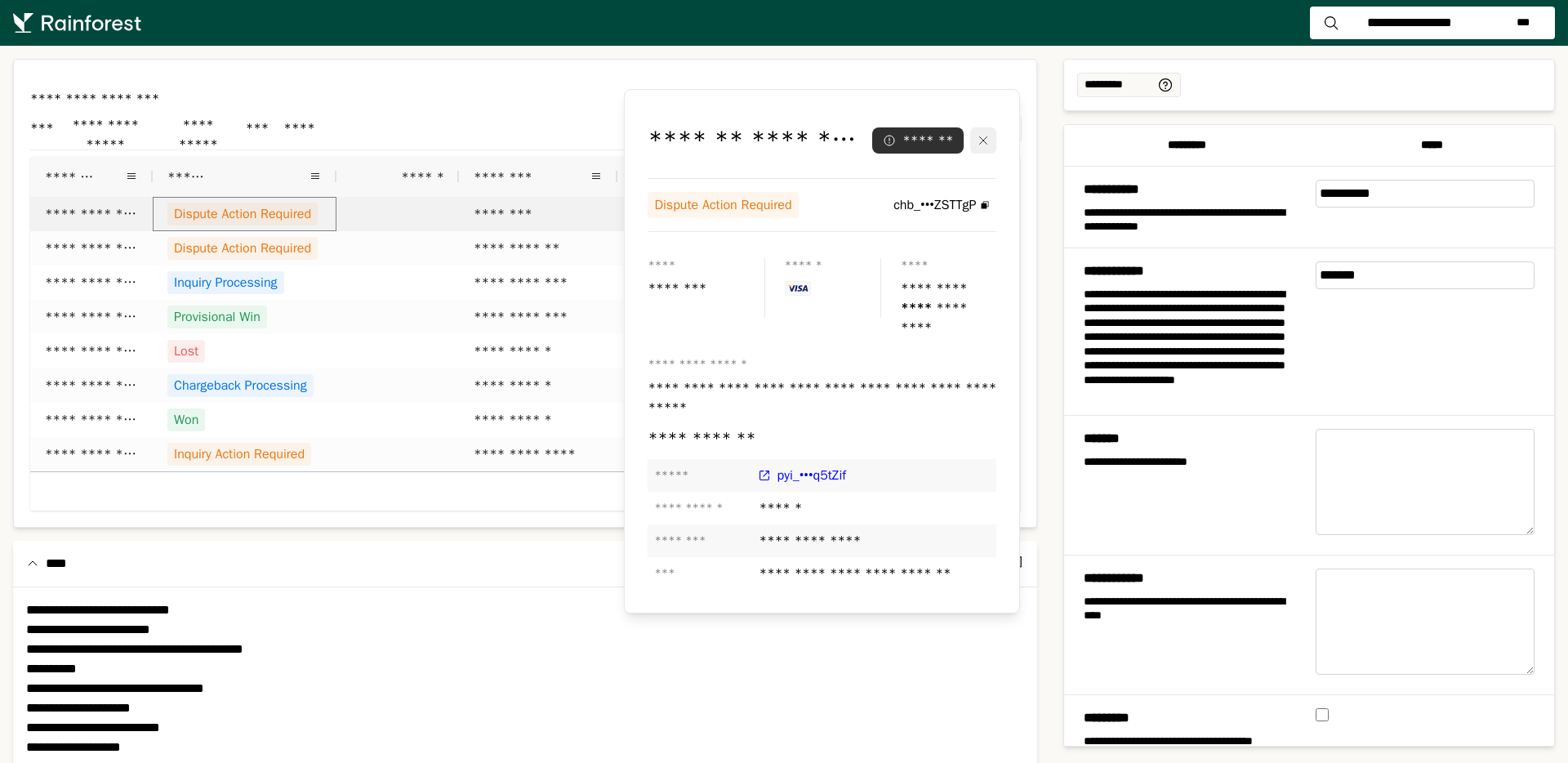 click 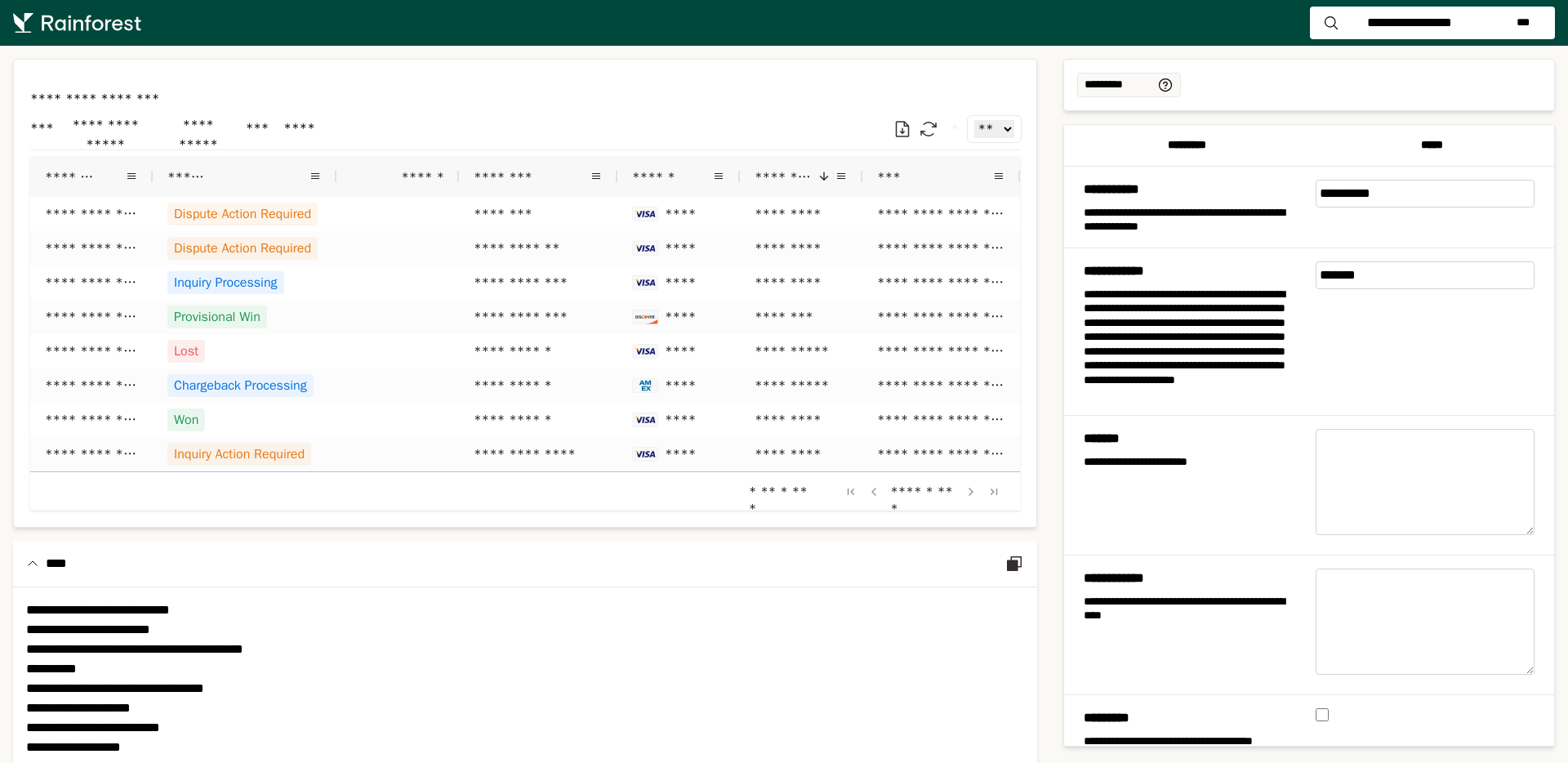 click on "**********" 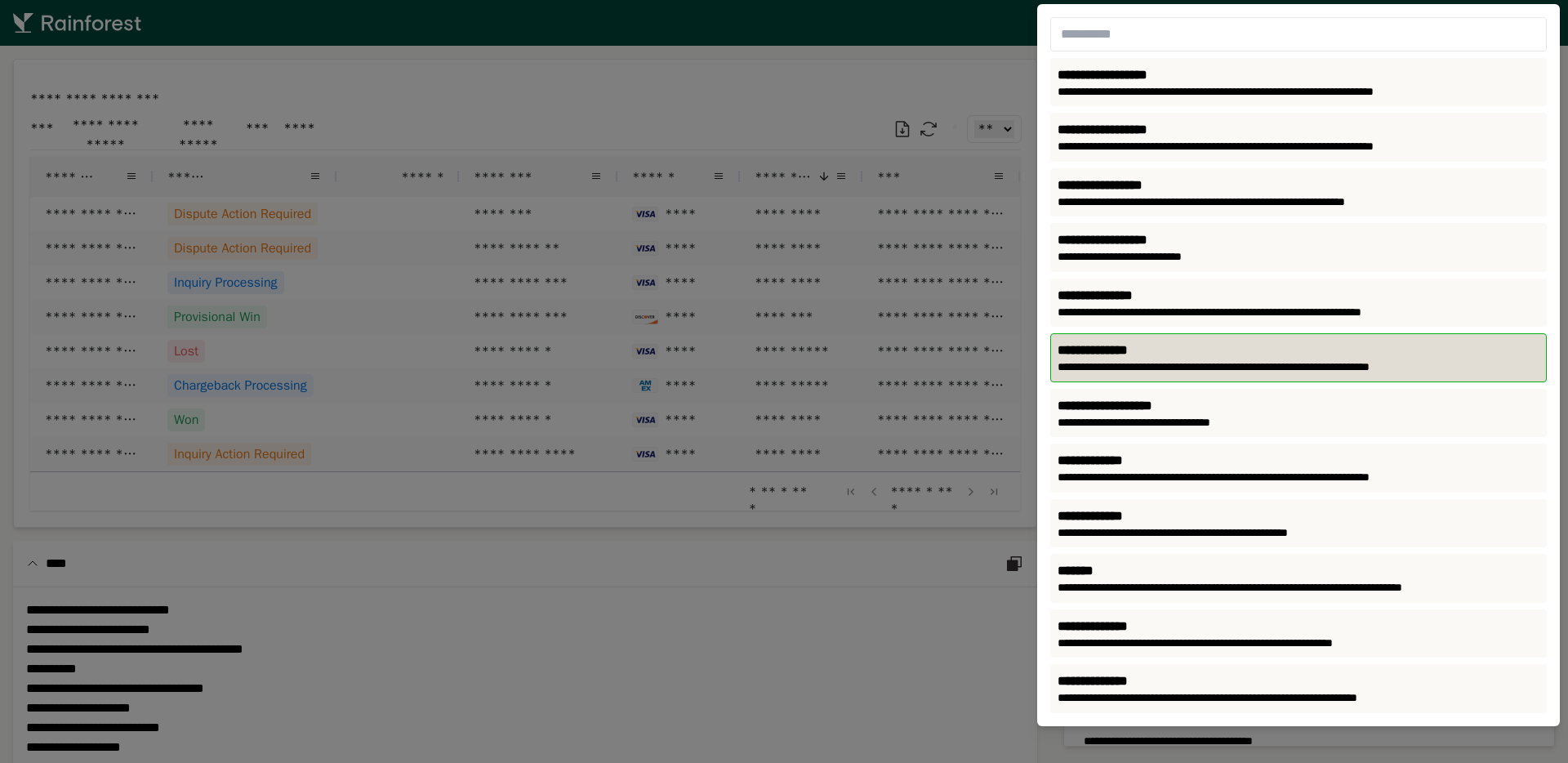 click on "**********" at bounding box center (1298, 350) 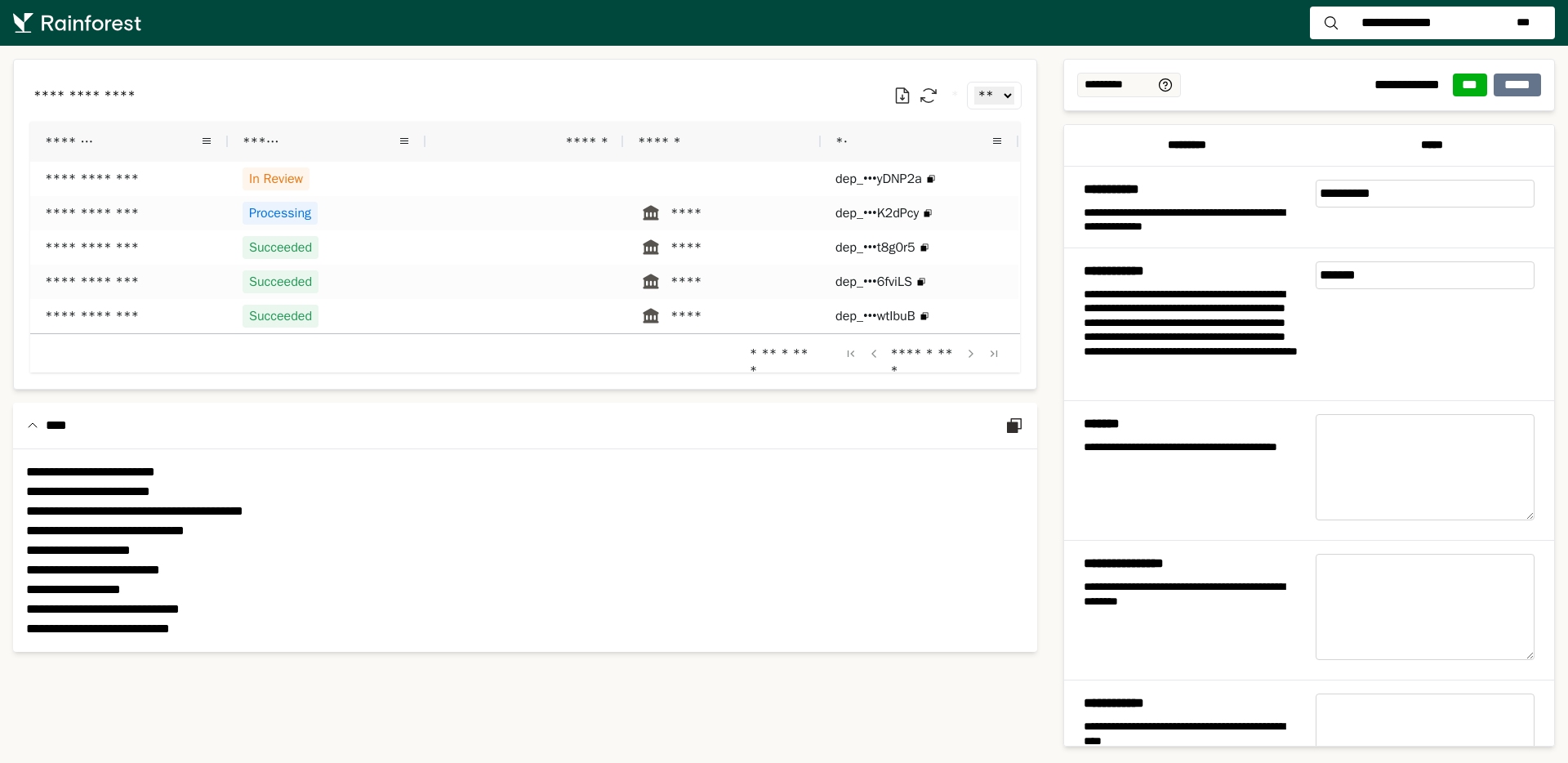 scroll, scrollTop: 0, scrollLeft: 0, axis: both 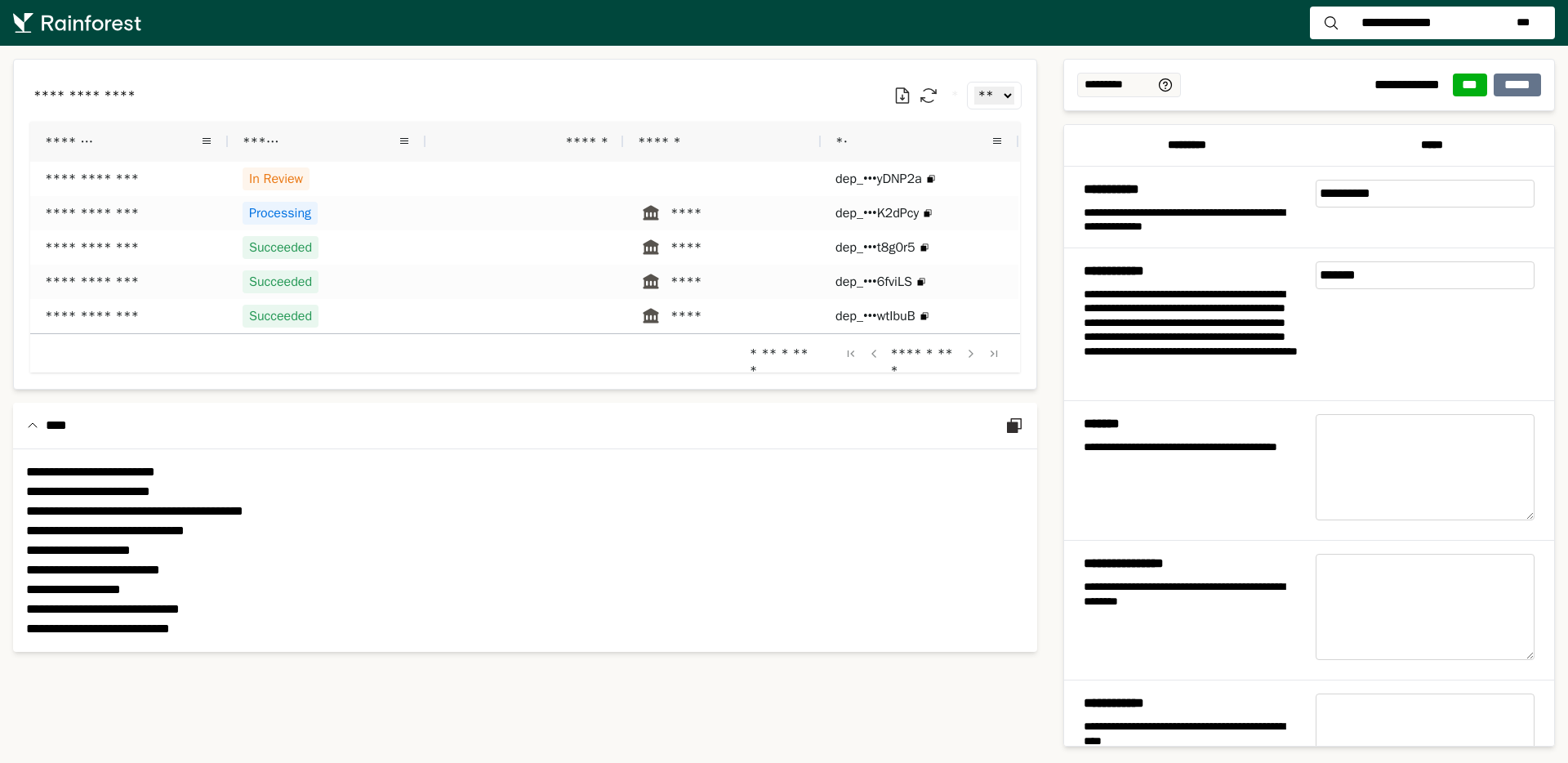 click on "**********" at bounding box center [1396, 23] 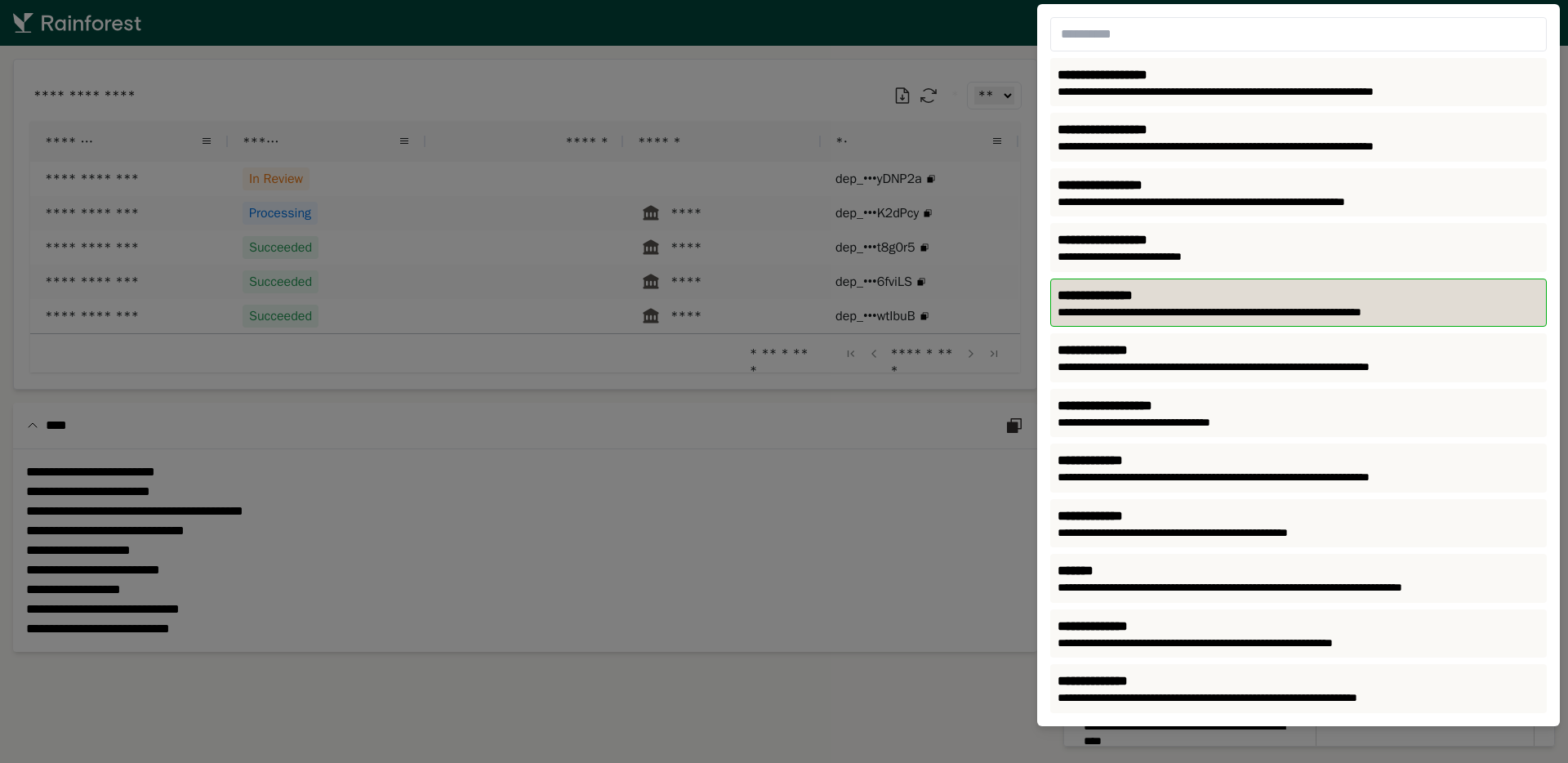 click on "**********" at bounding box center [1298, 296] 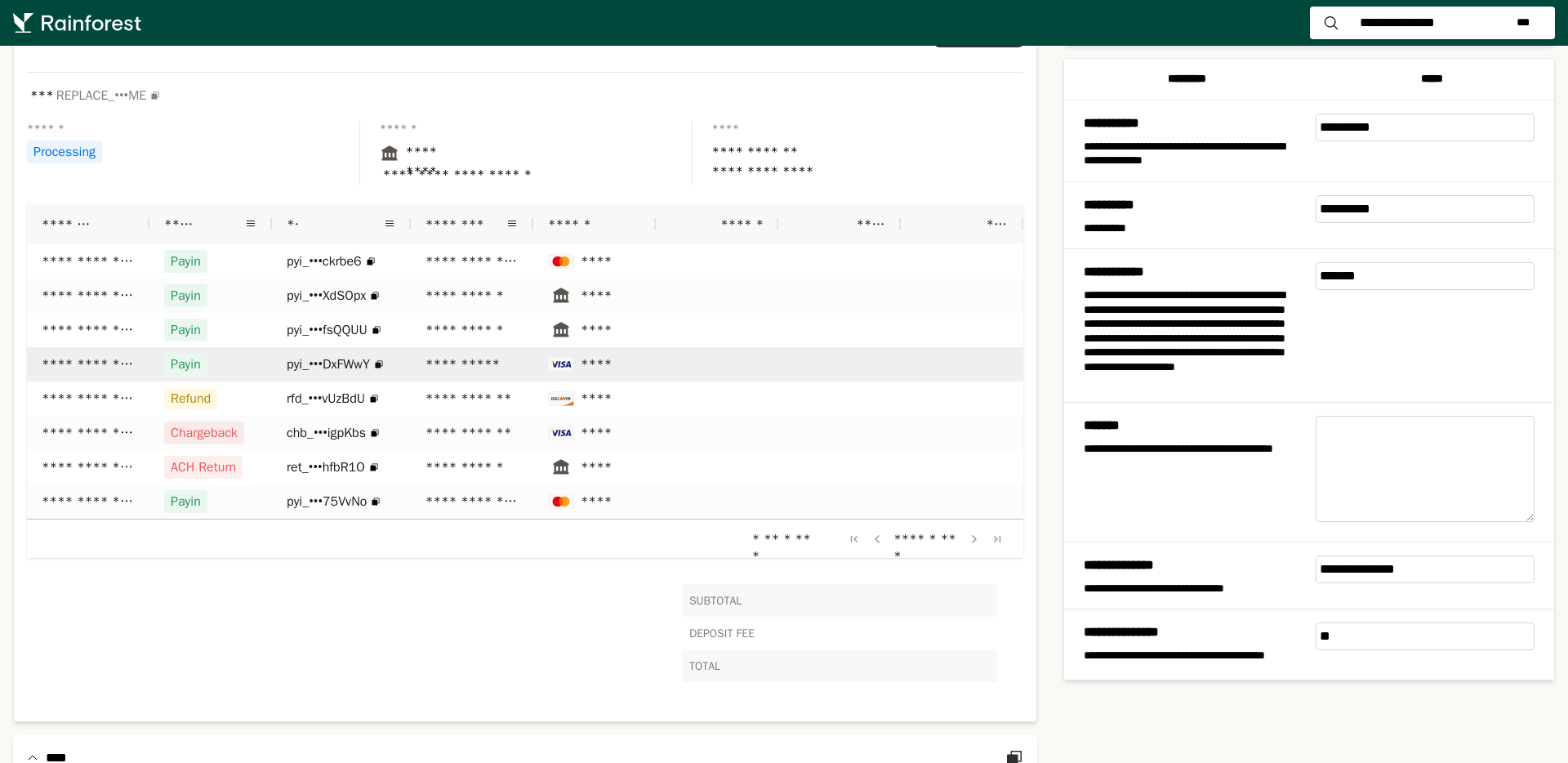 scroll, scrollTop: 0, scrollLeft: 0, axis: both 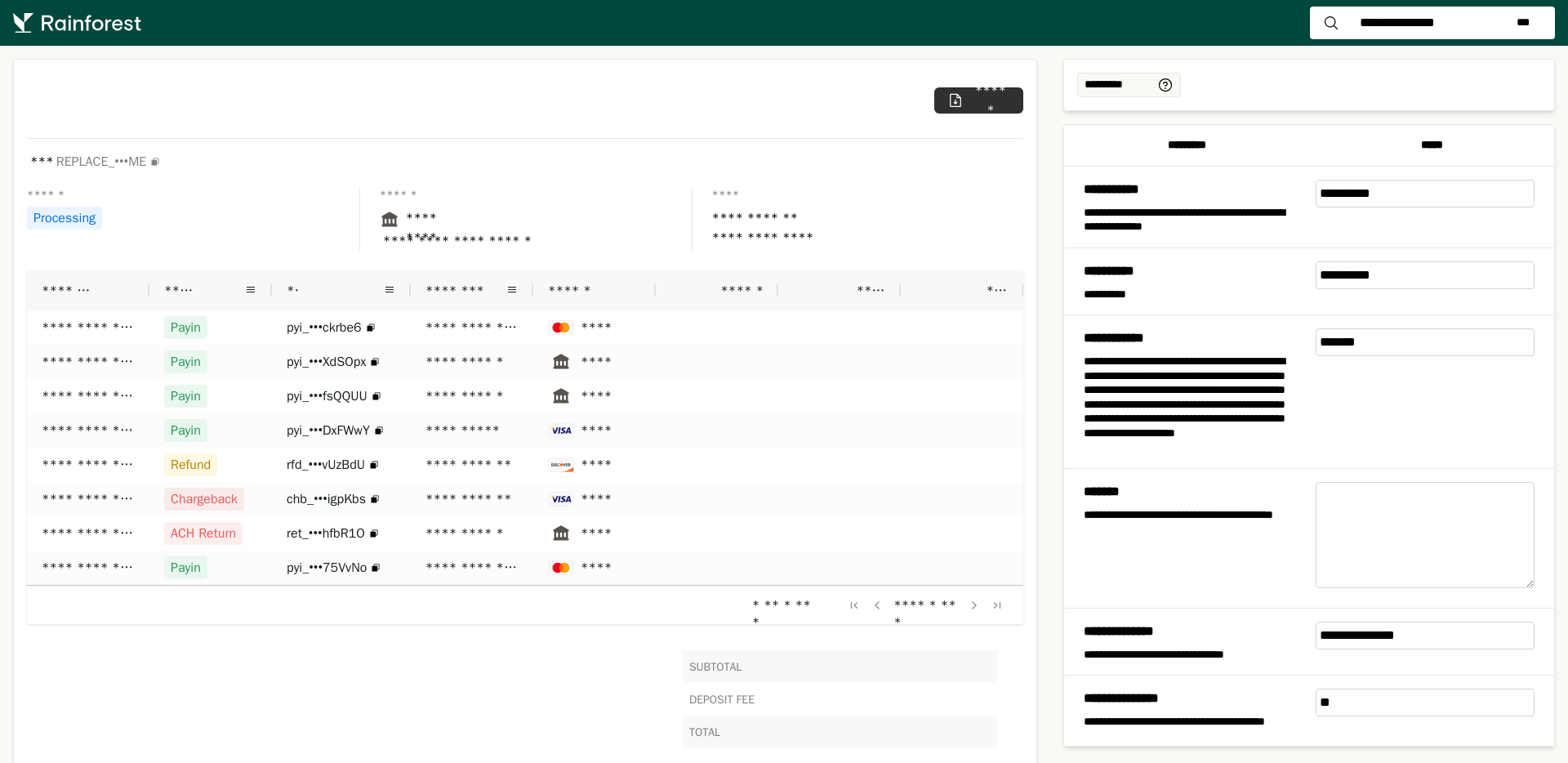 click on "**********" at bounding box center (1397, 23) 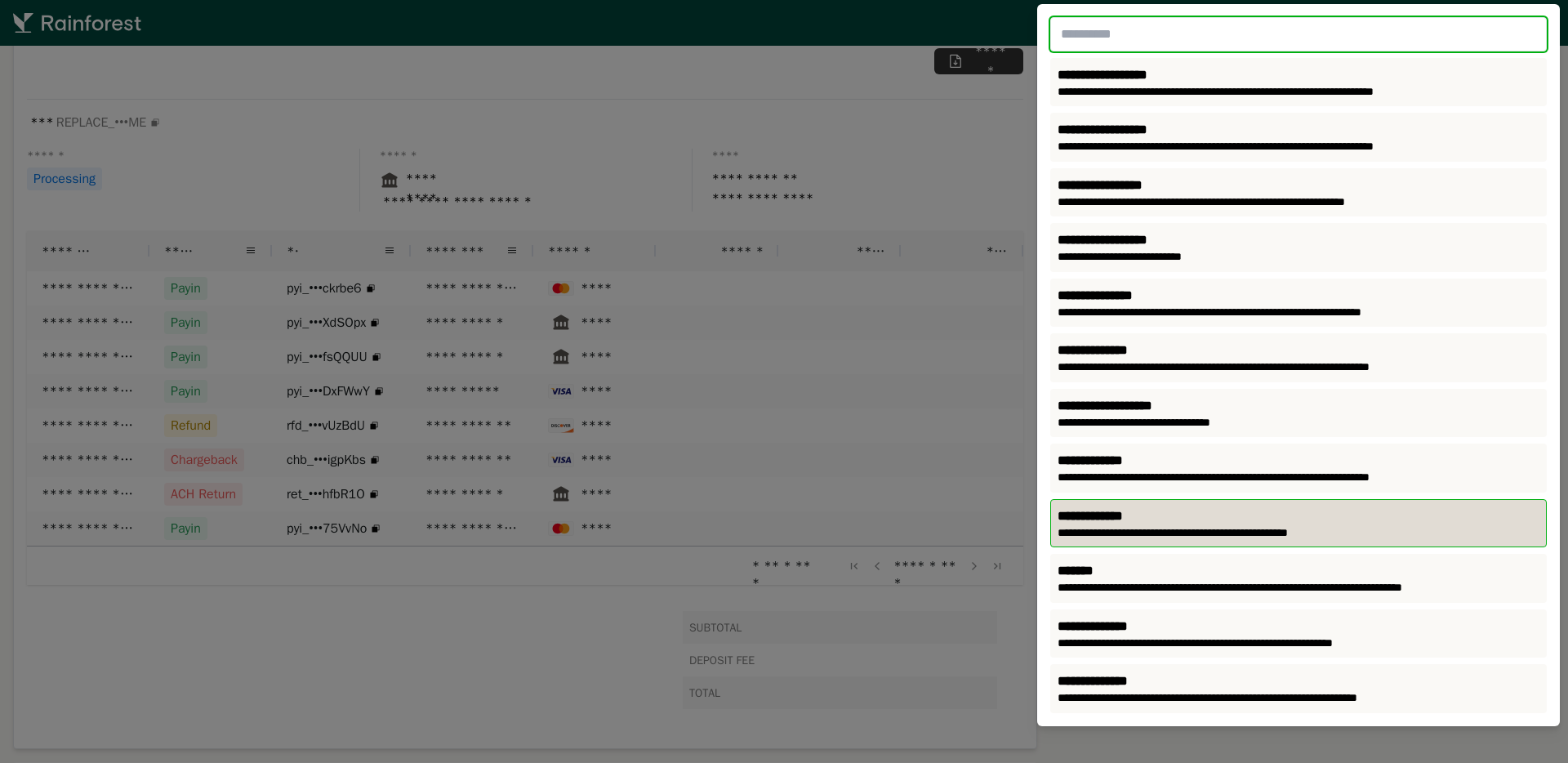 scroll, scrollTop: 42, scrollLeft: 0, axis: vertical 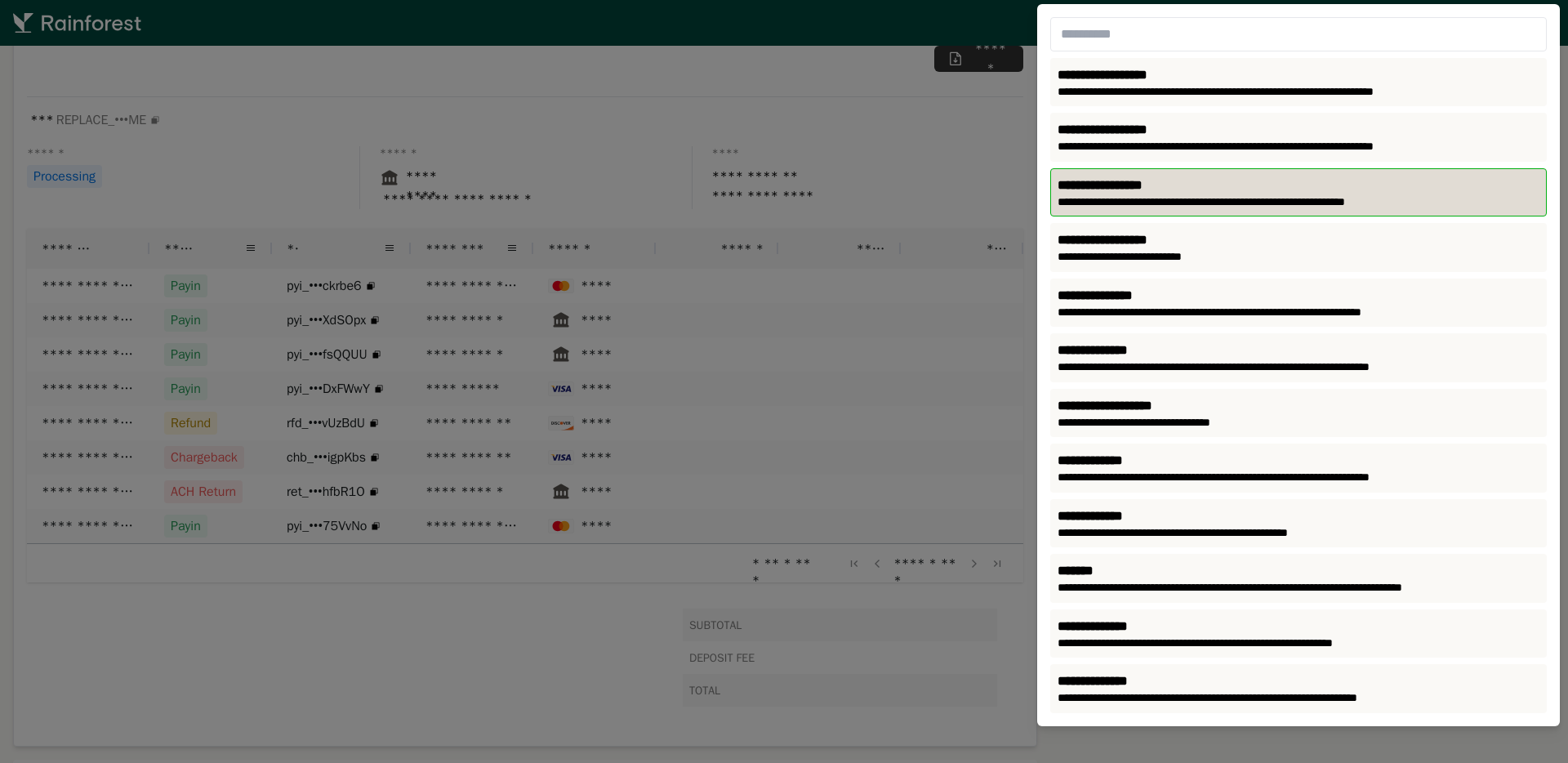 click on "**********" at bounding box center (1298, 203) 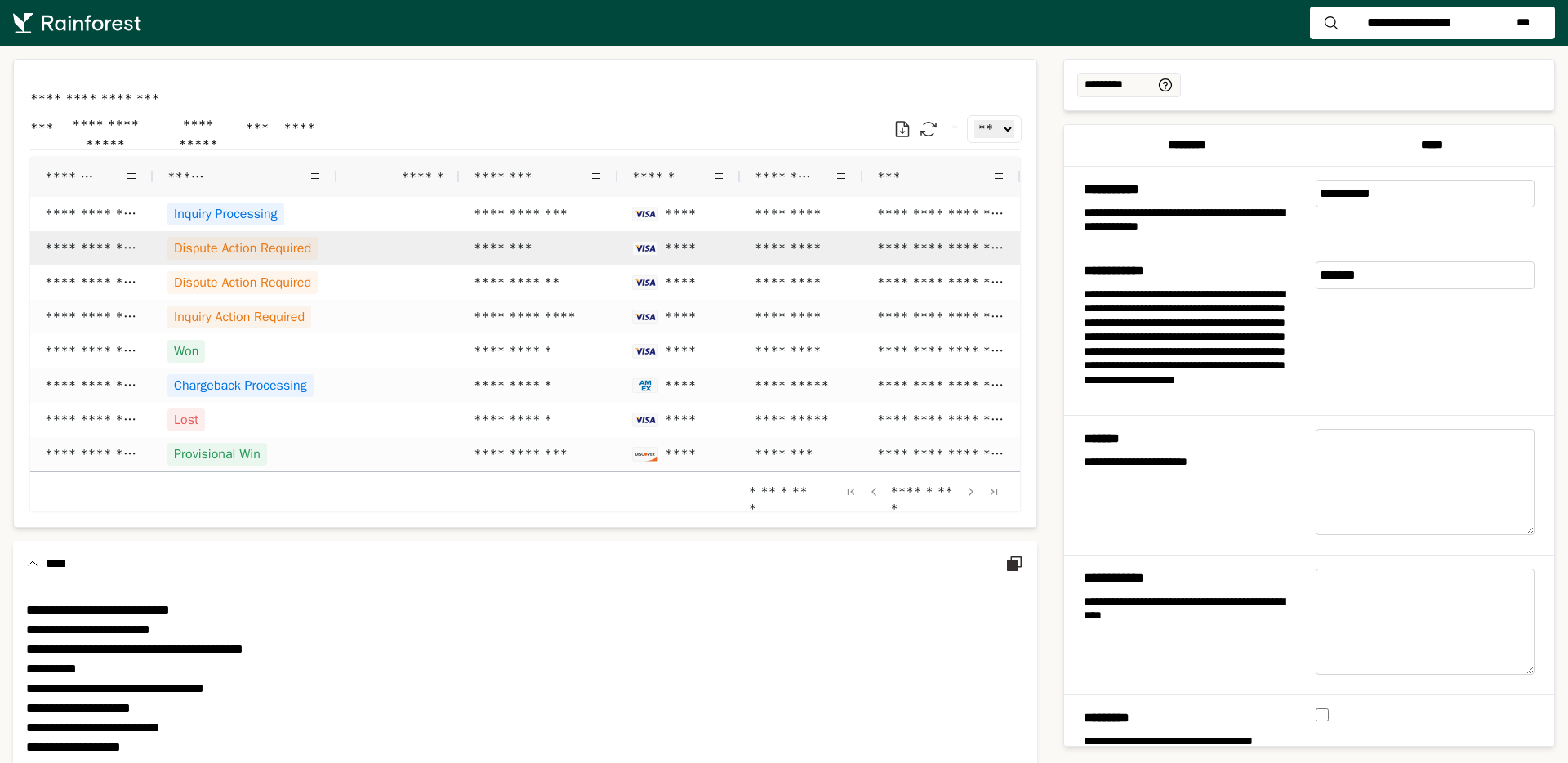 scroll, scrollTop: 0, scrollLeft: 0, axis: both 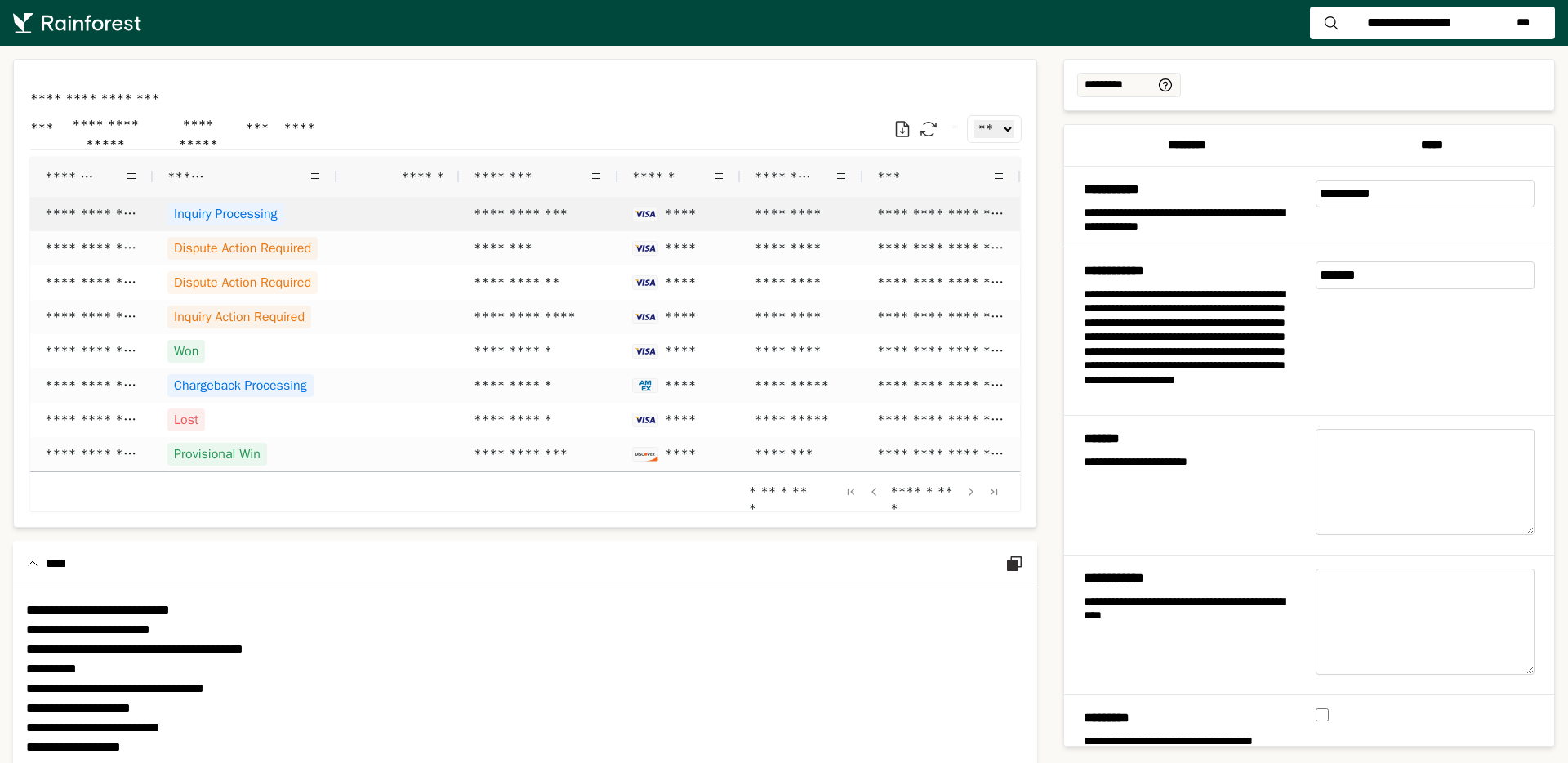 click on "**********" at bounding box center (538, 214) 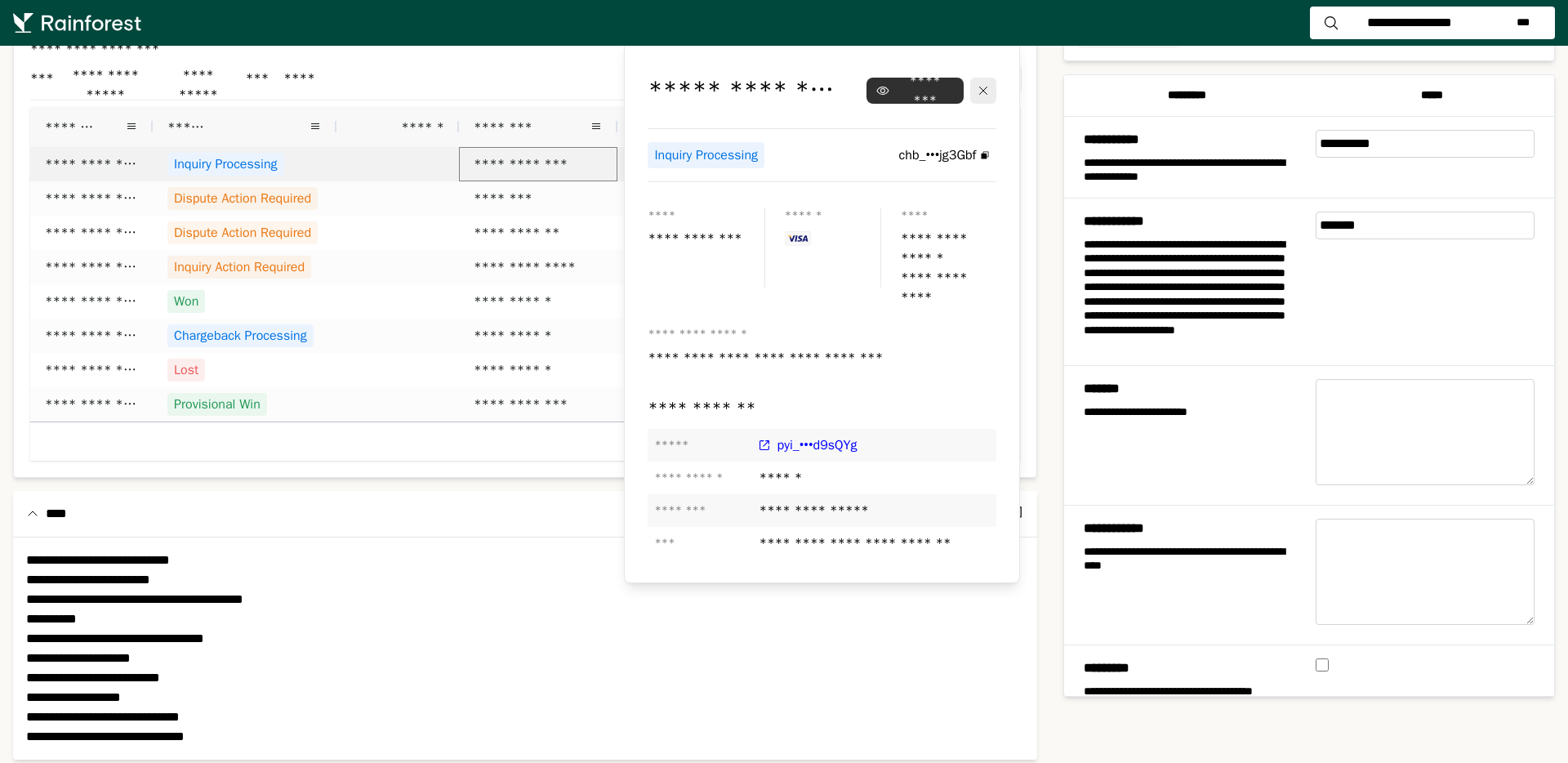 scroll, scrollTop: 0, scrollLeft: 0, axis: both 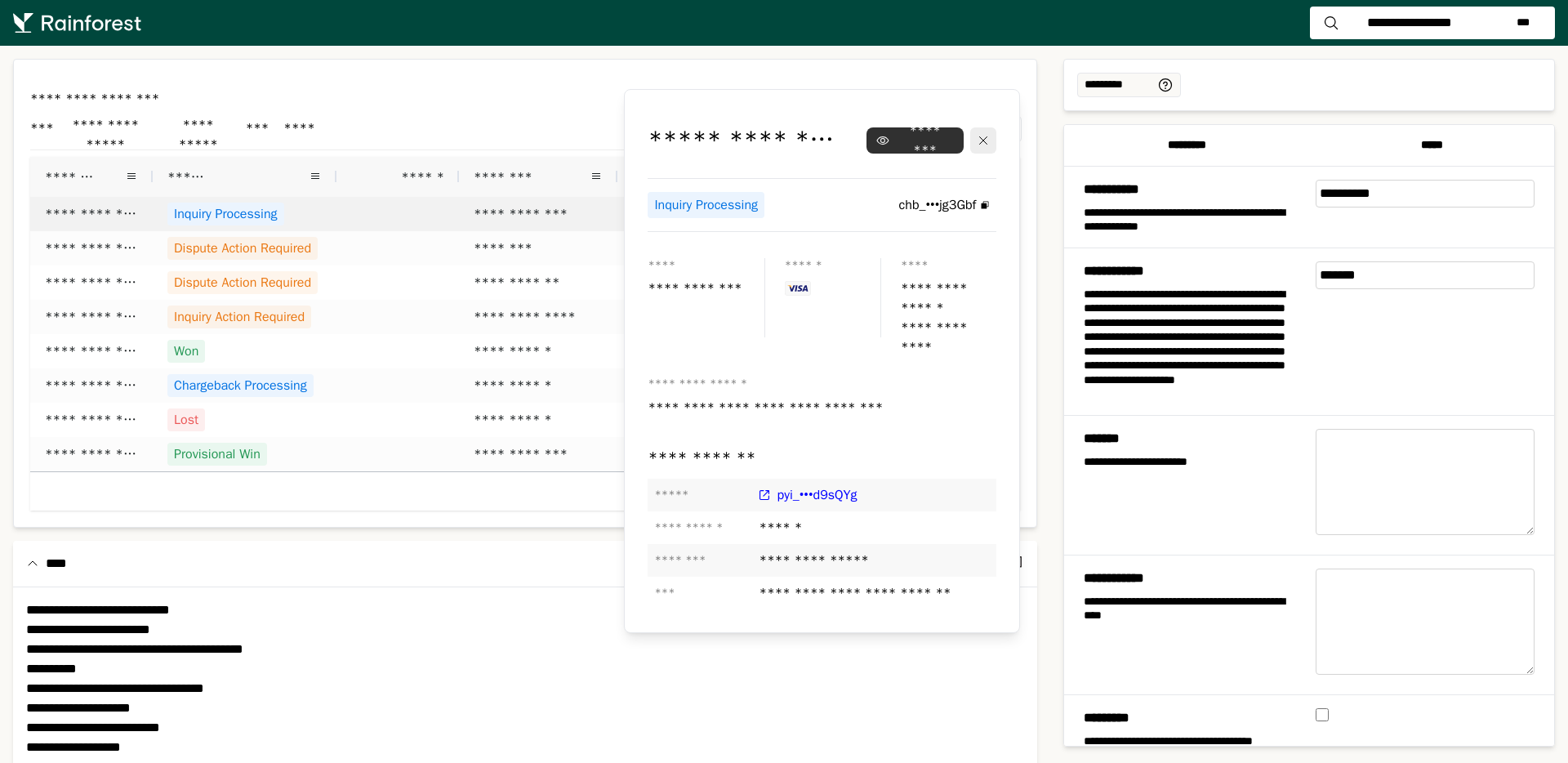 click on "**********" at bounding box center (1410, 23) 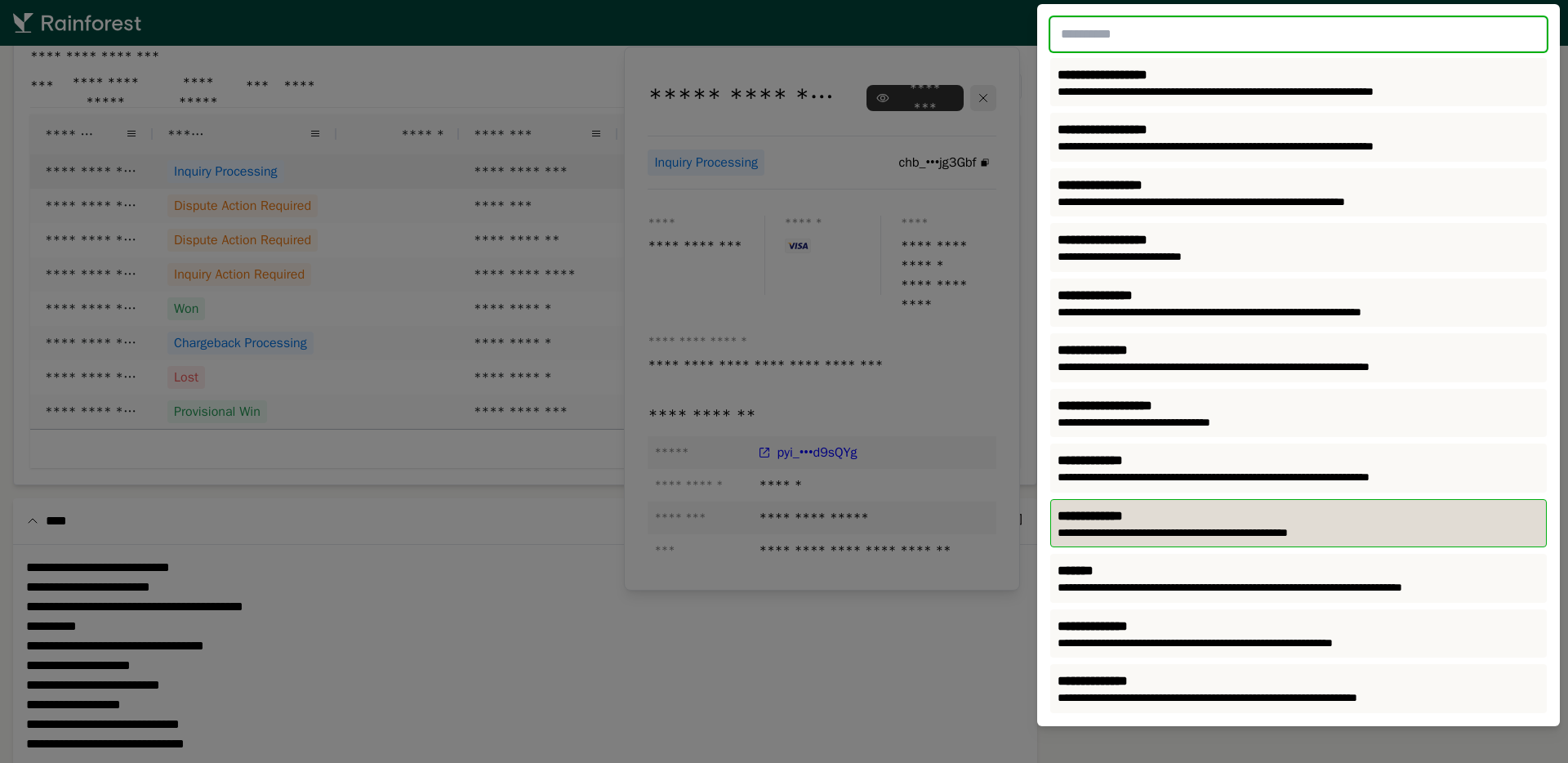 scroll, scrollTop: 56, scrollLeft: 0, axis: vertical 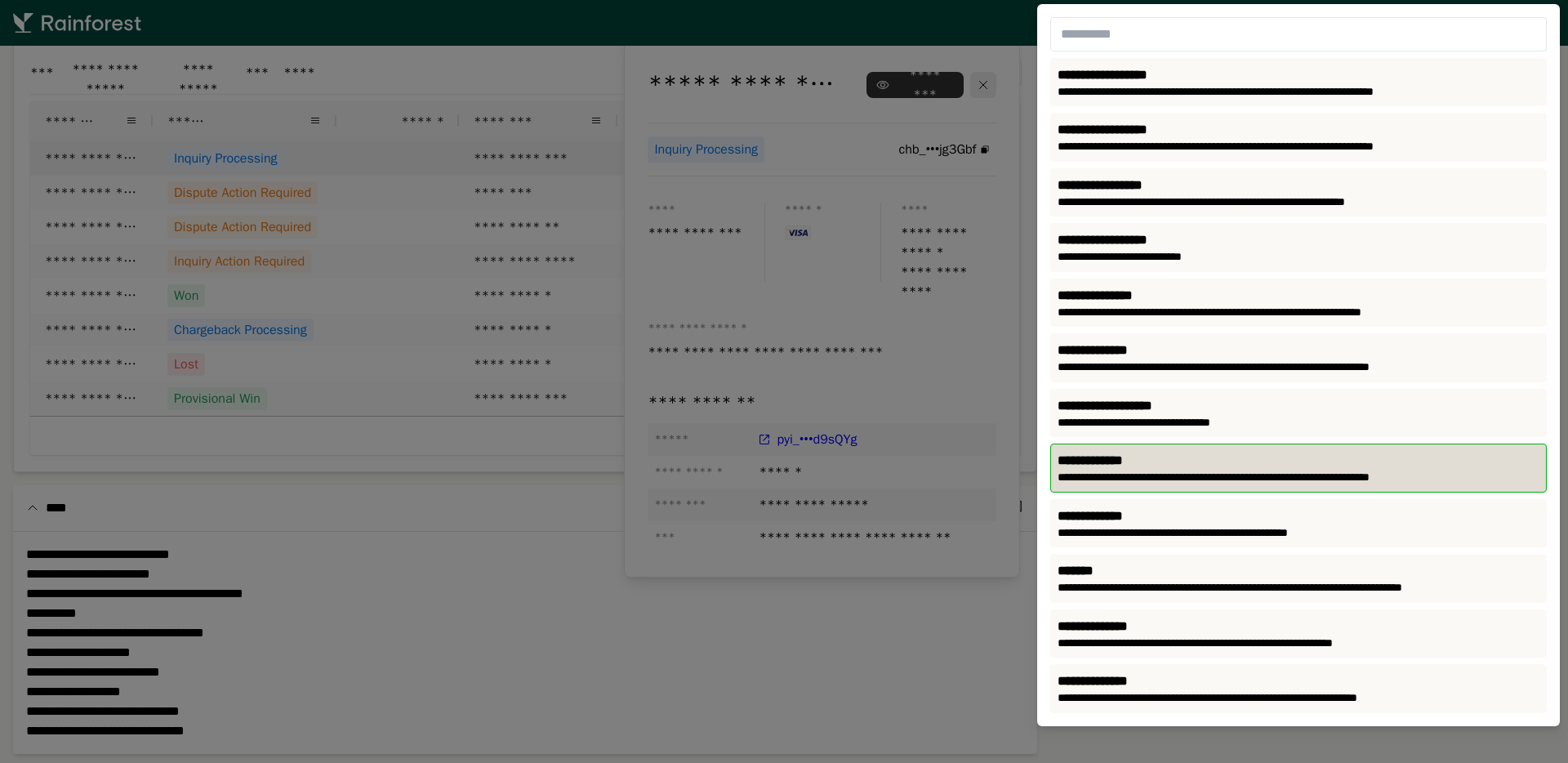 click on "**********" at bounding box center [1298, 478] 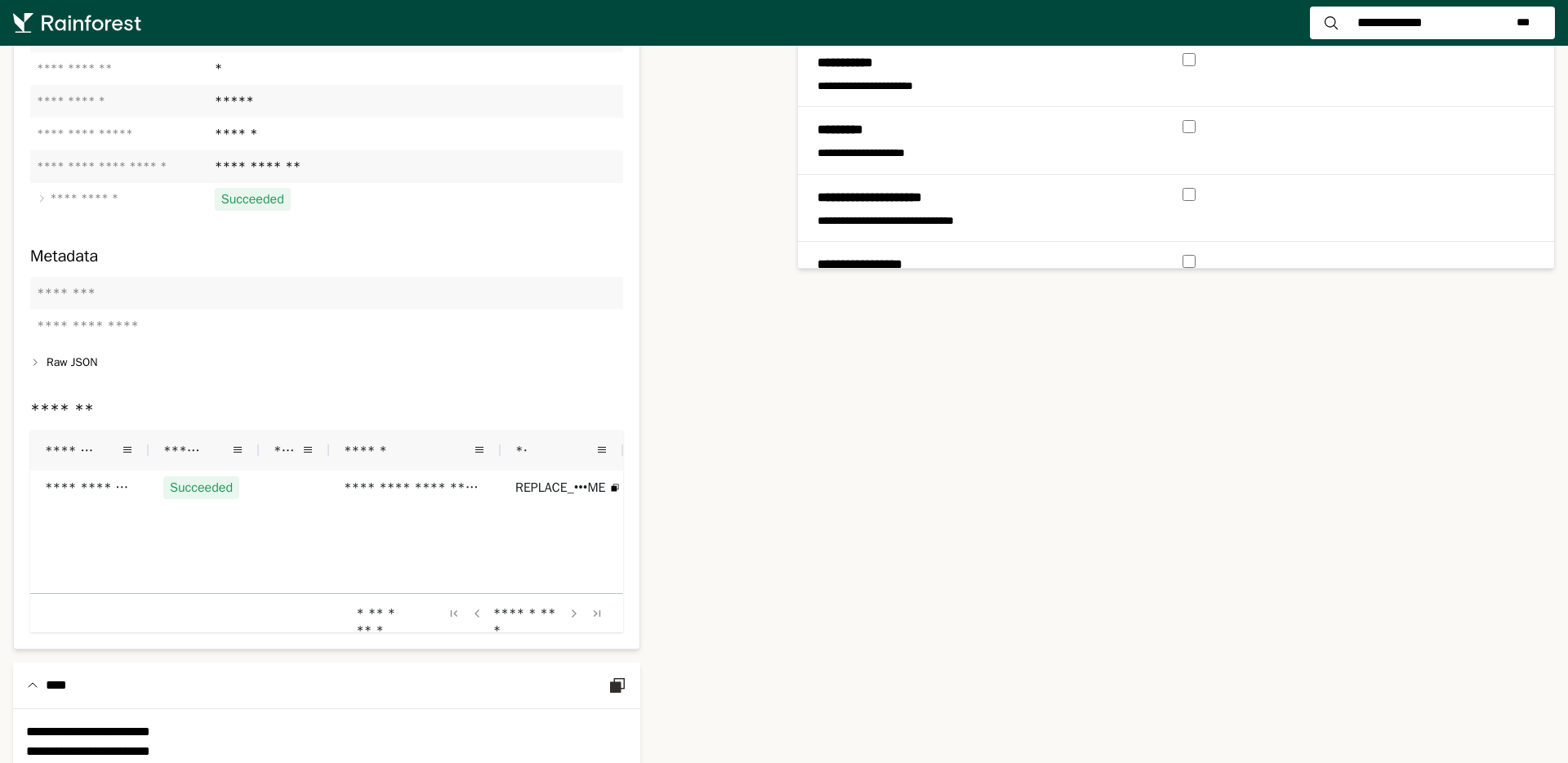 scroll, scrollTop: 491, scrollLeft: 0, axis: vertical 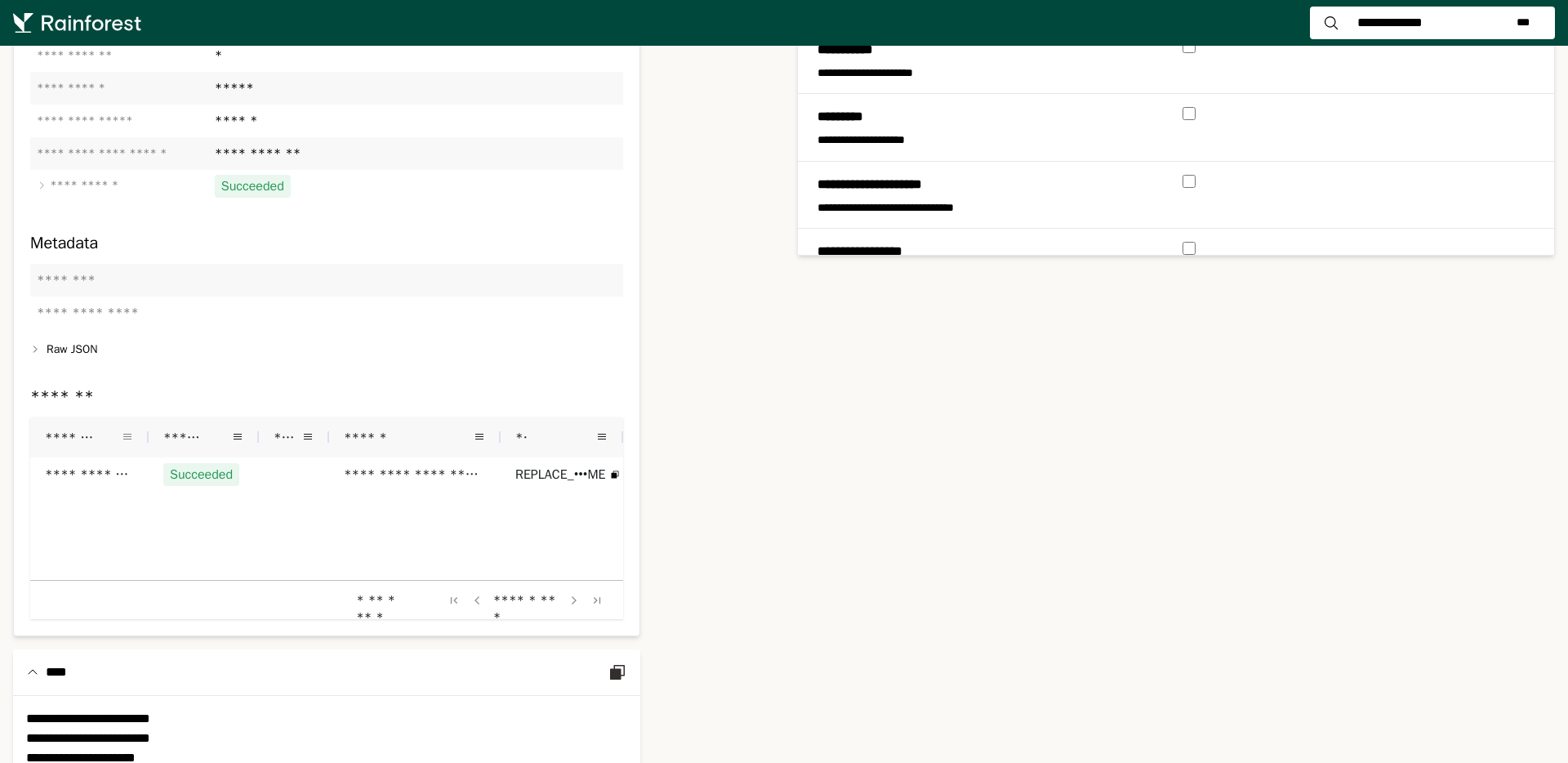 click at bounding box center [127, 437] 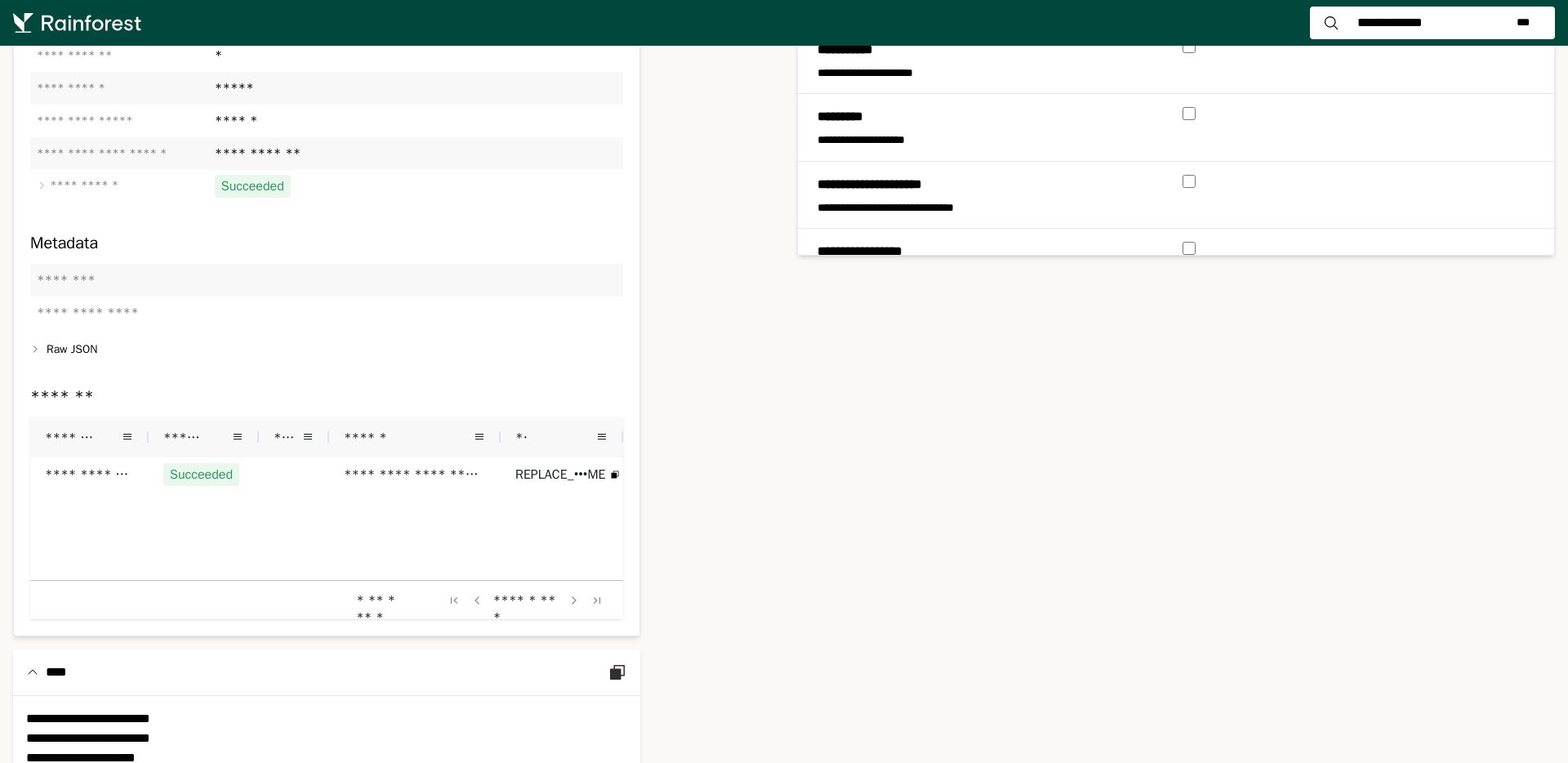 click on "*******" at bounding box center (327, 396) 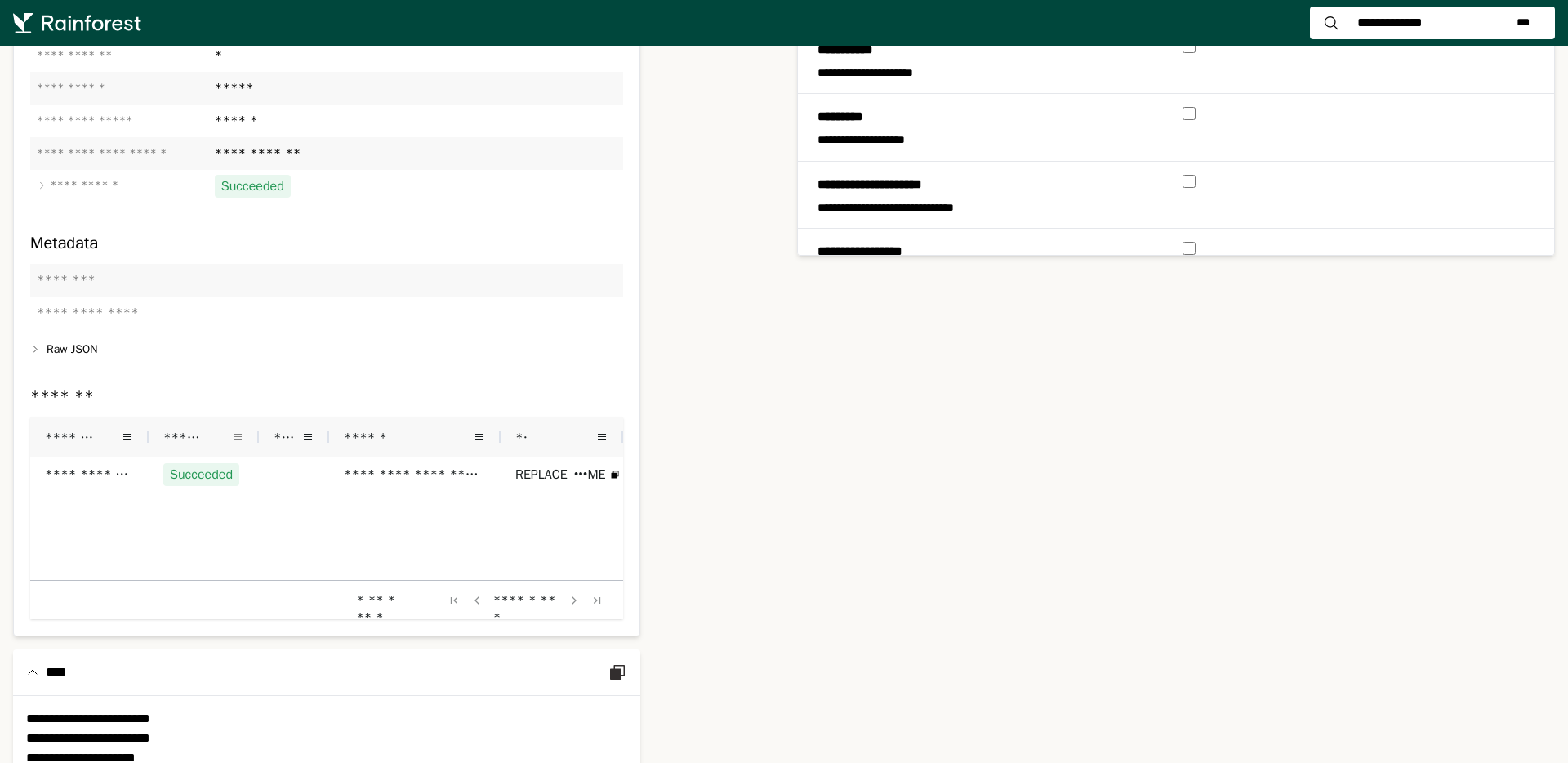click at bounding box center [238, 437] 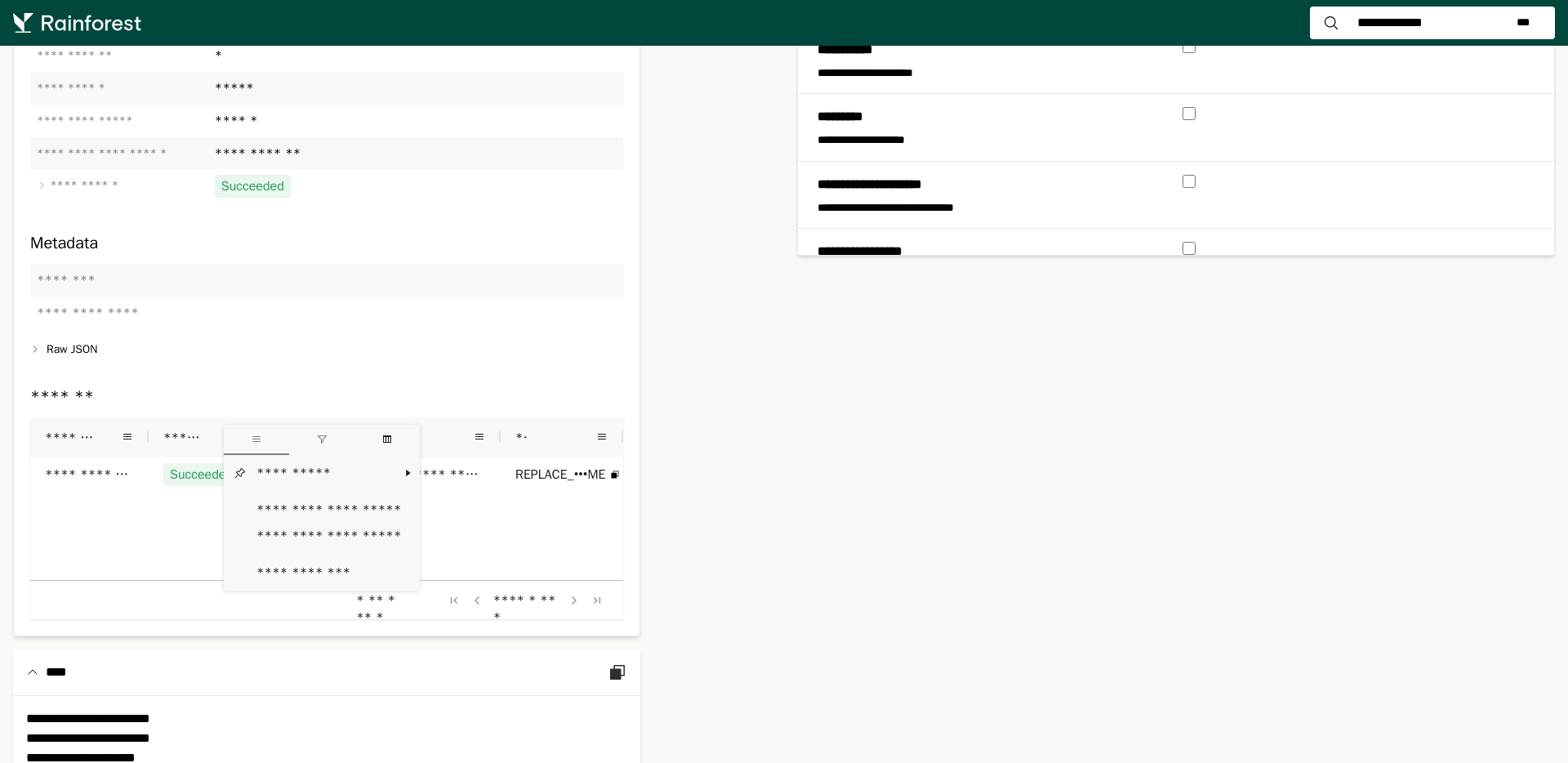 click at bounding box center [322, 440] 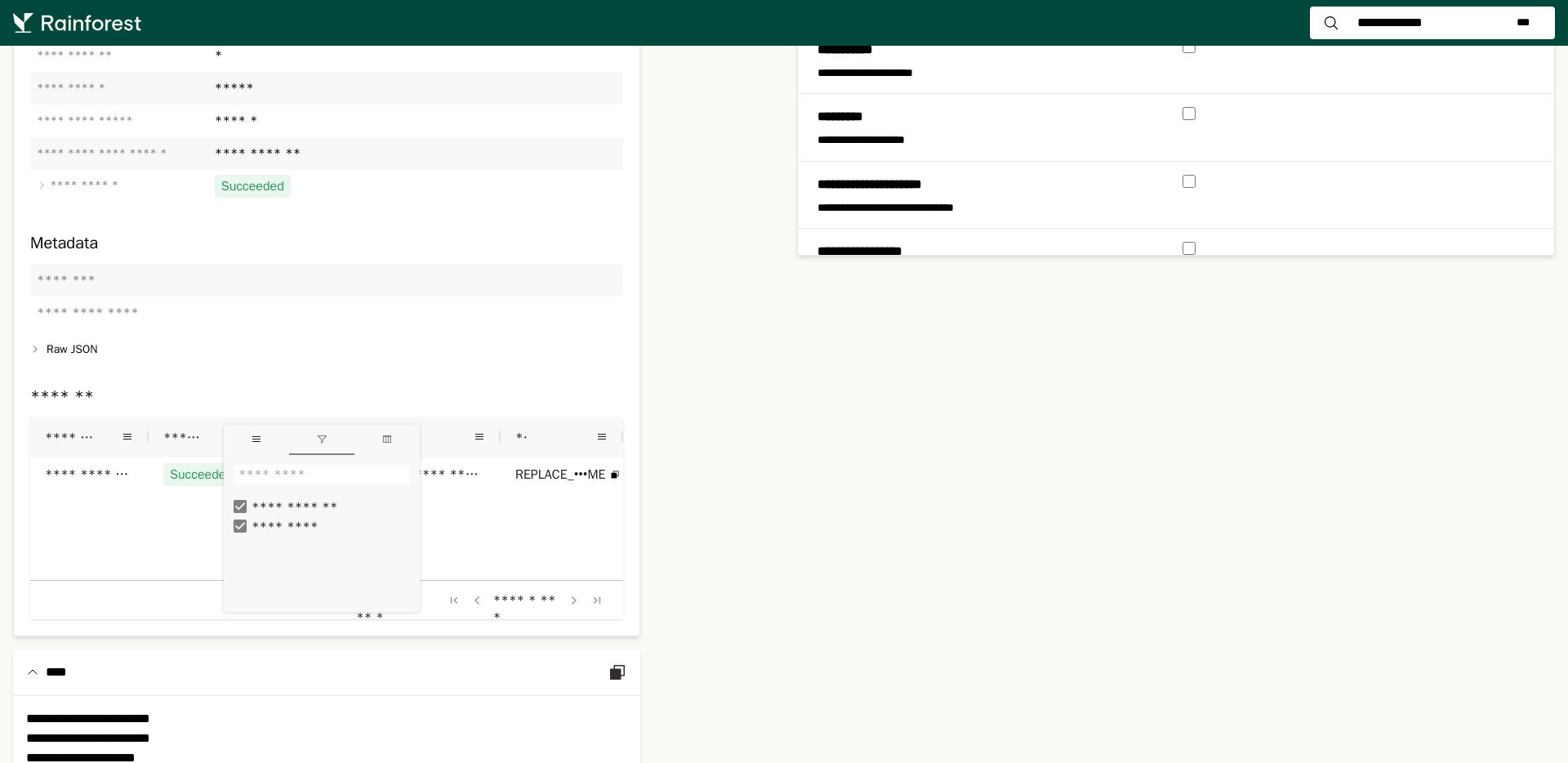 click at bounding box center (387, 440) 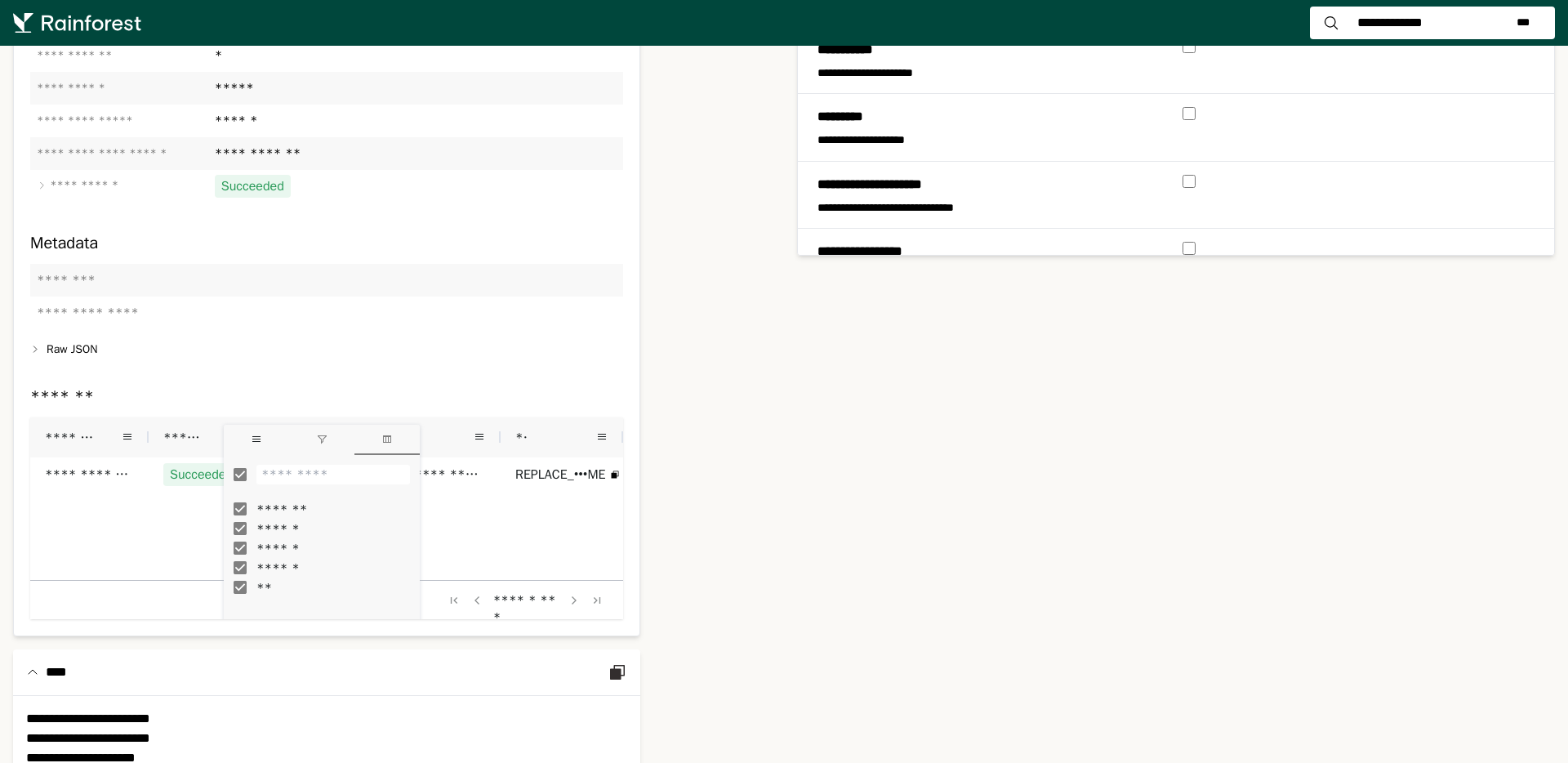 click at bounding box center (322, 440) 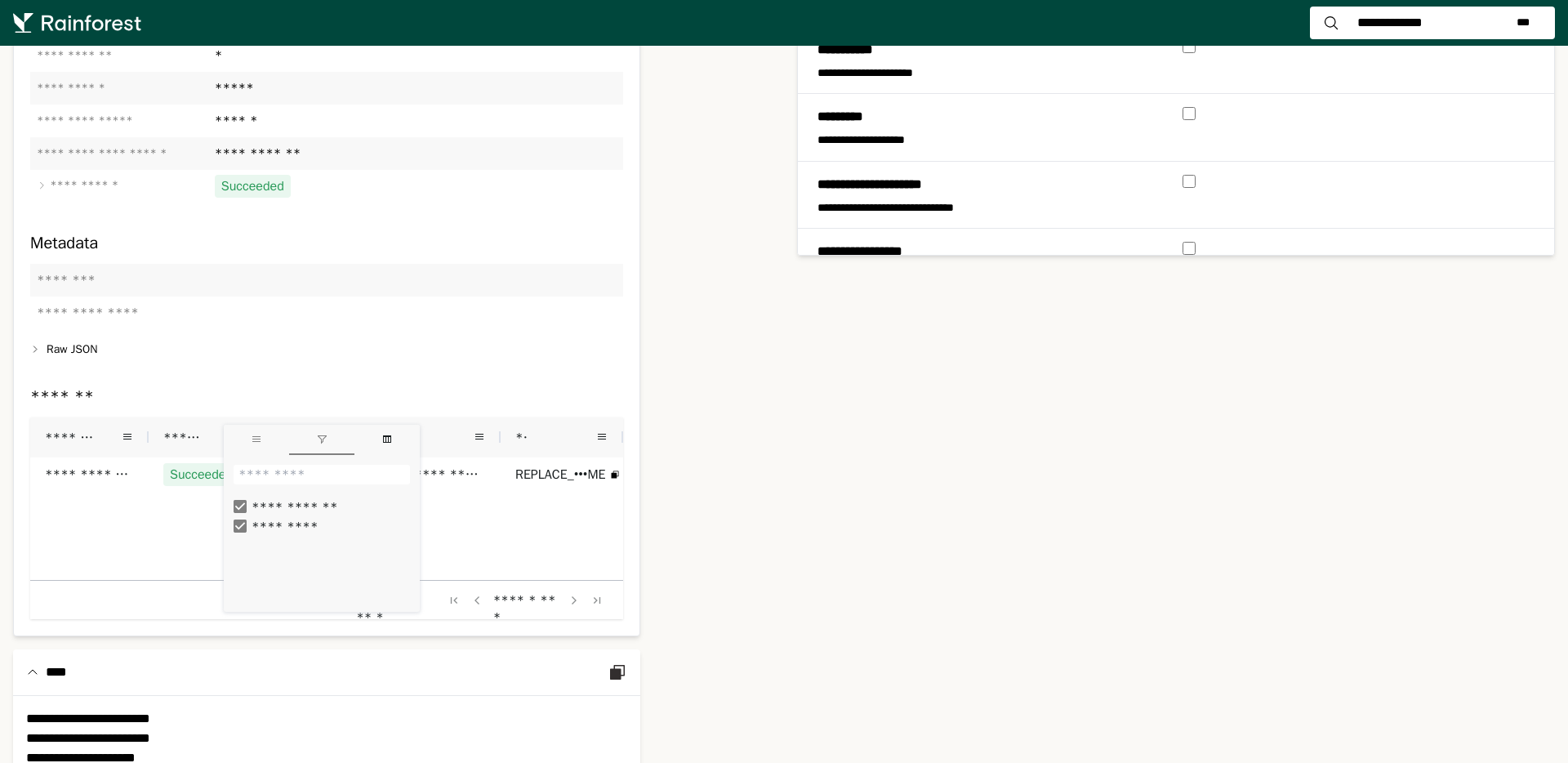 click at bounding box center [256, 440] 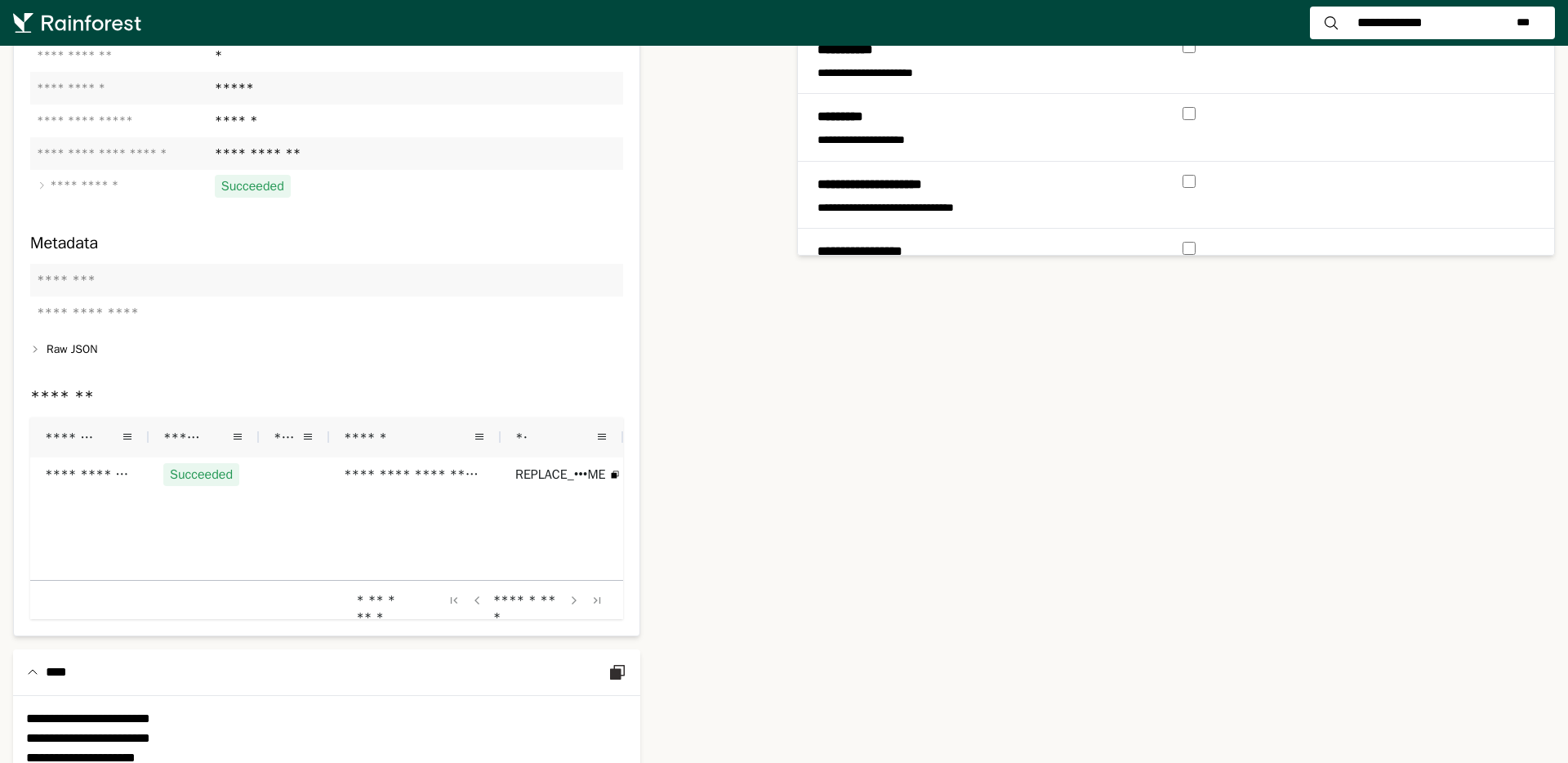 click on "*******" at bounding box center [327, 396] 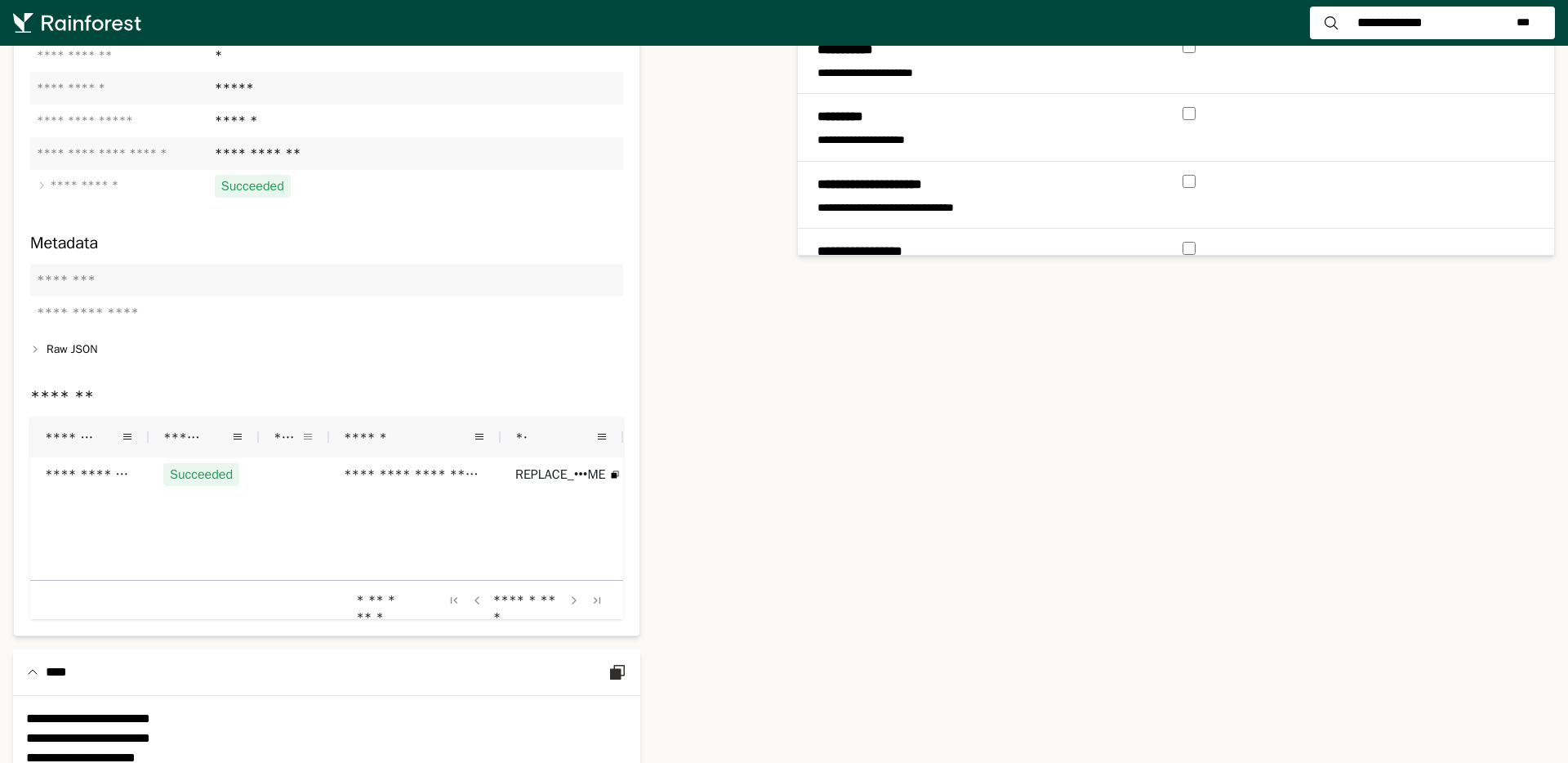 click at bounding box center [308, 437] 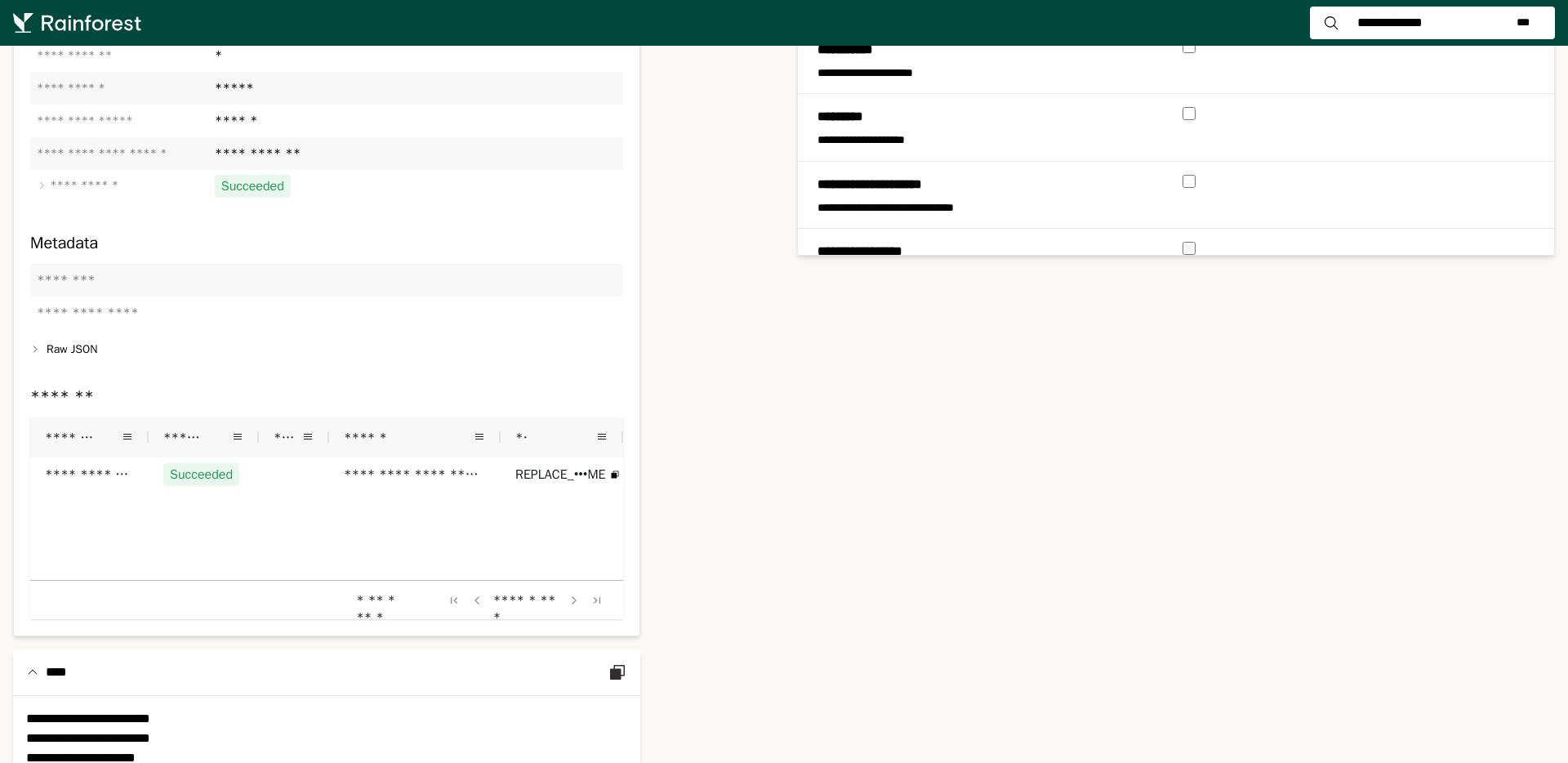 click on "*******" at bounding box center [327, 396] 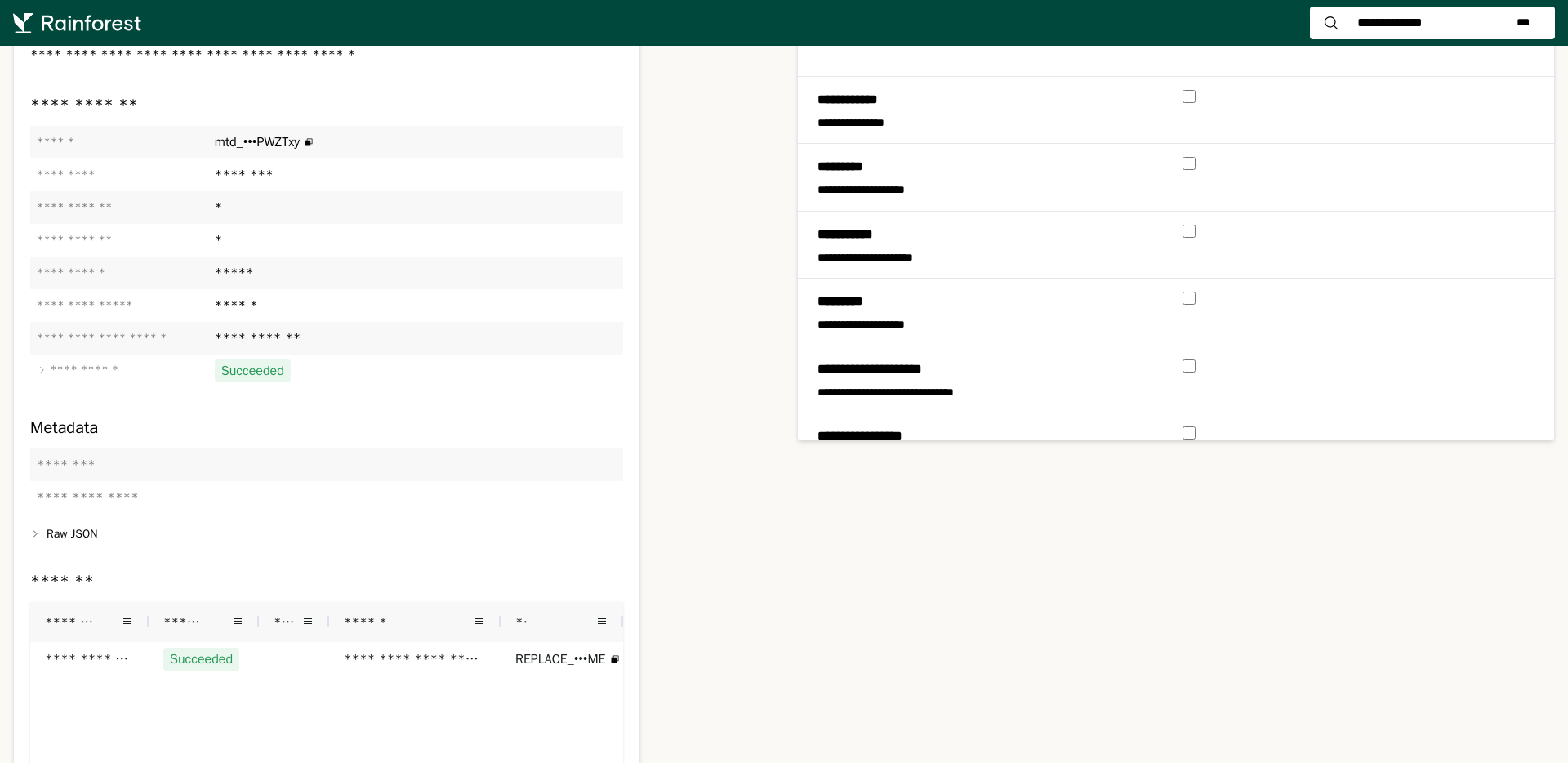 scroll, scrollTop: 154, scrollLeft: 0, axis: vertical 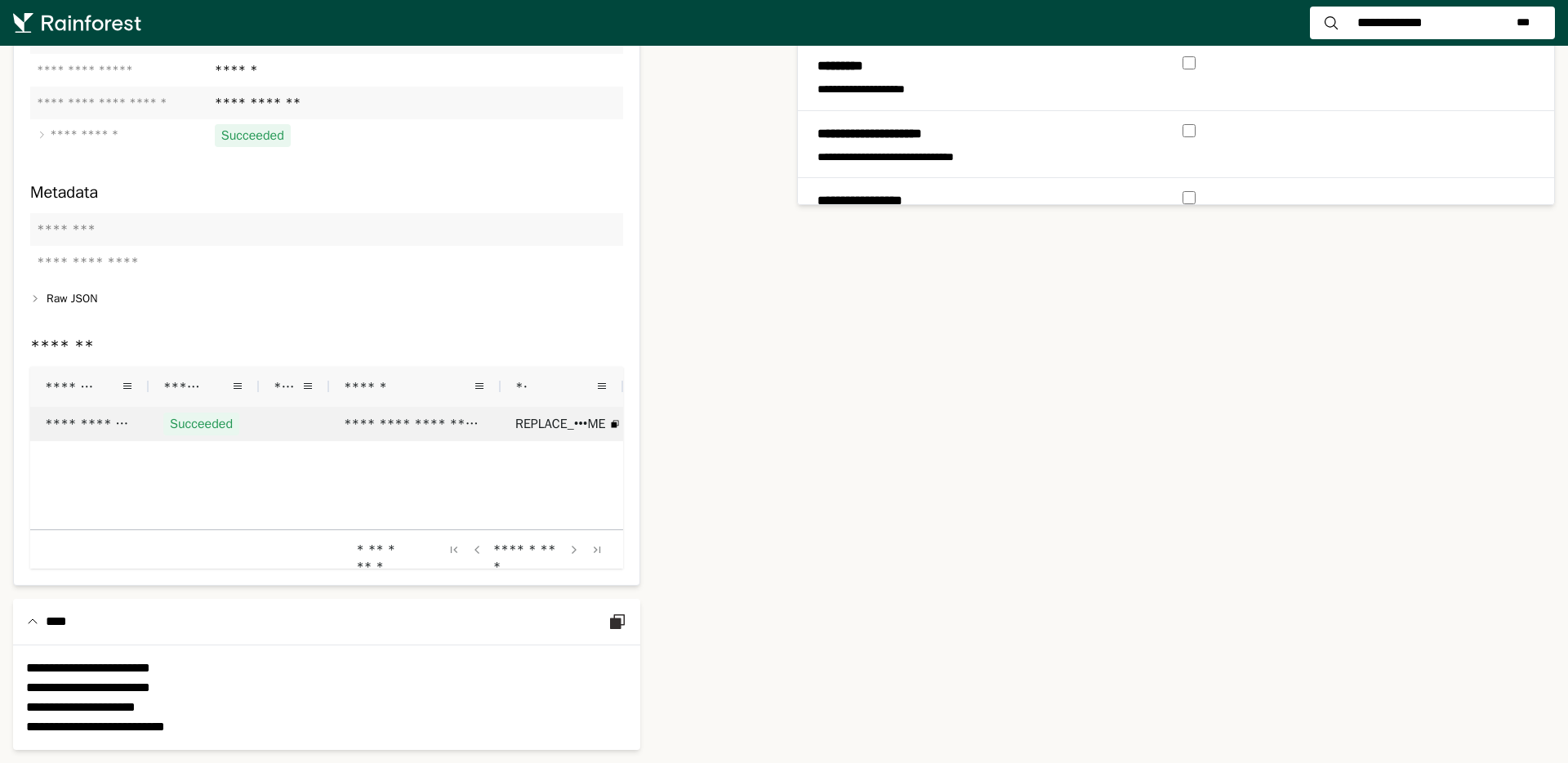 click on "Succeeded" at bounding box center [203, 424] 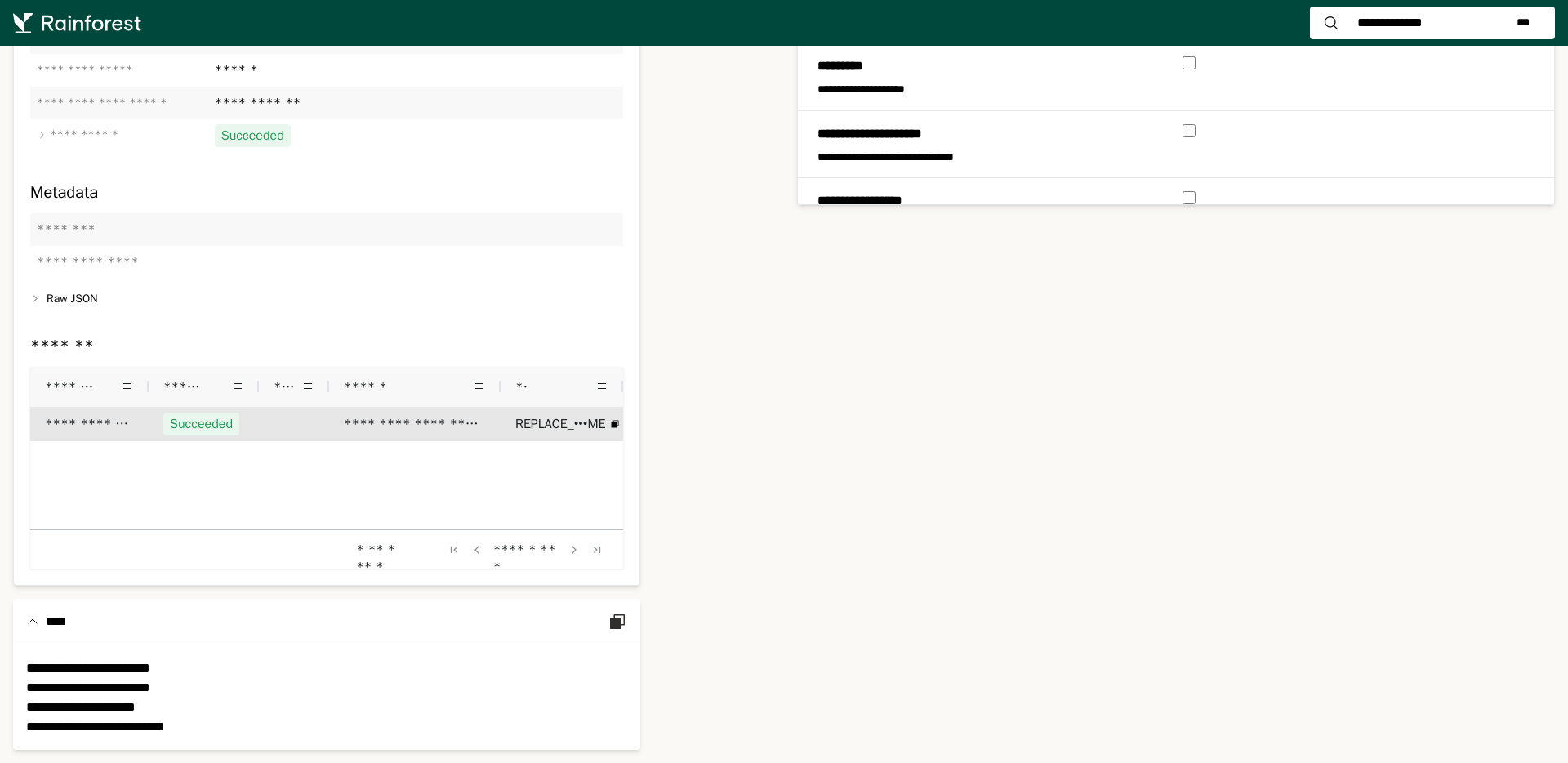 click on "**********" at bounding box center (415, 424) 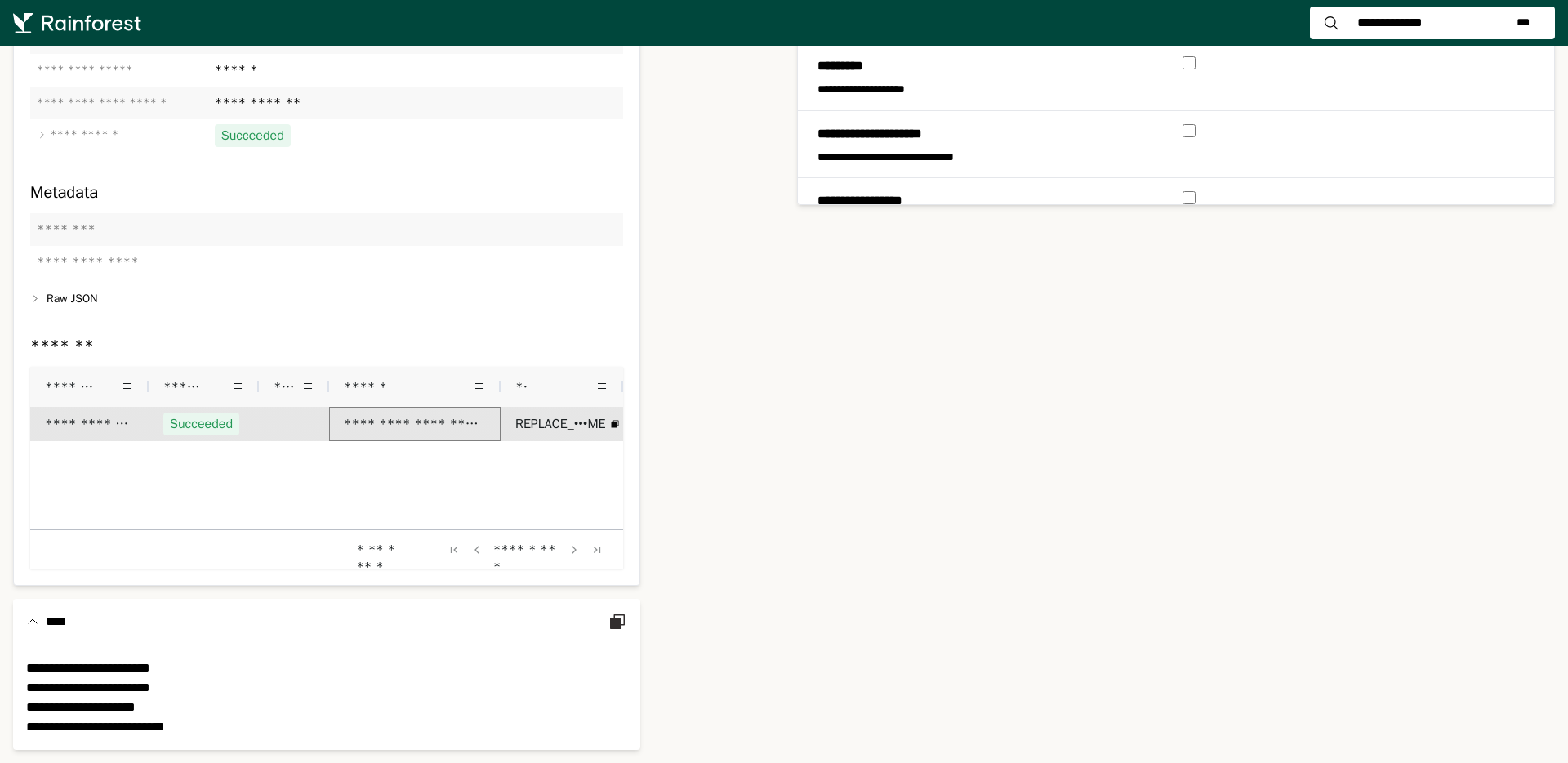 click on "**********" at bounding box center (415, 424) 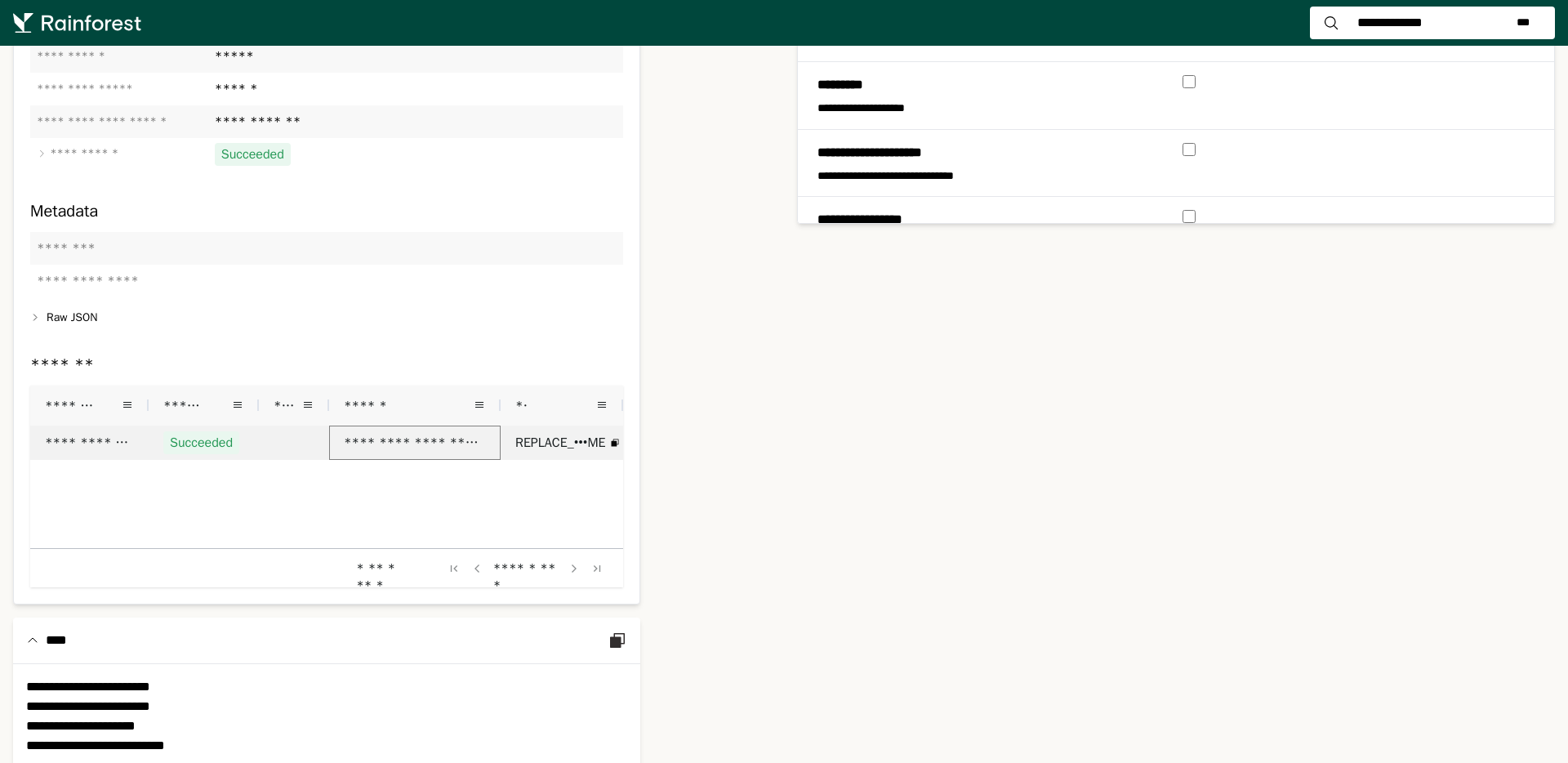 scroll, scrollTop: 462, scrollLeft: 0, axis: vertical 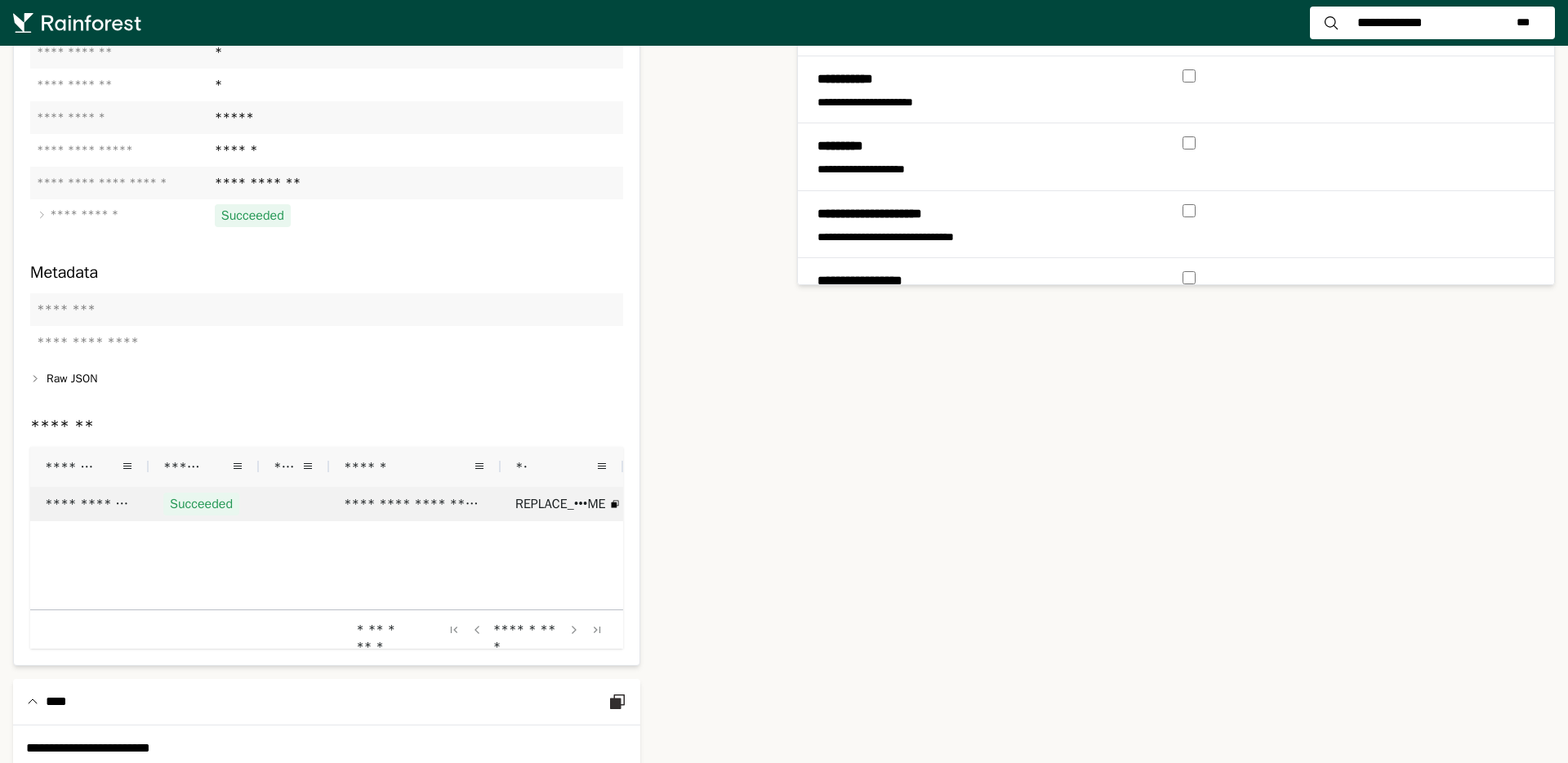 click on "Raw JSON" 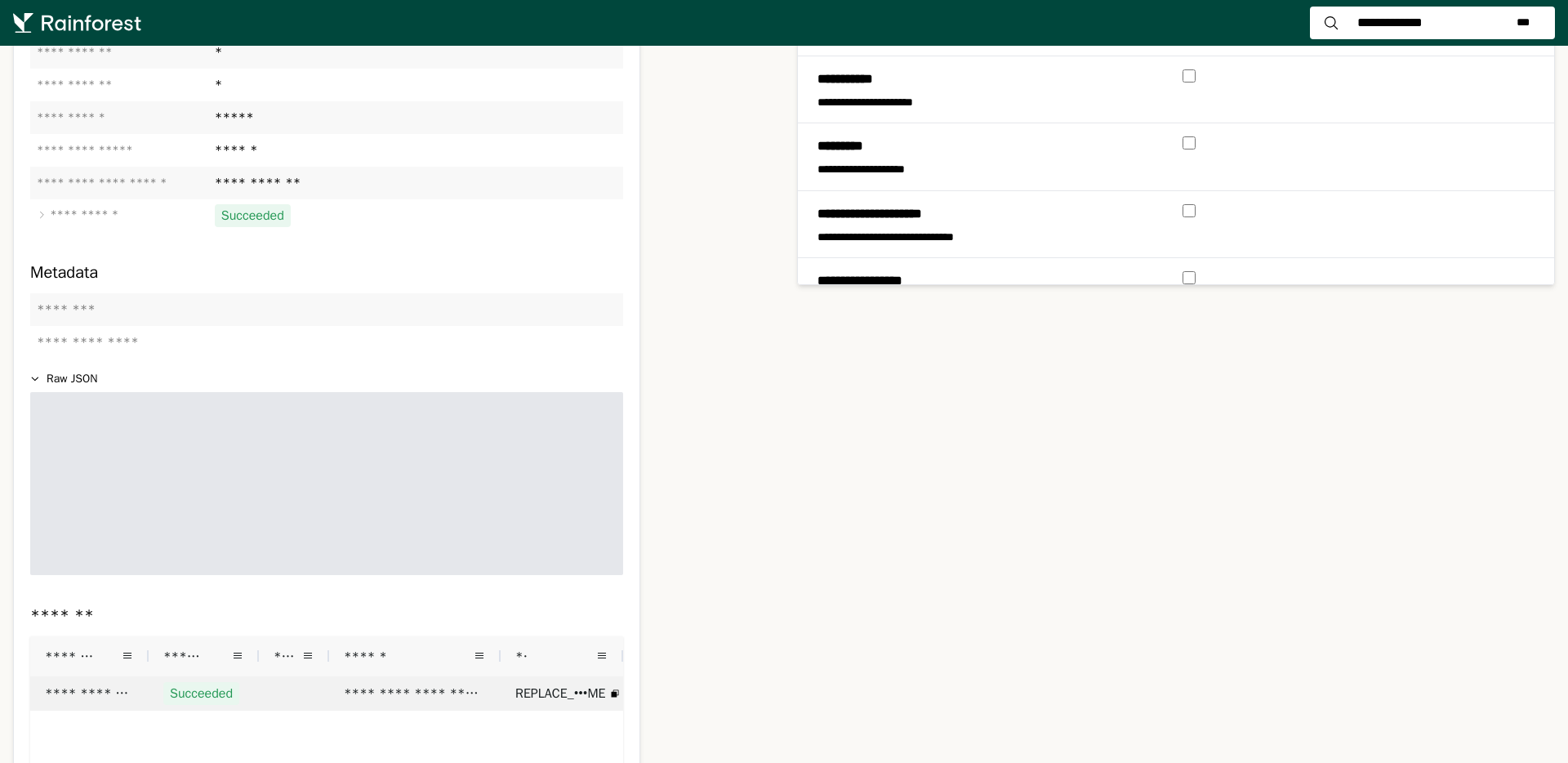 click on "Raw JSON" 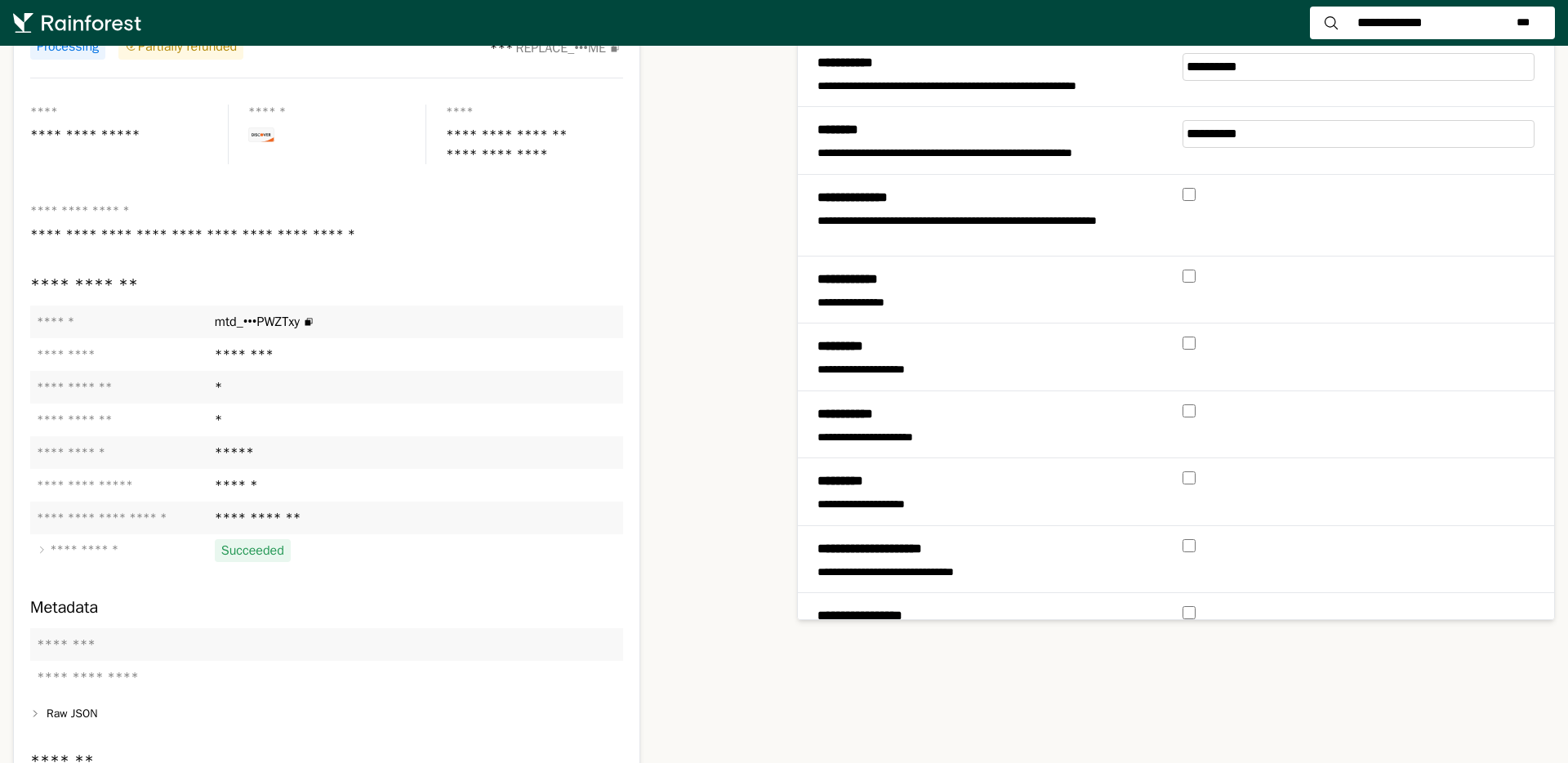 scroll, scrollTop: 126, scrollLeft: 0, axis: vertical 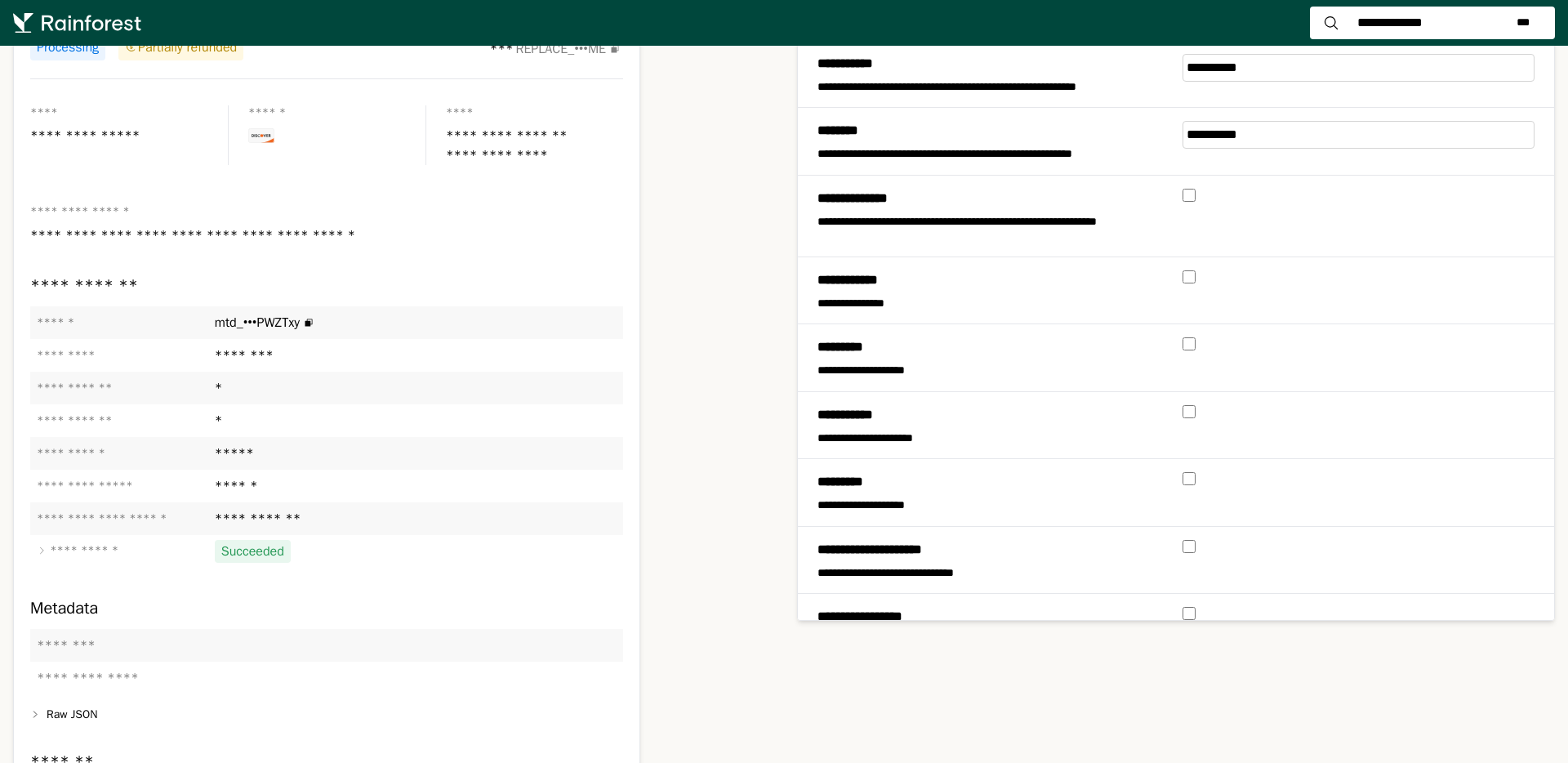 click on "**********" 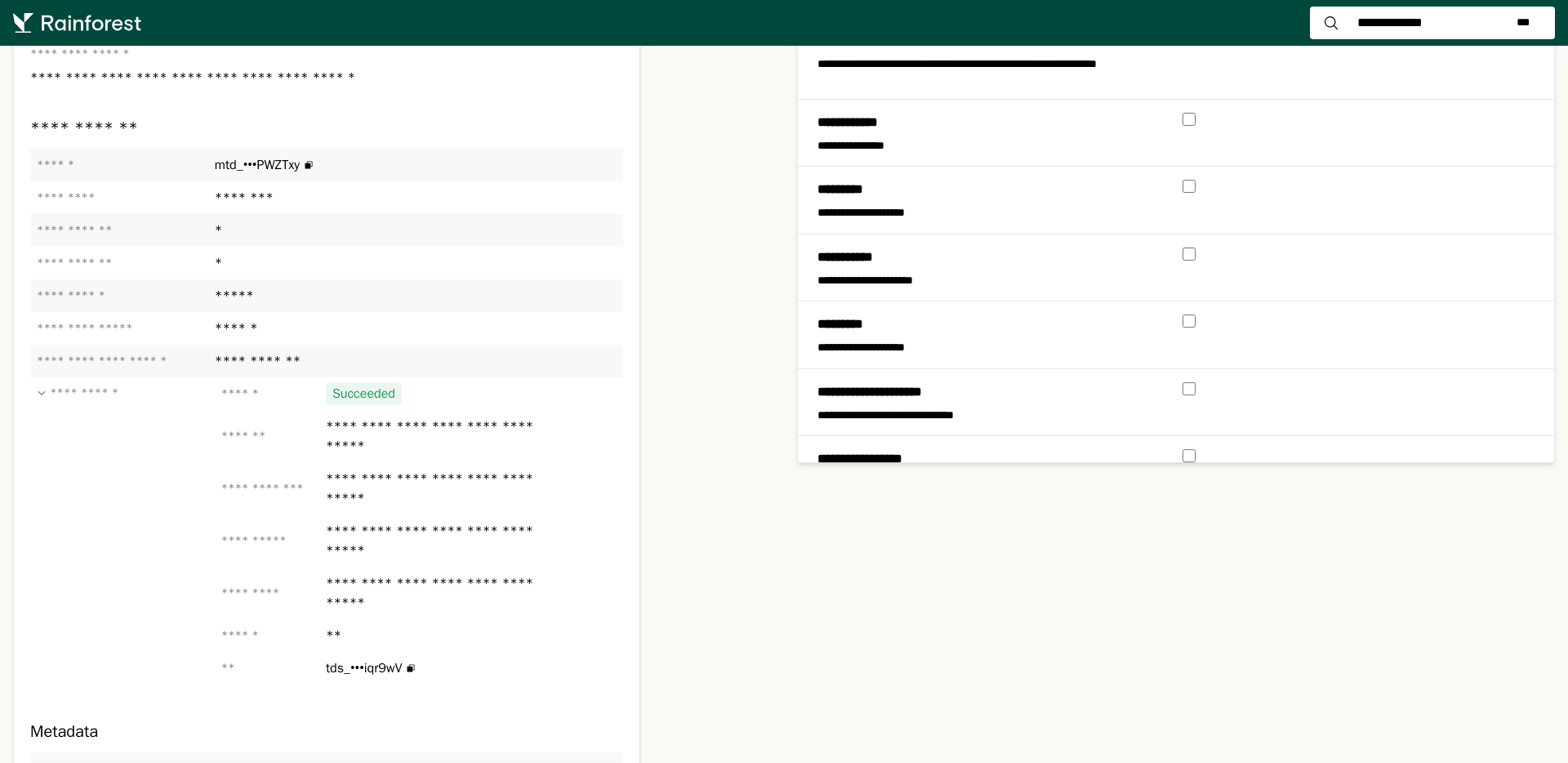 scroll, scrollTop: 228, scrollLeft: 0, axis: vertical 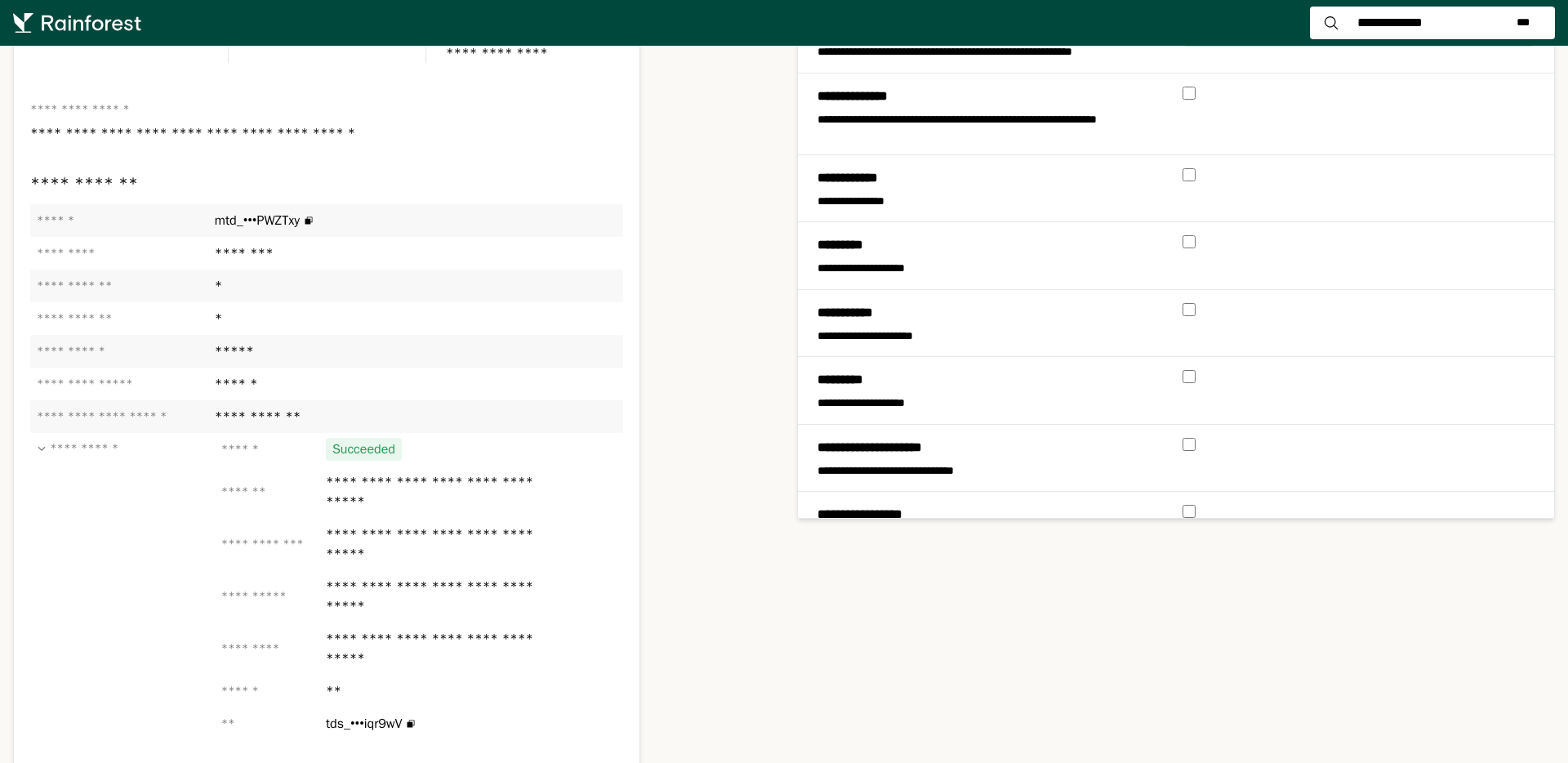 click on "**********" 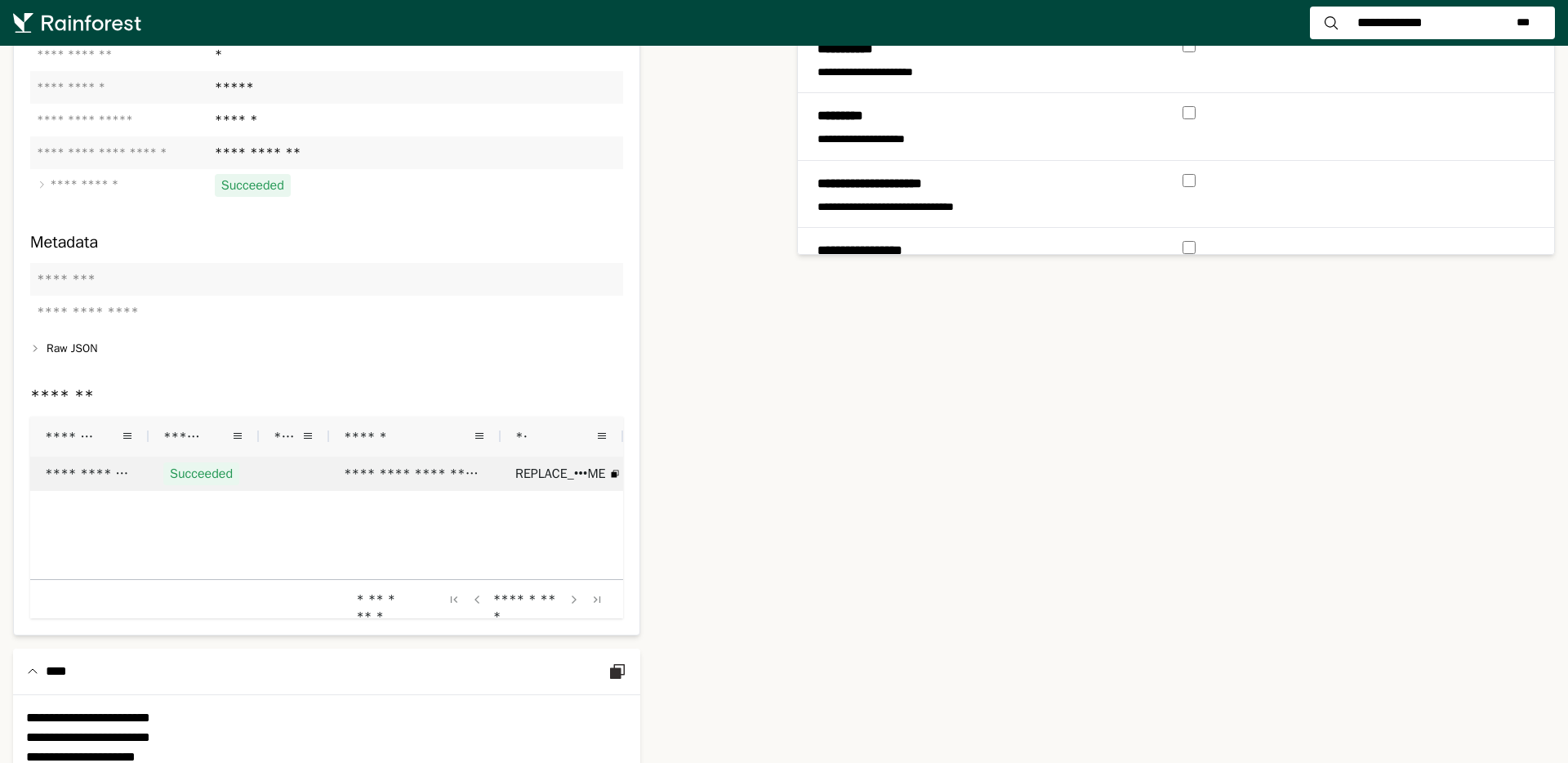 scroll, scrollTop: 494, scrollLeft: 0, axis: vertical 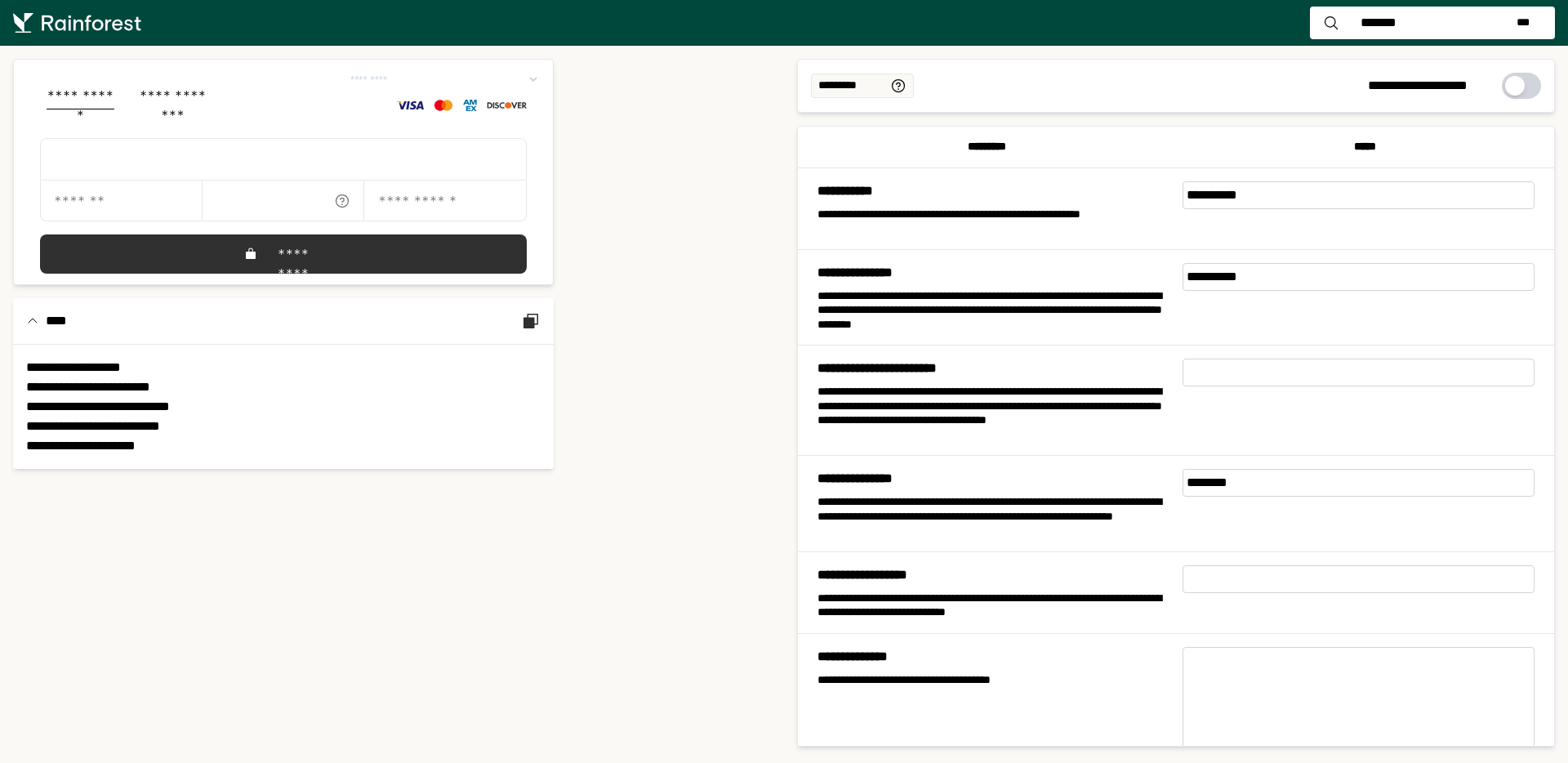 click on "*******" at bounding box center [1378, 23] 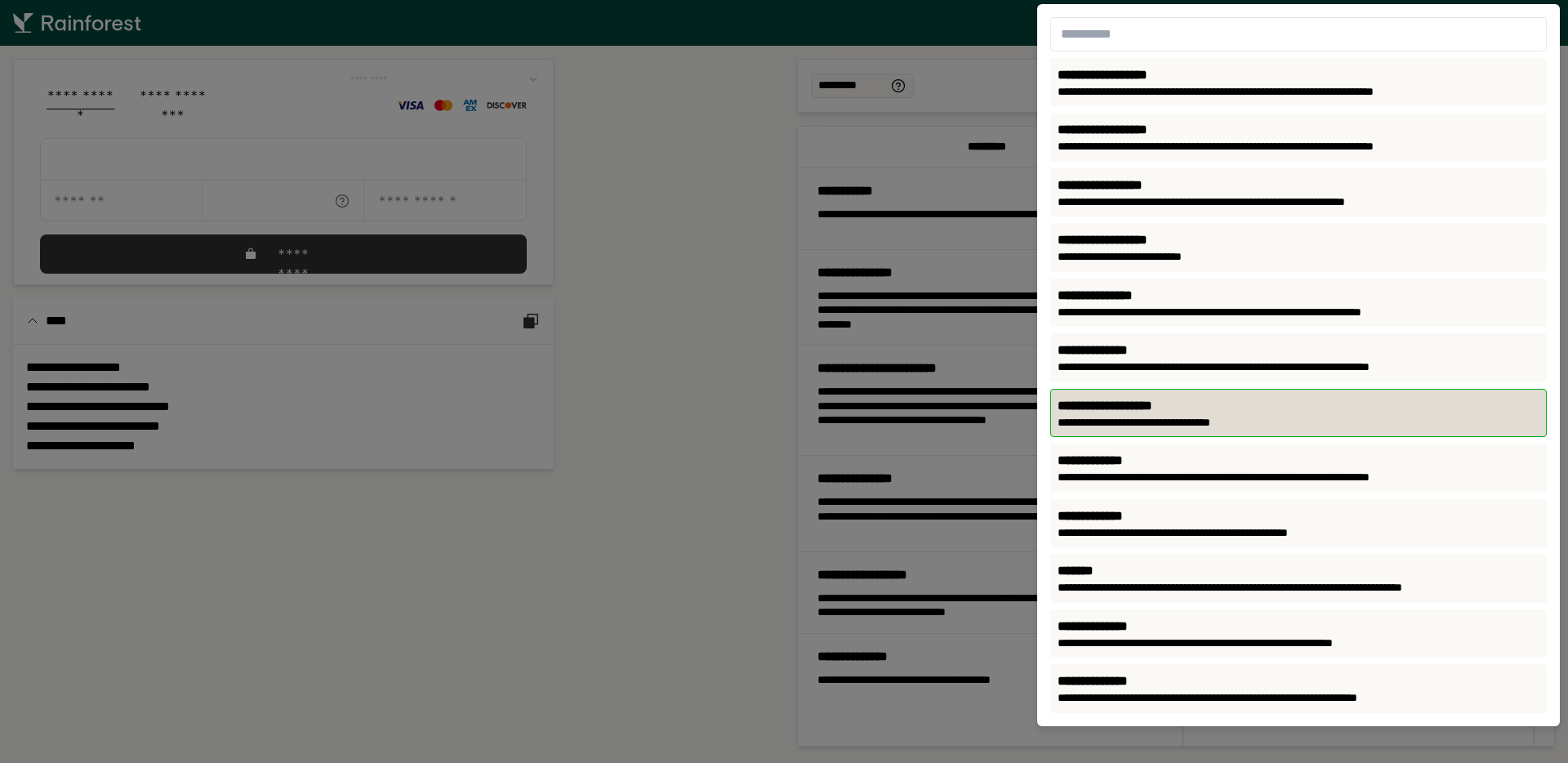click on "**********" at bounding box center (1298, 423) 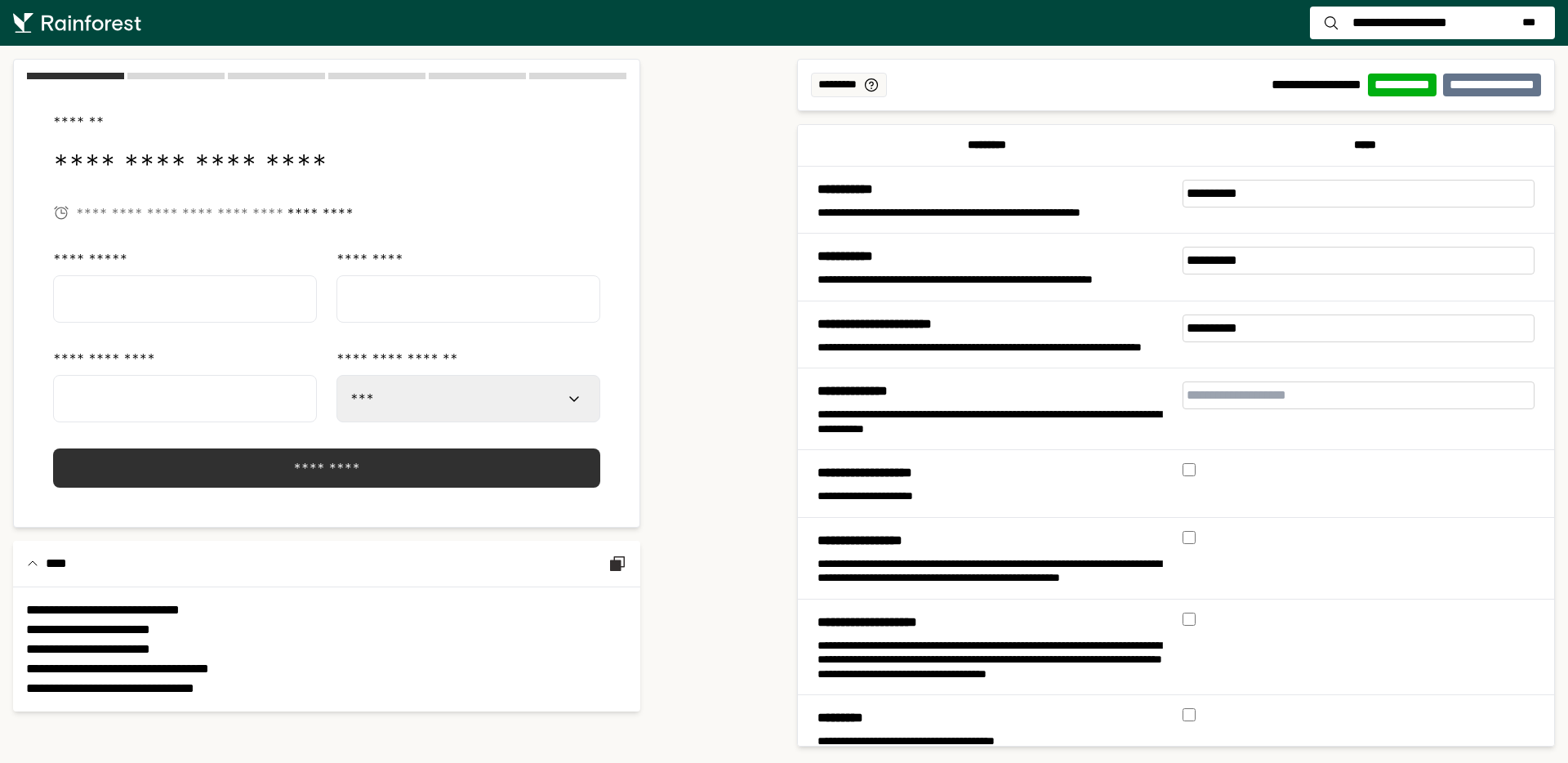 select on "***" 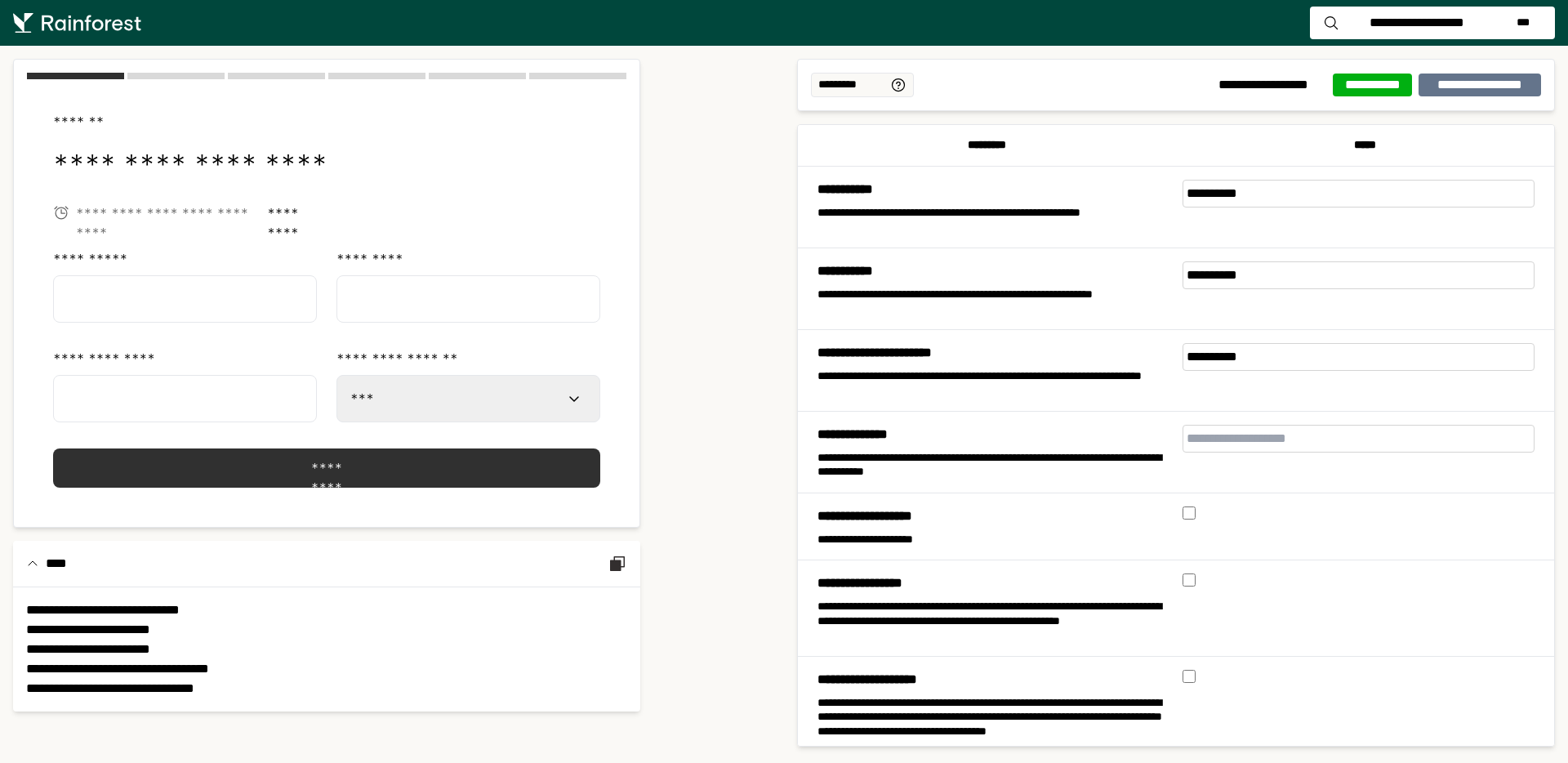 scroll, scrollTop: 0, scrollLeft: 0, axis: both 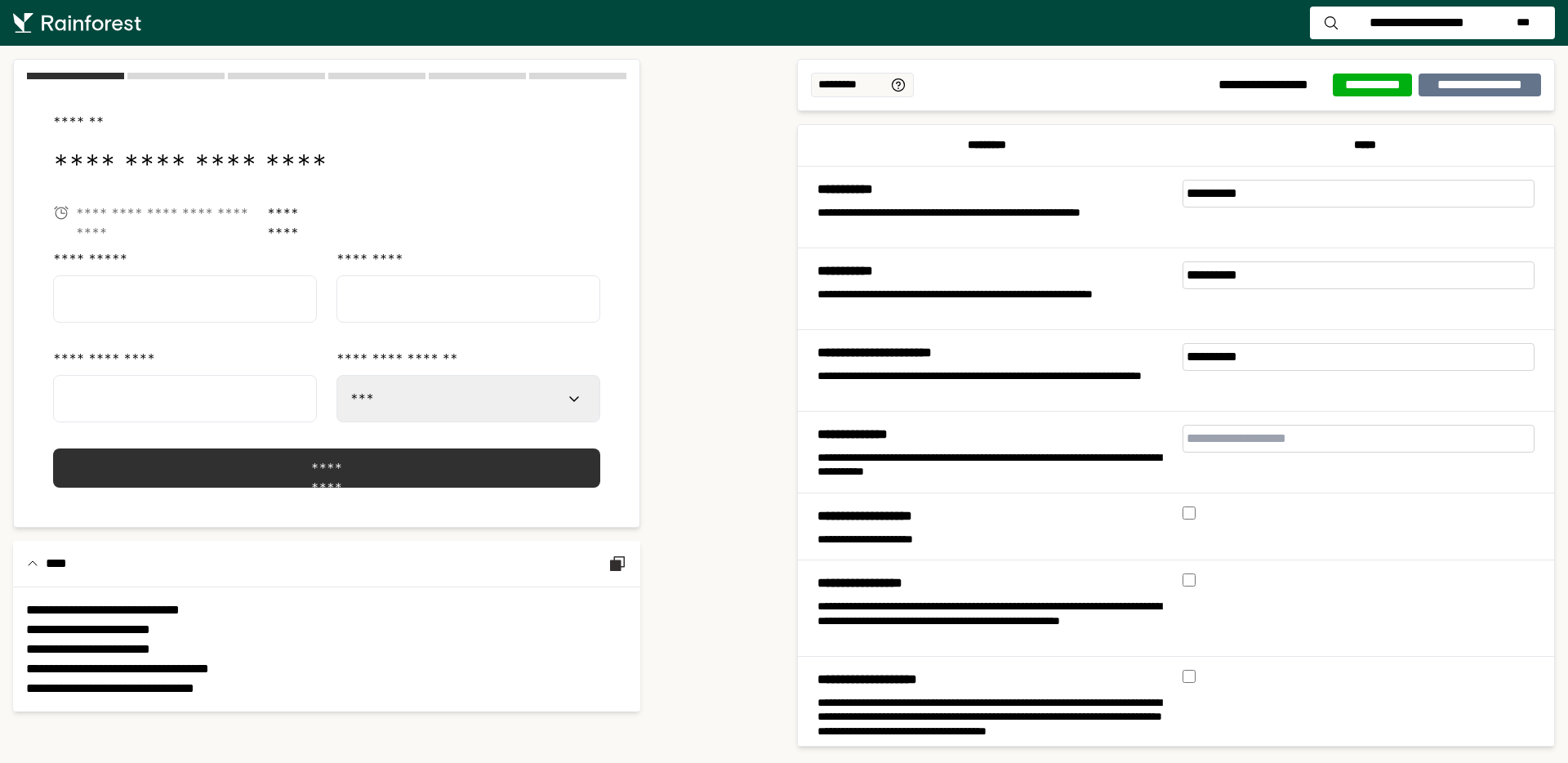 click at bounding box center (185, 299) 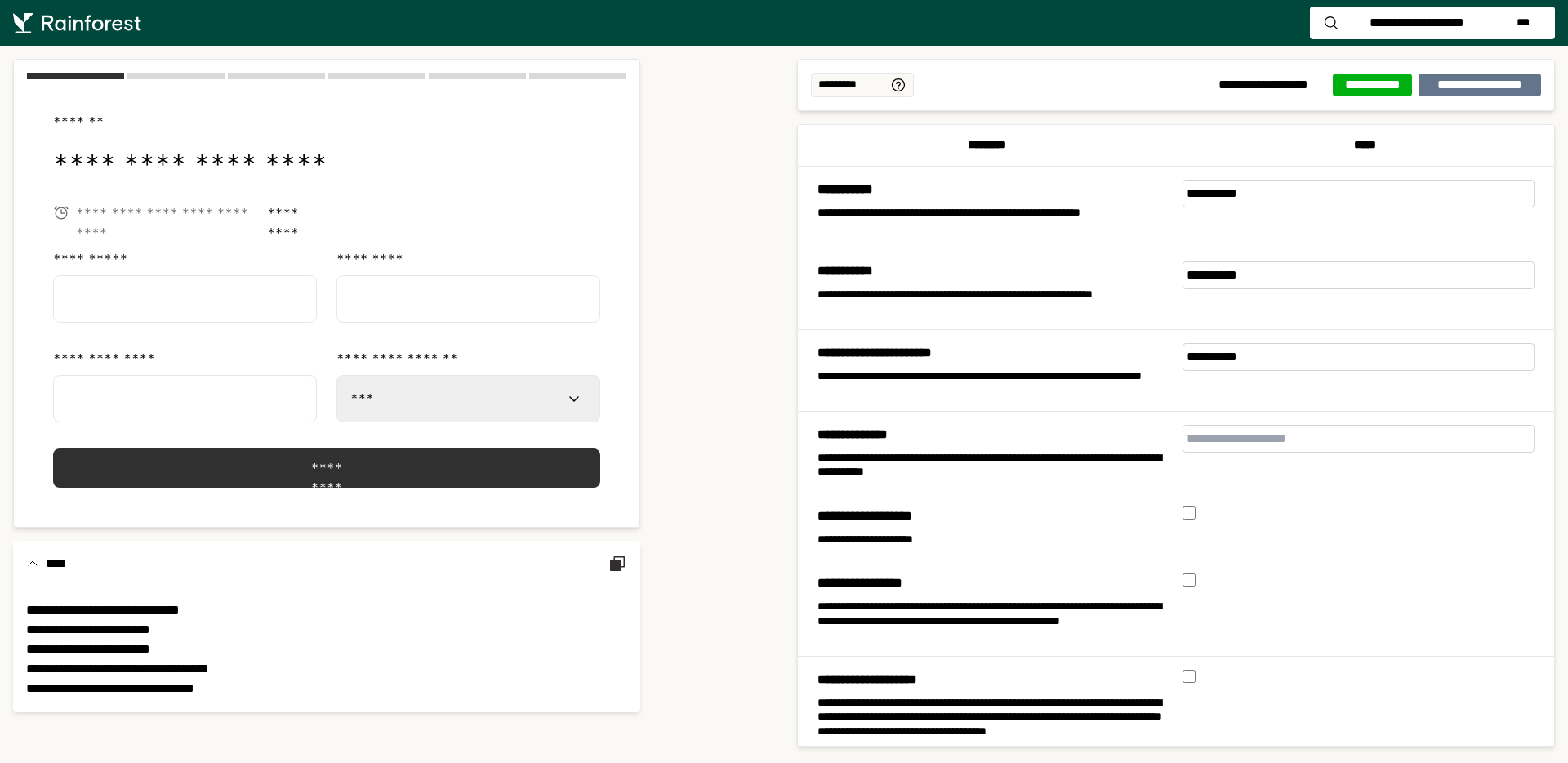 type on "*******" 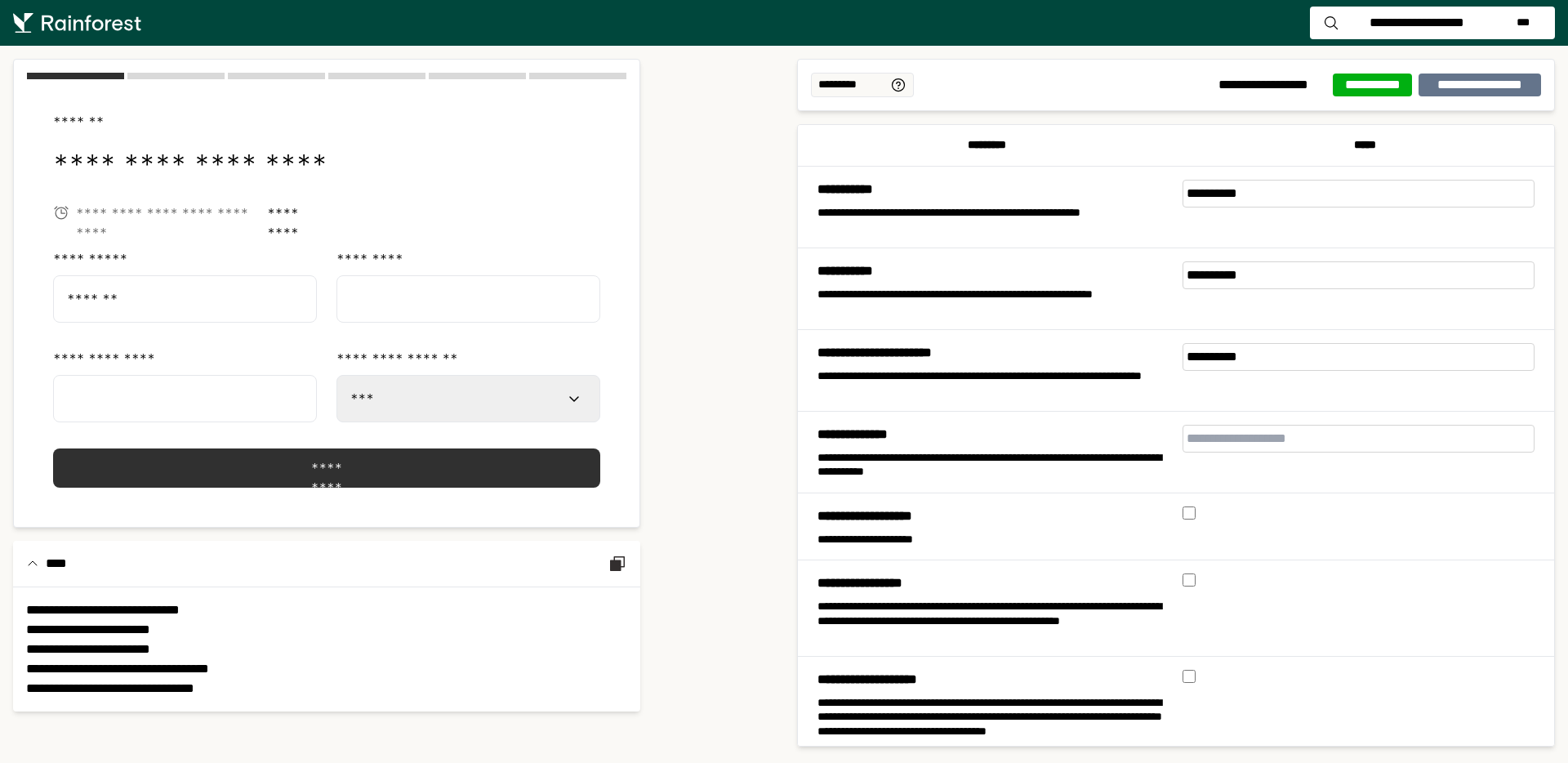 click at bounding box center (468, 299) 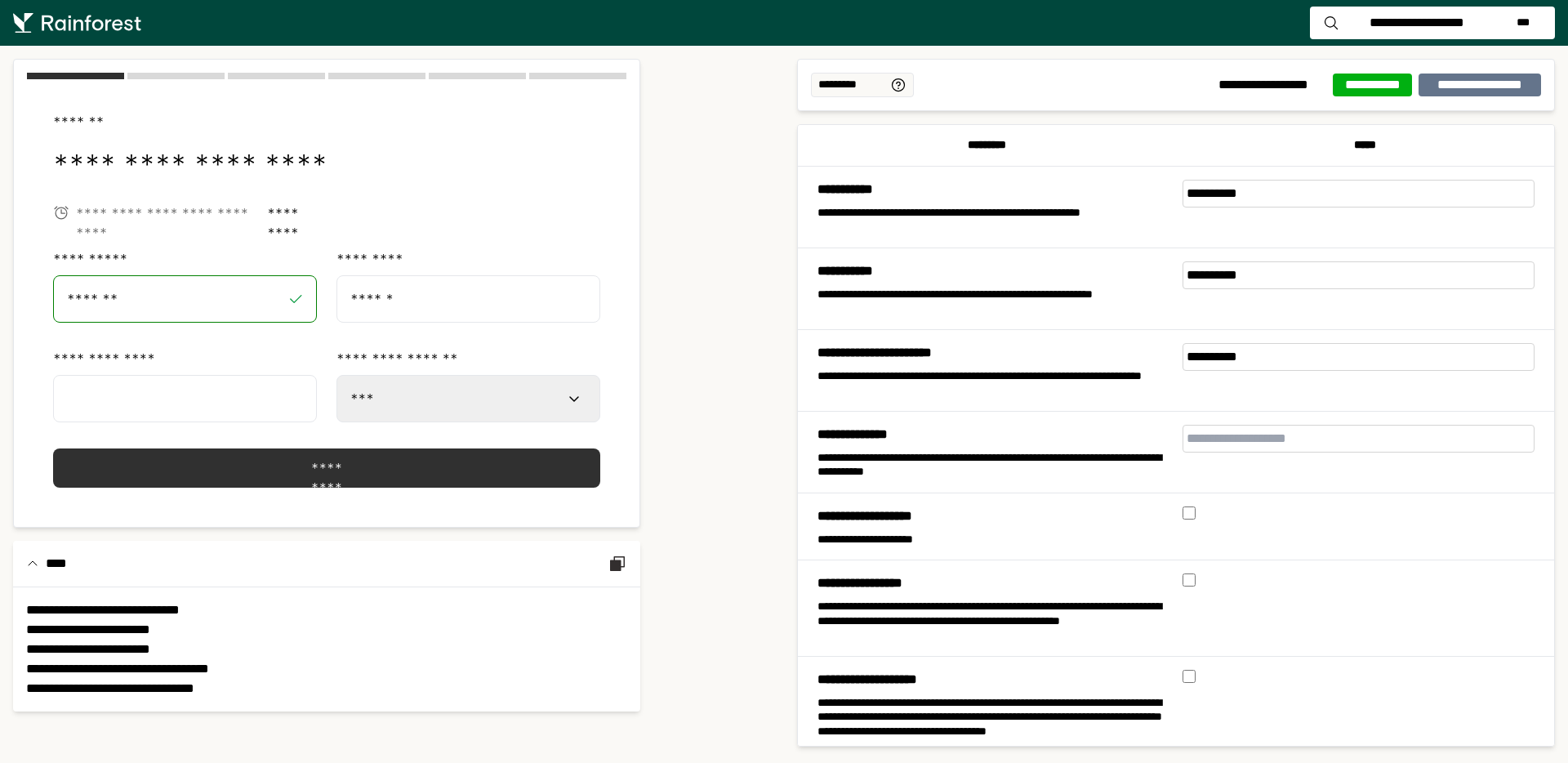 type on "******" 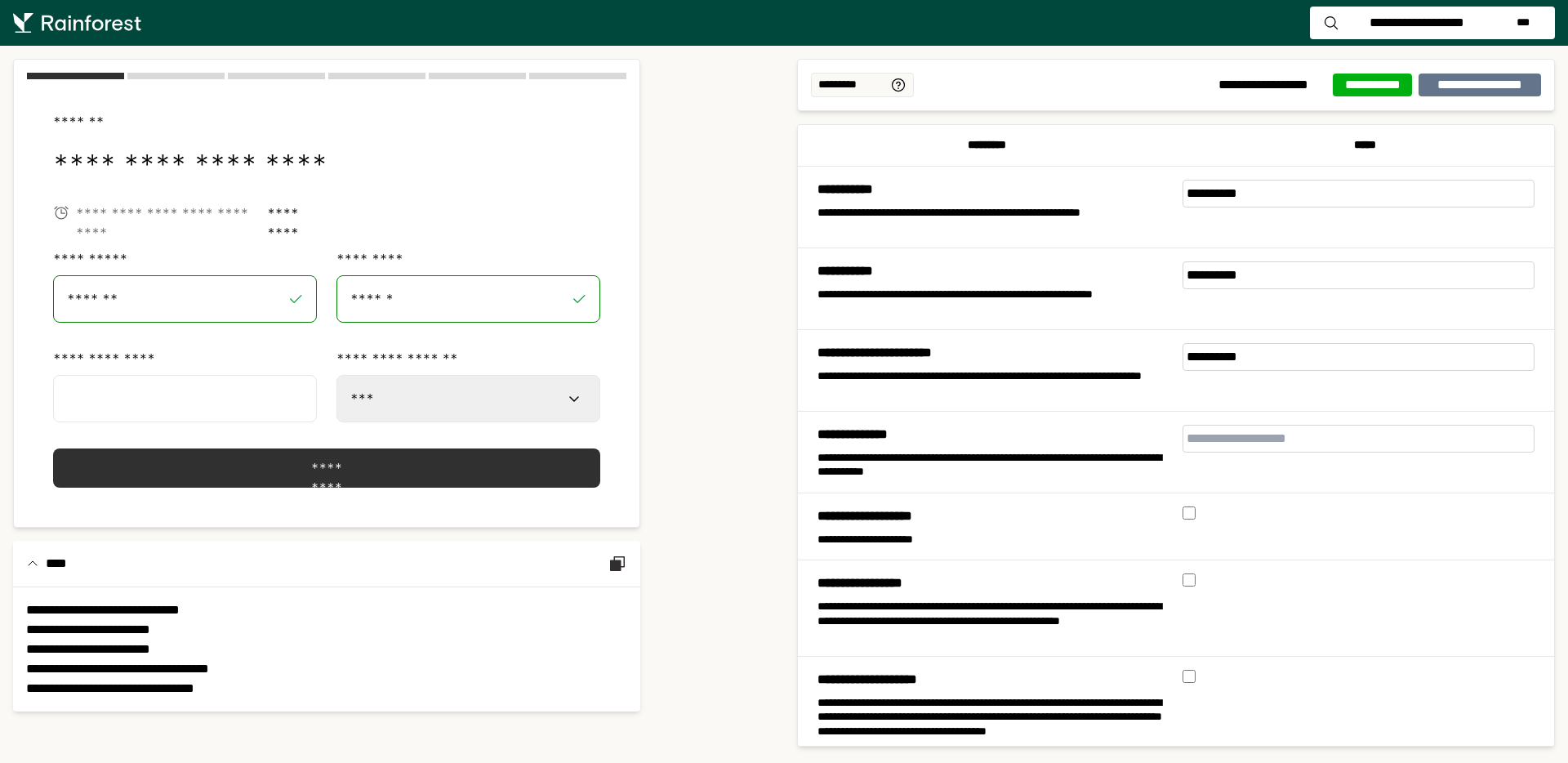 click at bounding box center (185, 399) 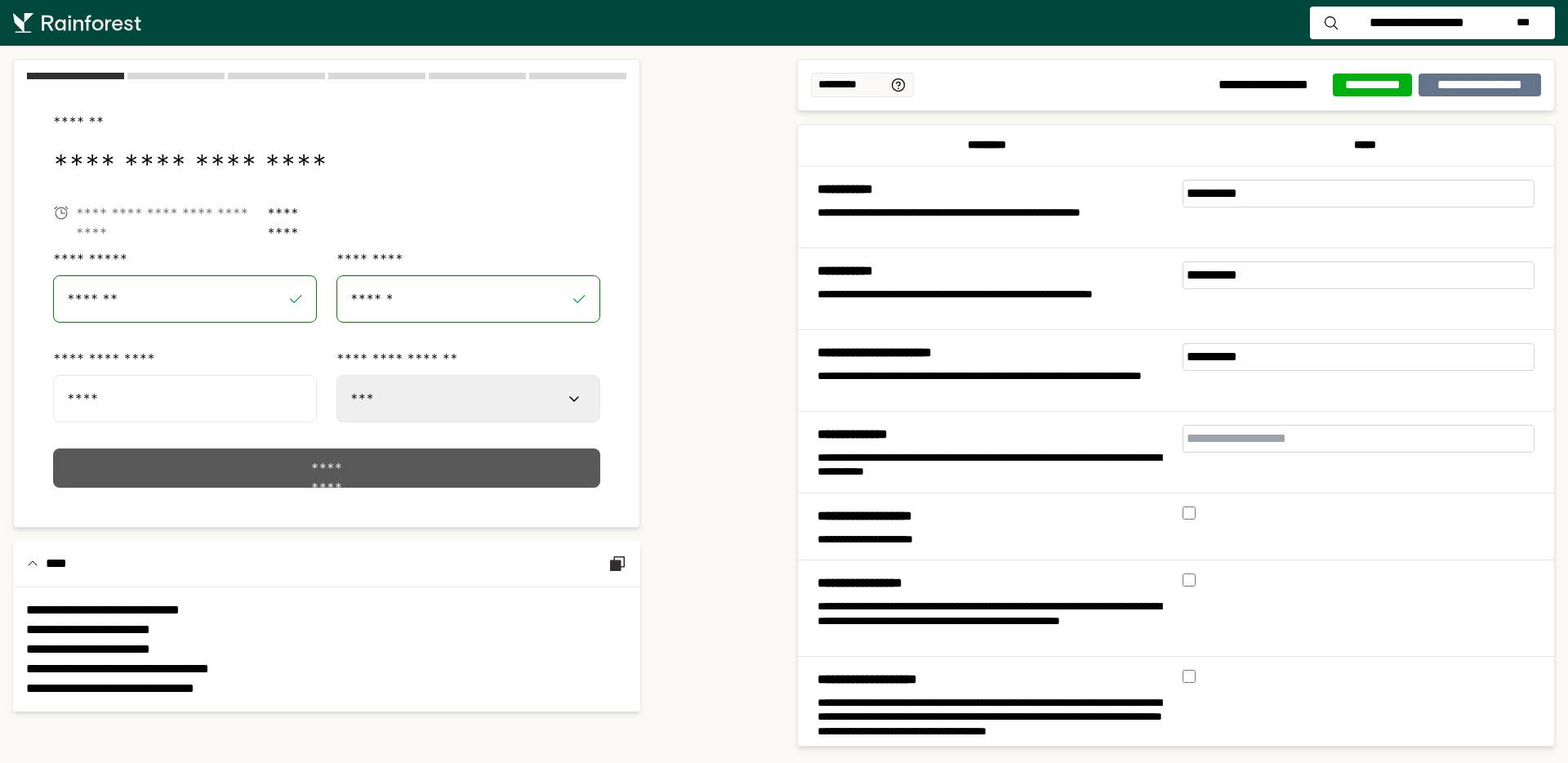 type on "****" 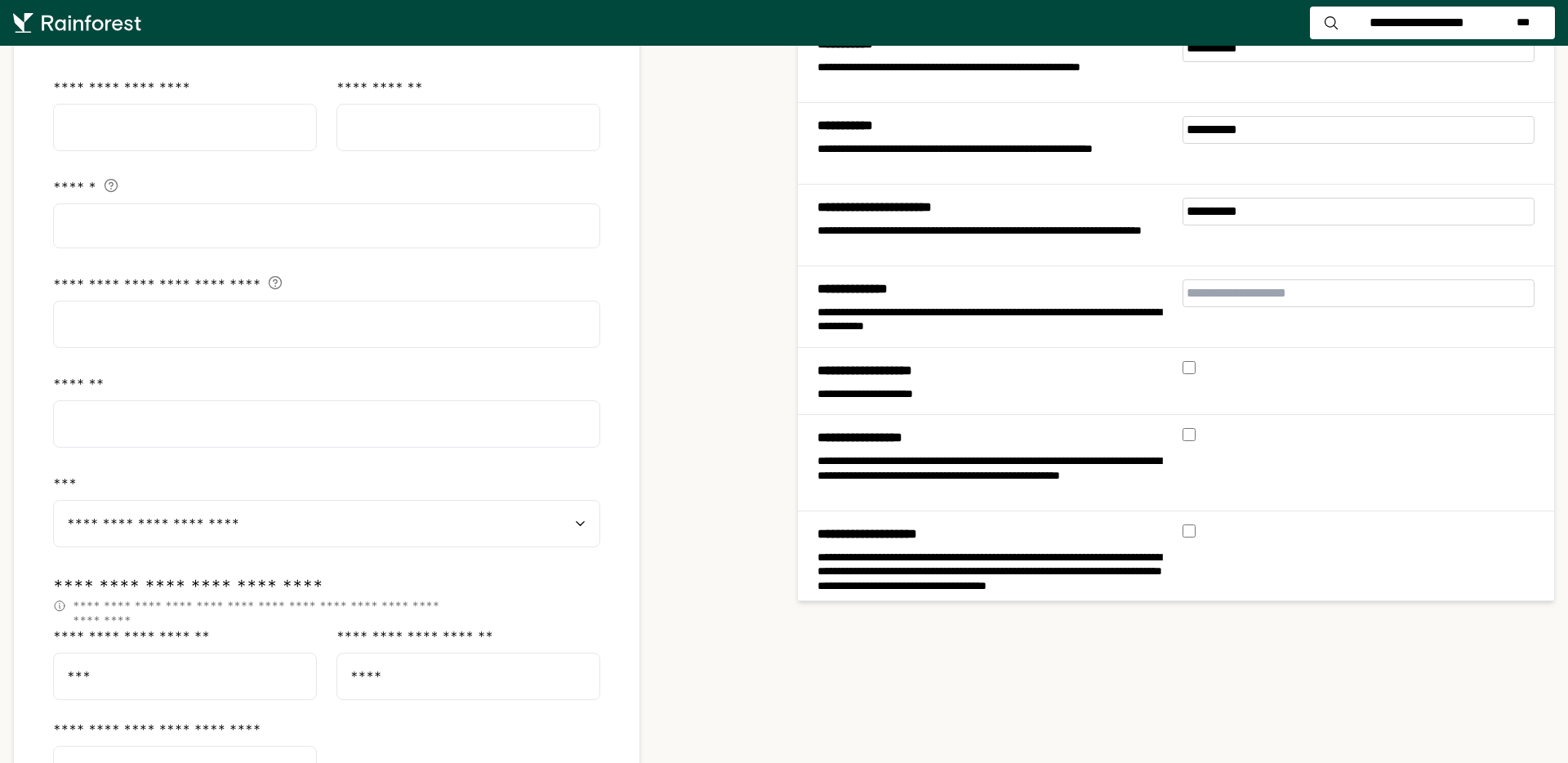 scroll, scrollTop: 477, scrollLeft: 0, axis: vertical 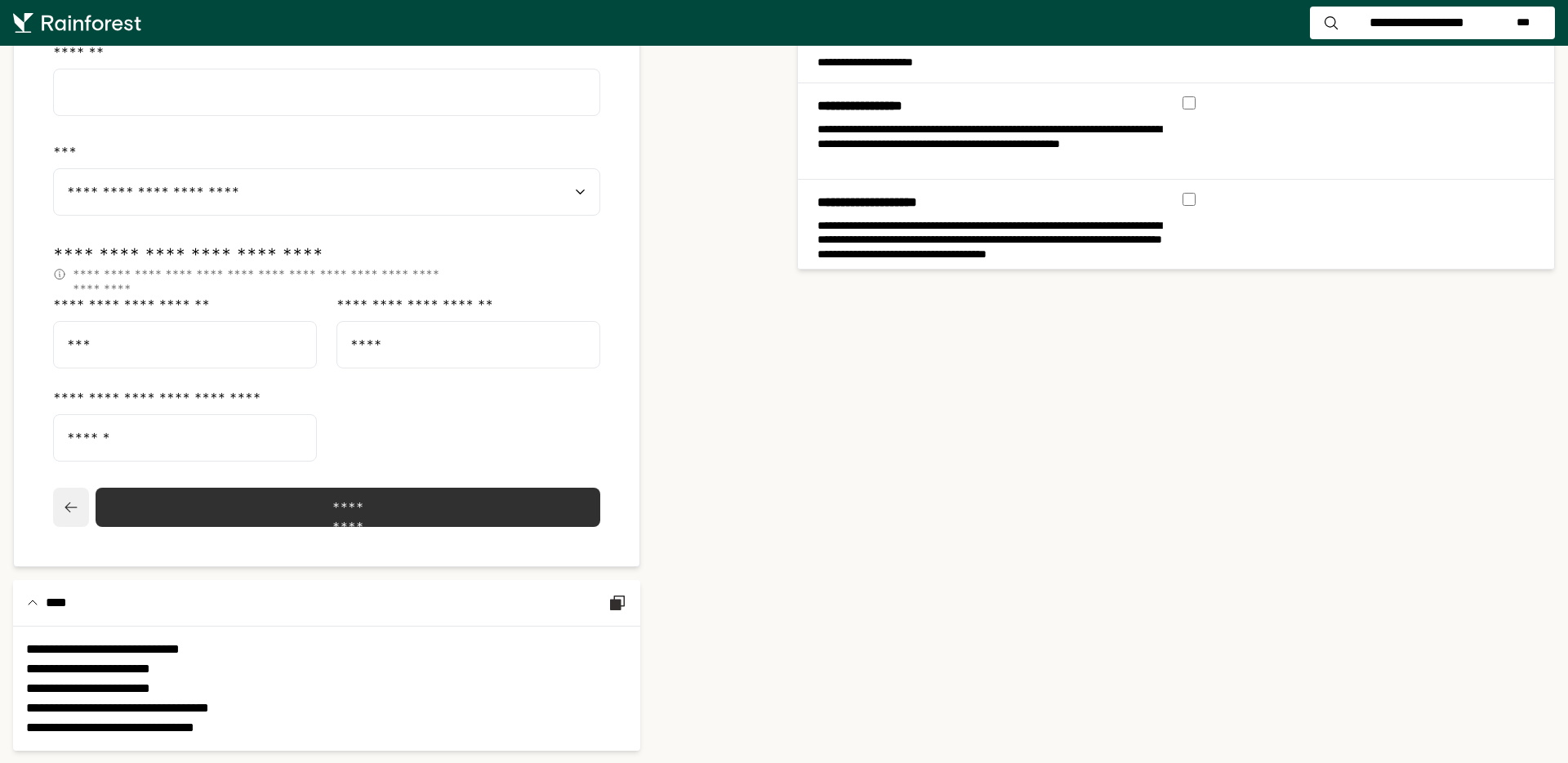 click 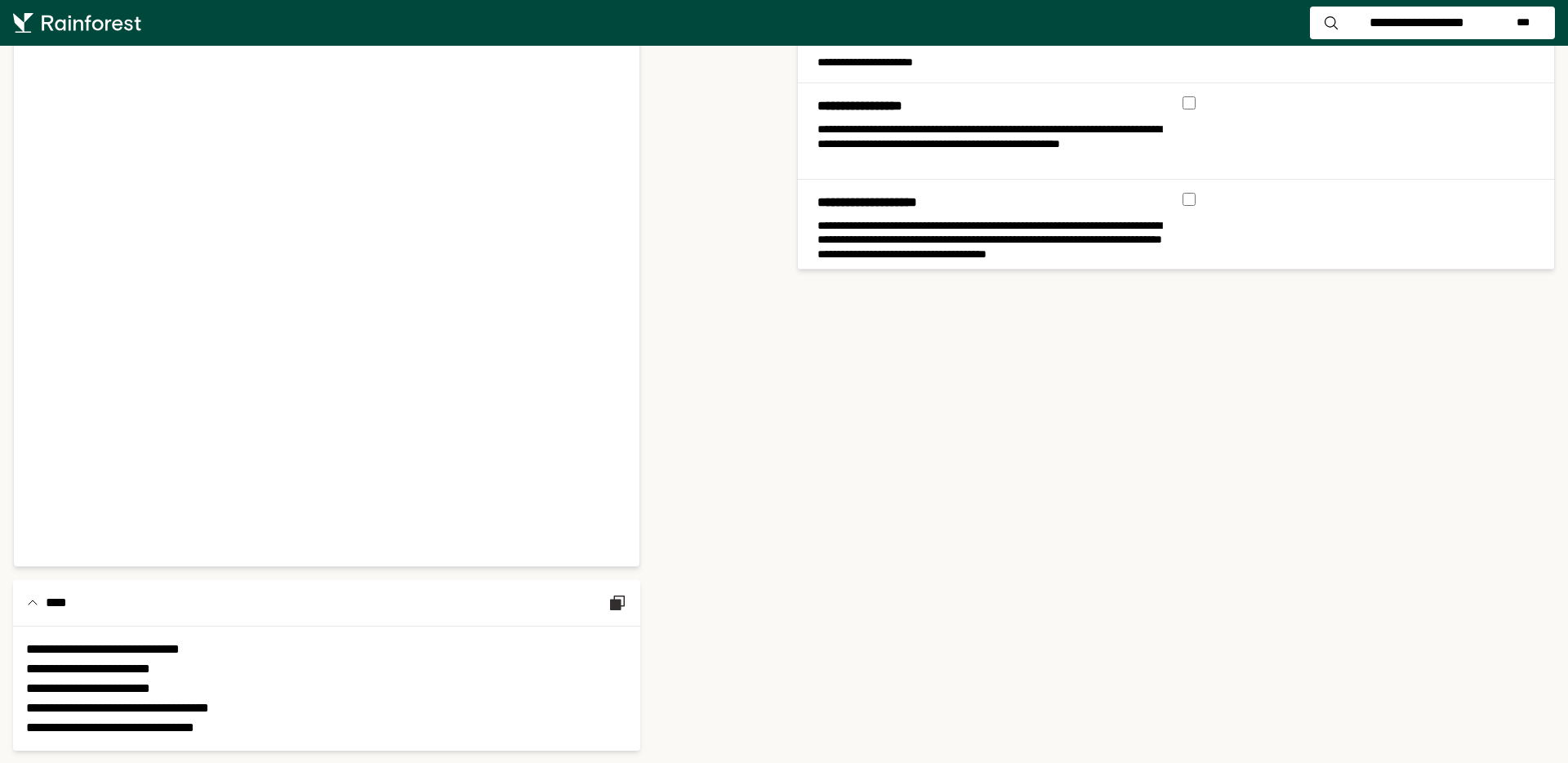 scroll, scrollTop: 0, scrollLeft: 0, axis: both 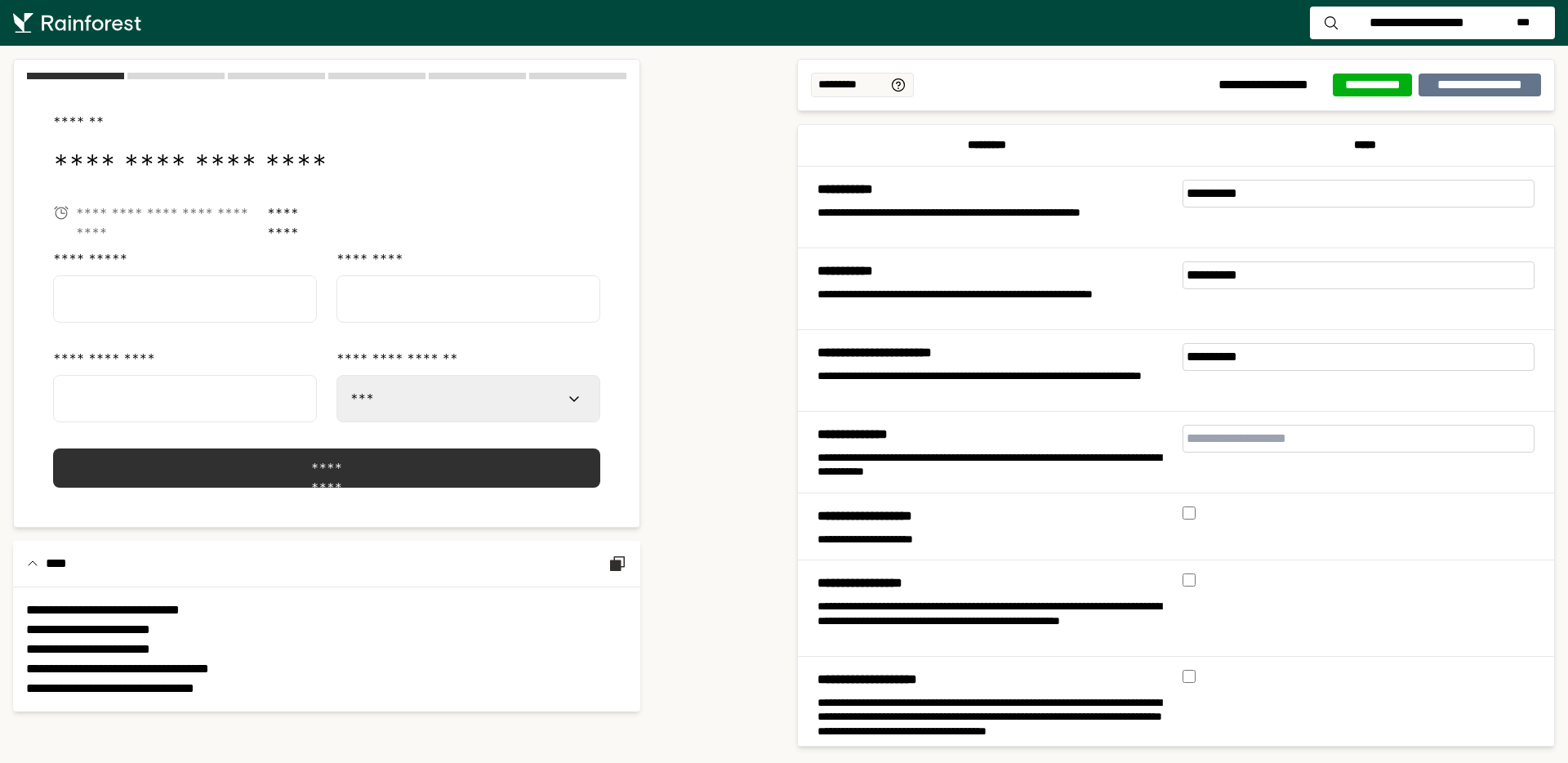 click at bounding box center [185, 399] 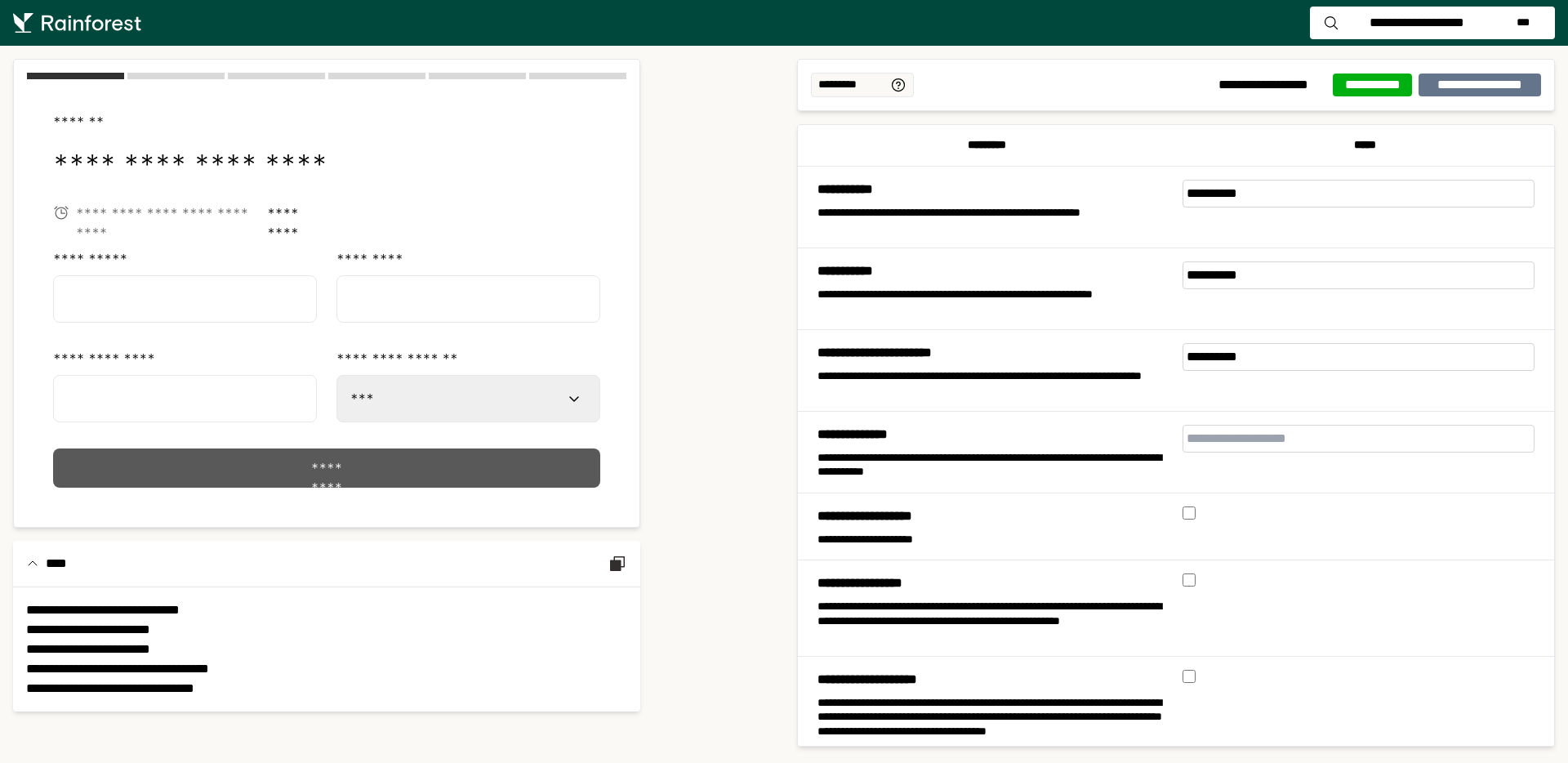 click on "*********" at bounding box center [327, 468] 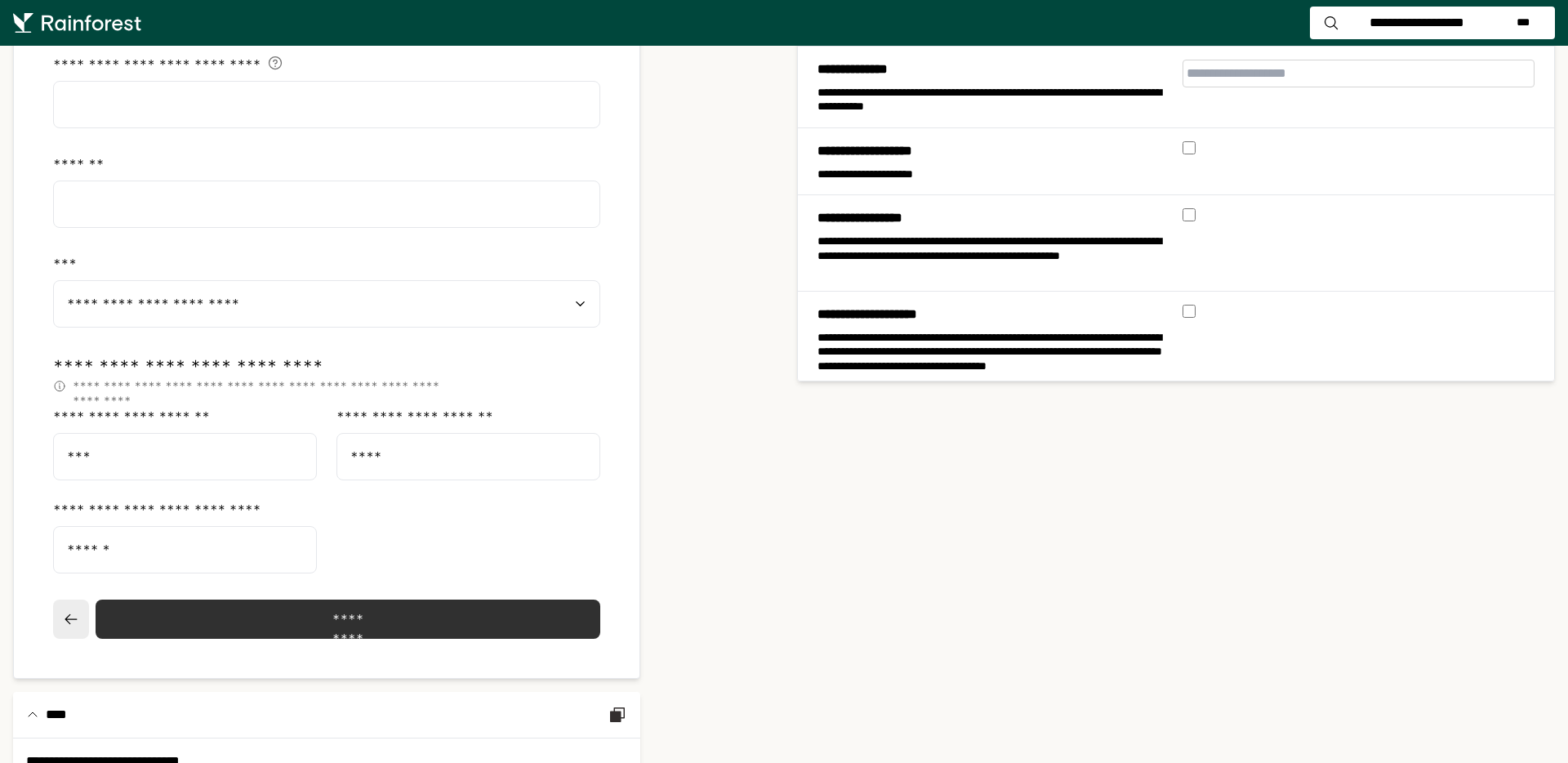 scroll, scrollTop: 382, scrollLeft: 0, axis: vertical 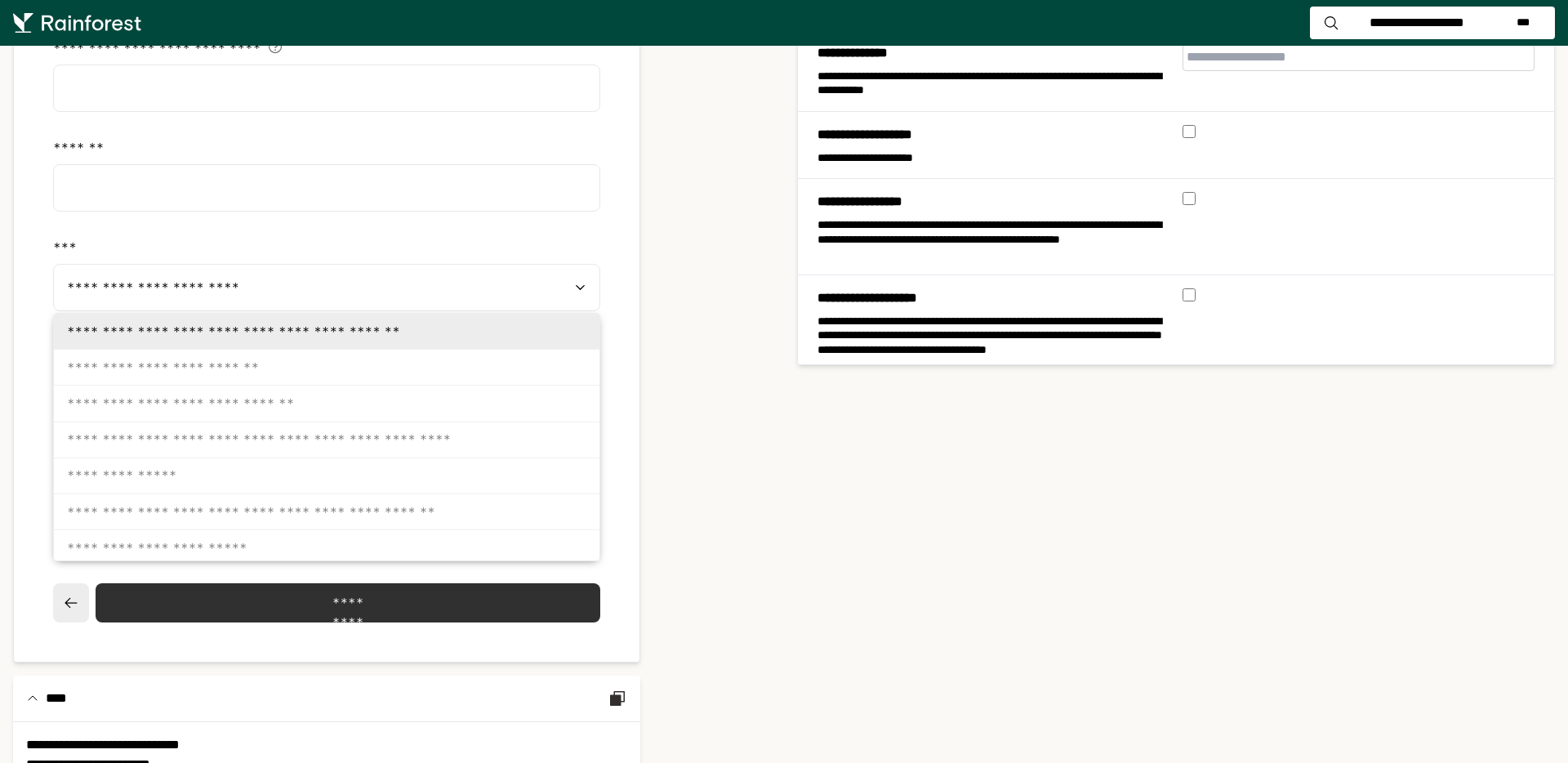 click on "**********" at bounding box center [317, 288] 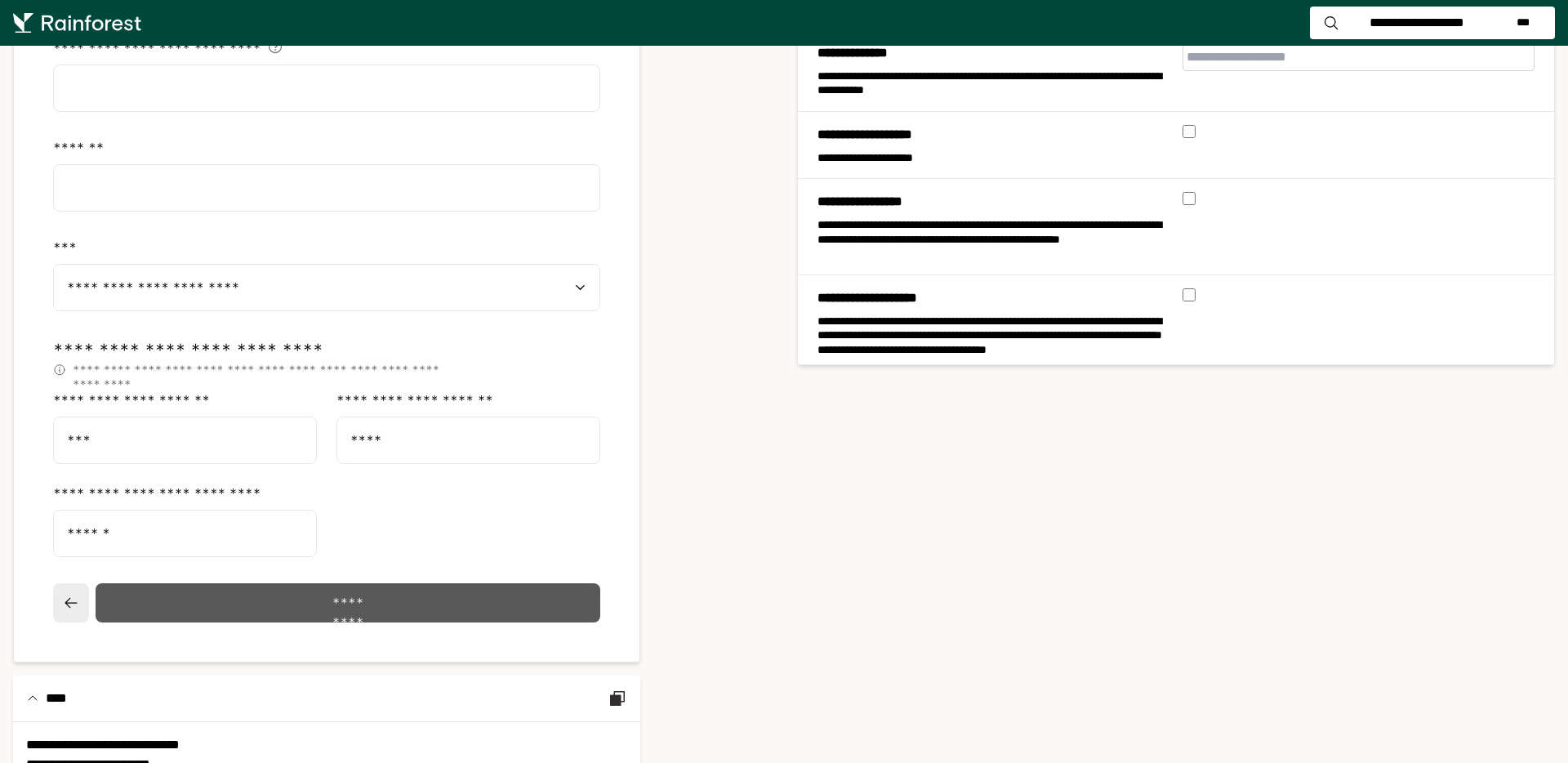 click on "*********" at bounding box center [348, 603] 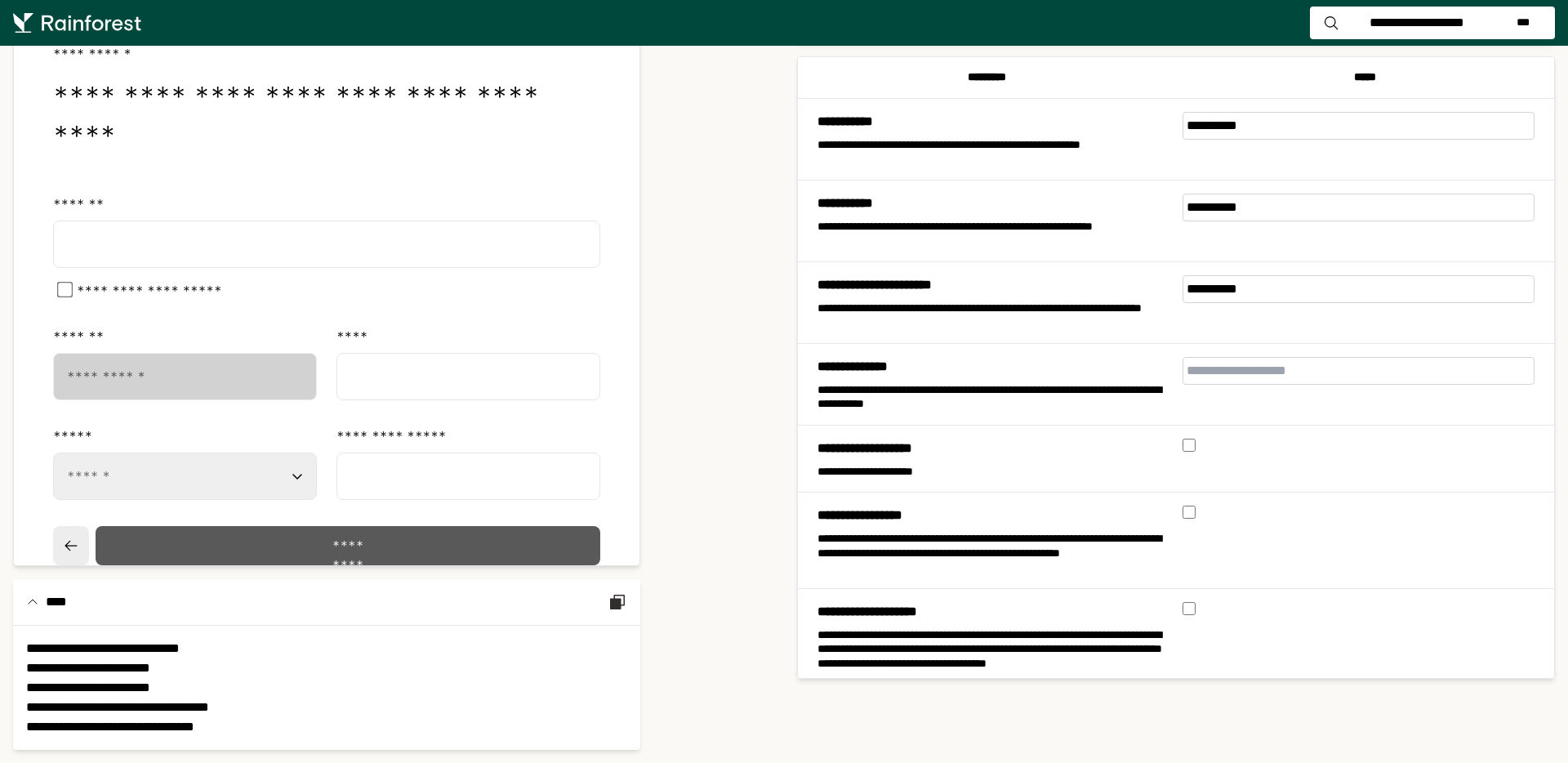 scroll, scrollTop: 0, scrollLeft: 0, axis: both 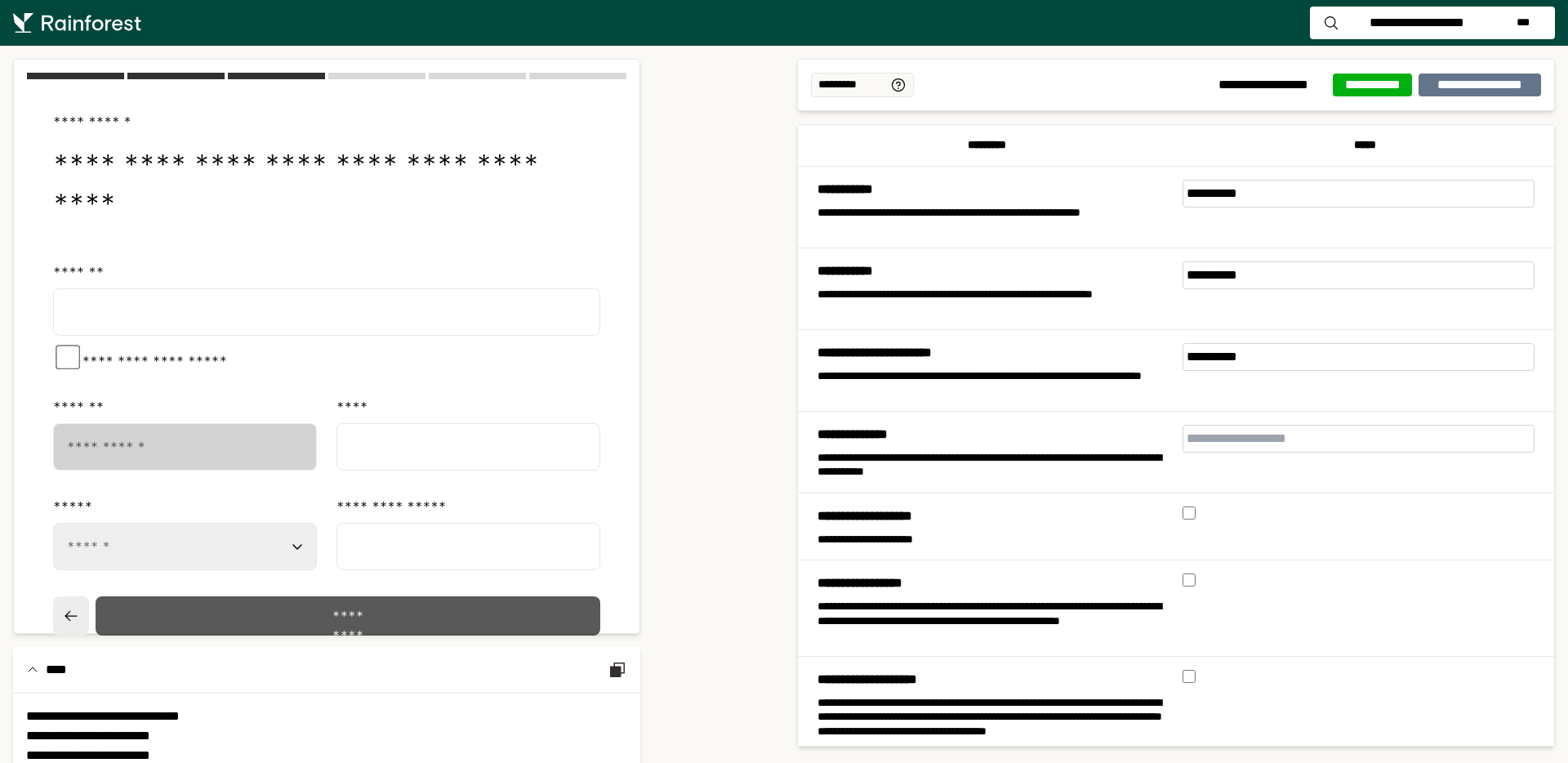 click on "*********" at bounding box center [348, 616] 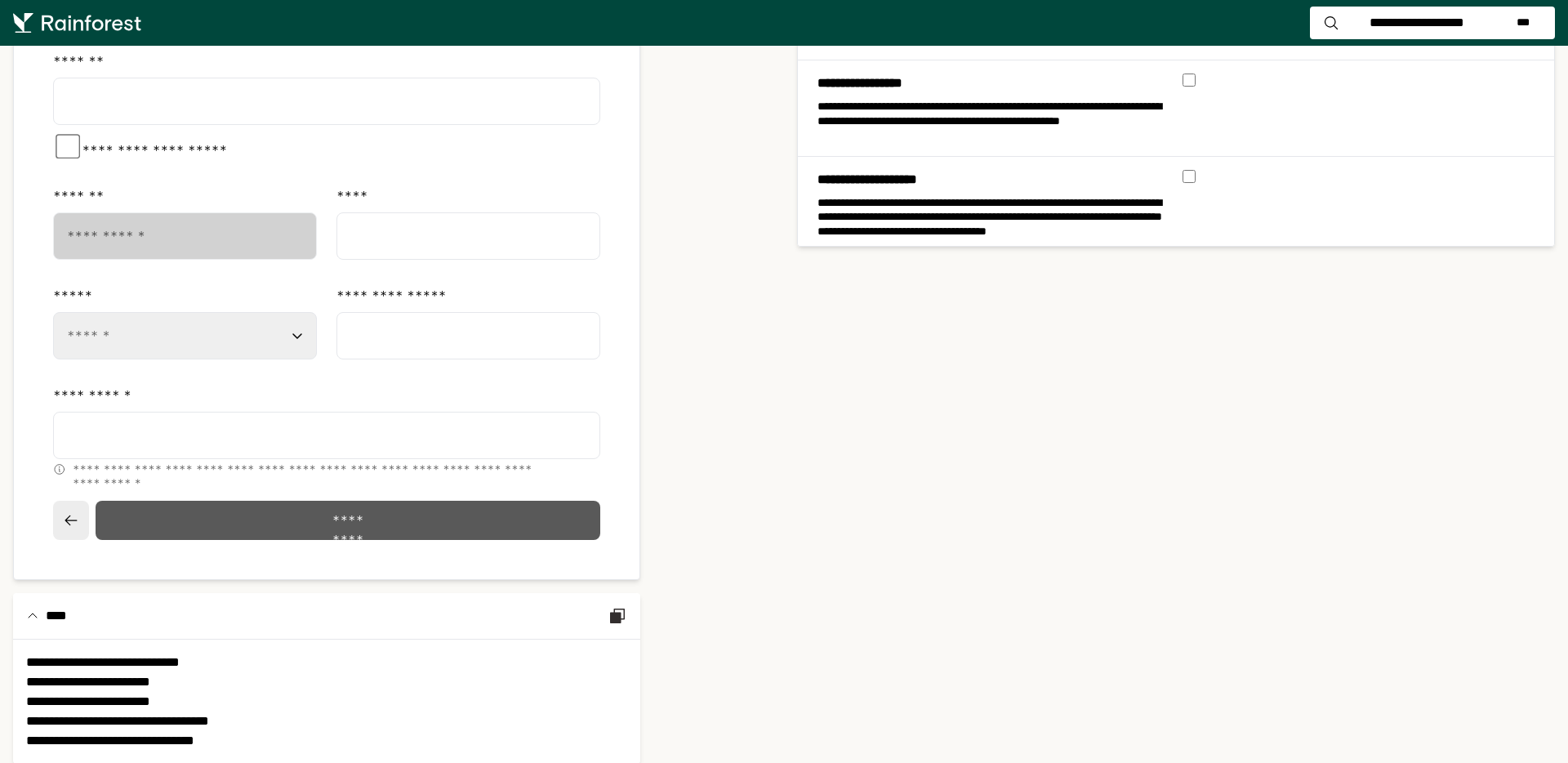 scroll, scrollTop: 505, scrollLeft: 0, axis: vertical 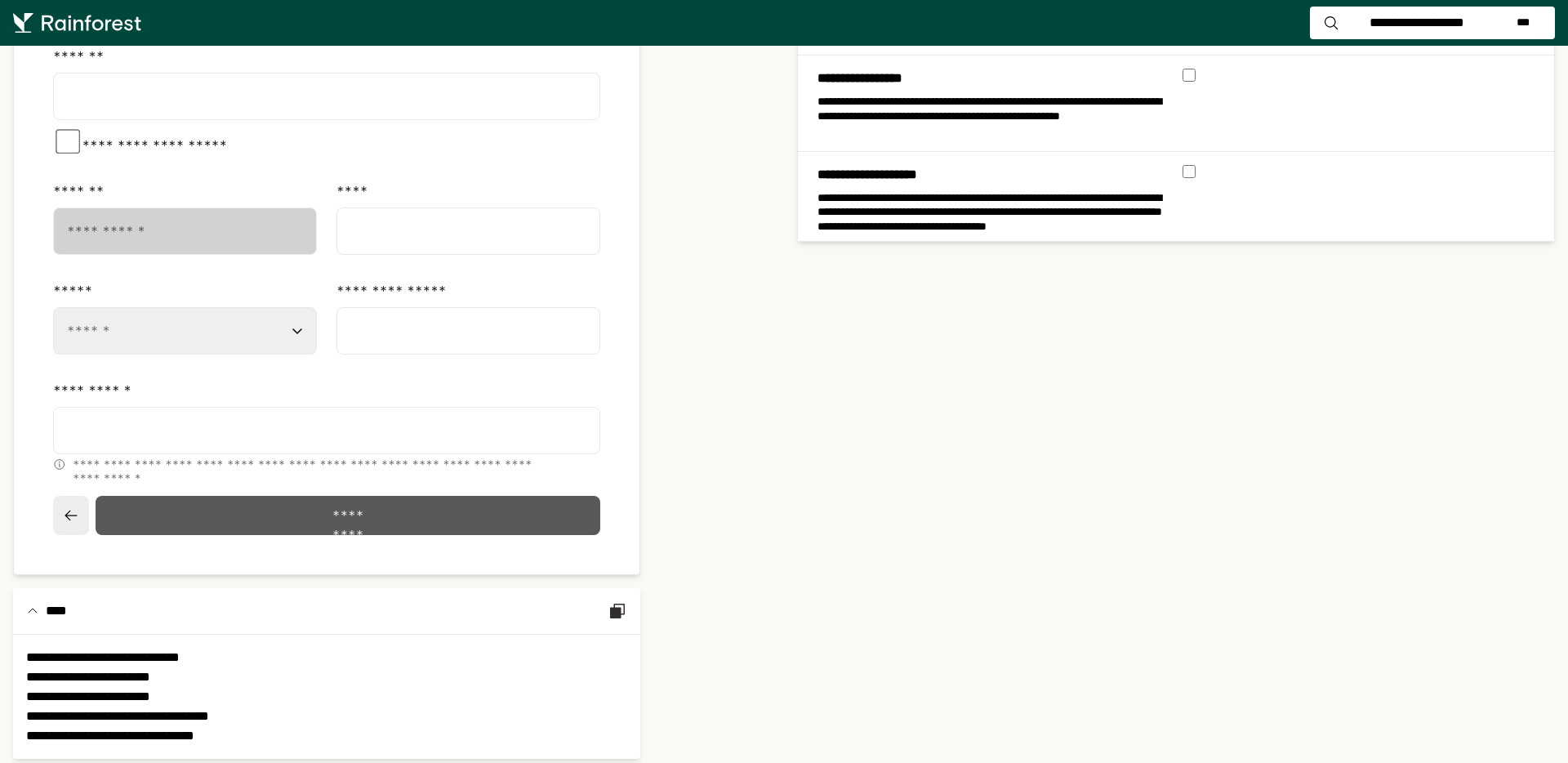 click on "*********" at bounding box center [347, 515] 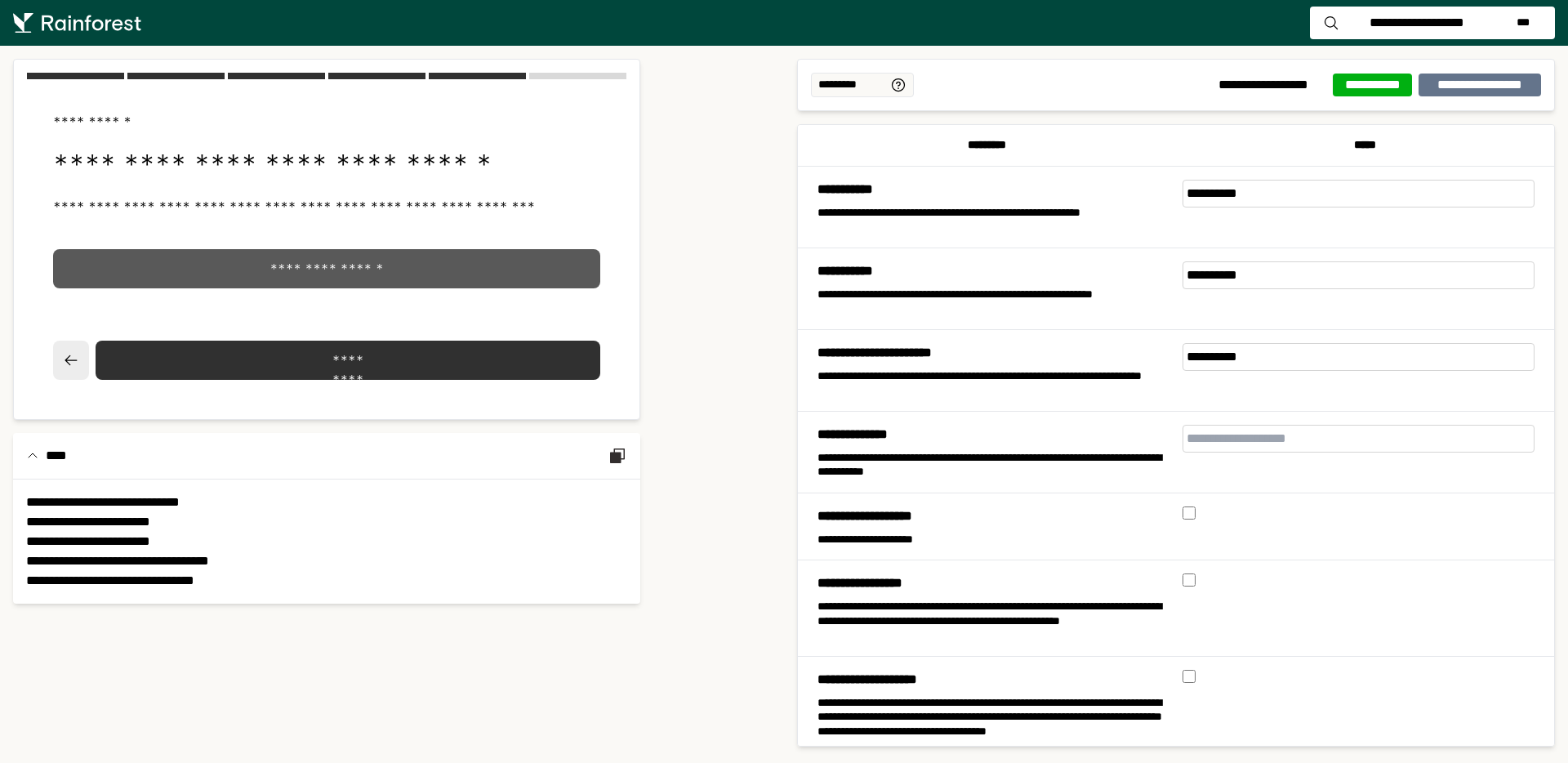 click on "**********" at bounding box center (327, 269) 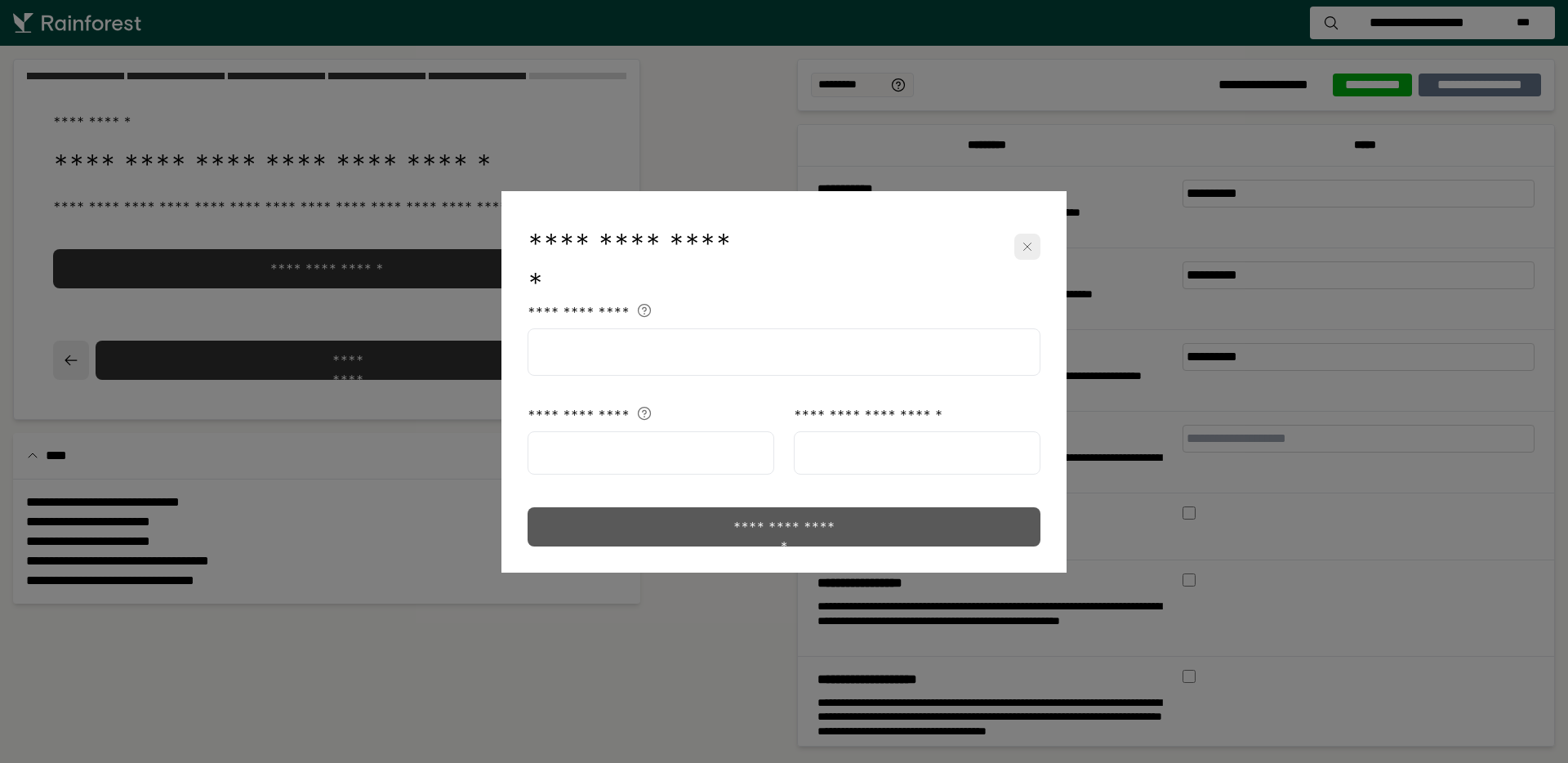 click at bounding box center (784, 352) 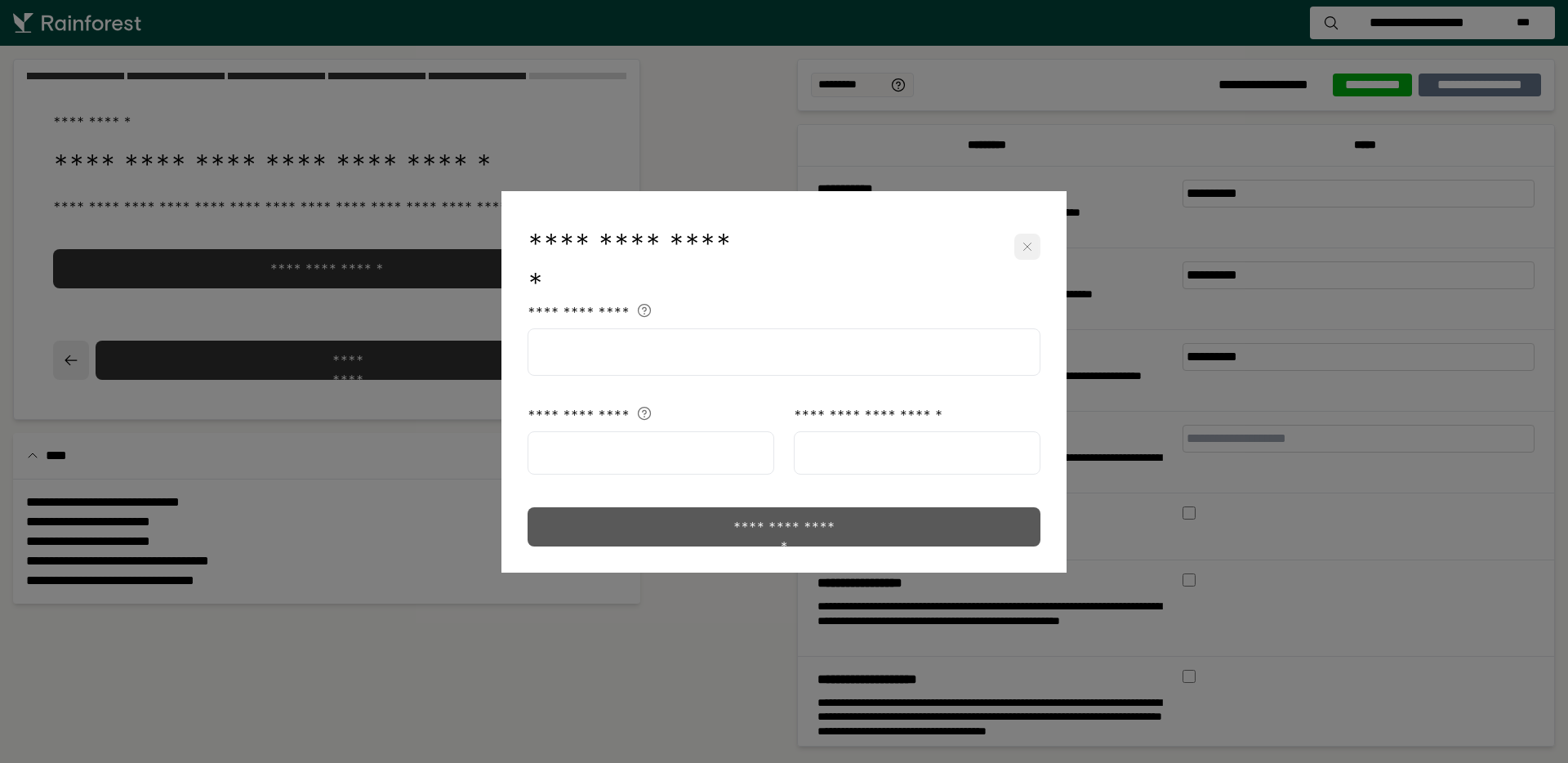 click at bounding box center (1027, 247) 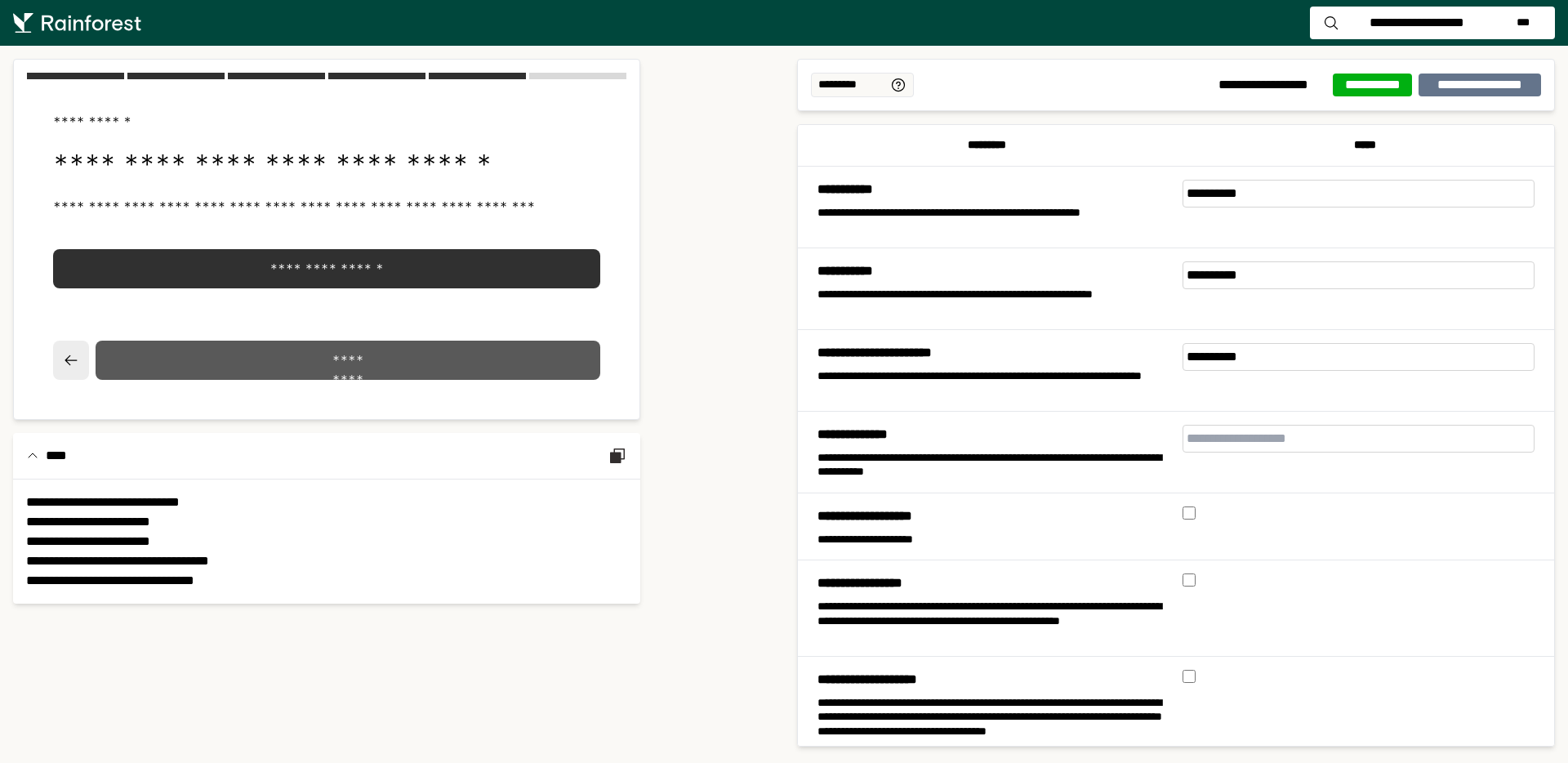 click on "*********" at bounding box center [348, 360] 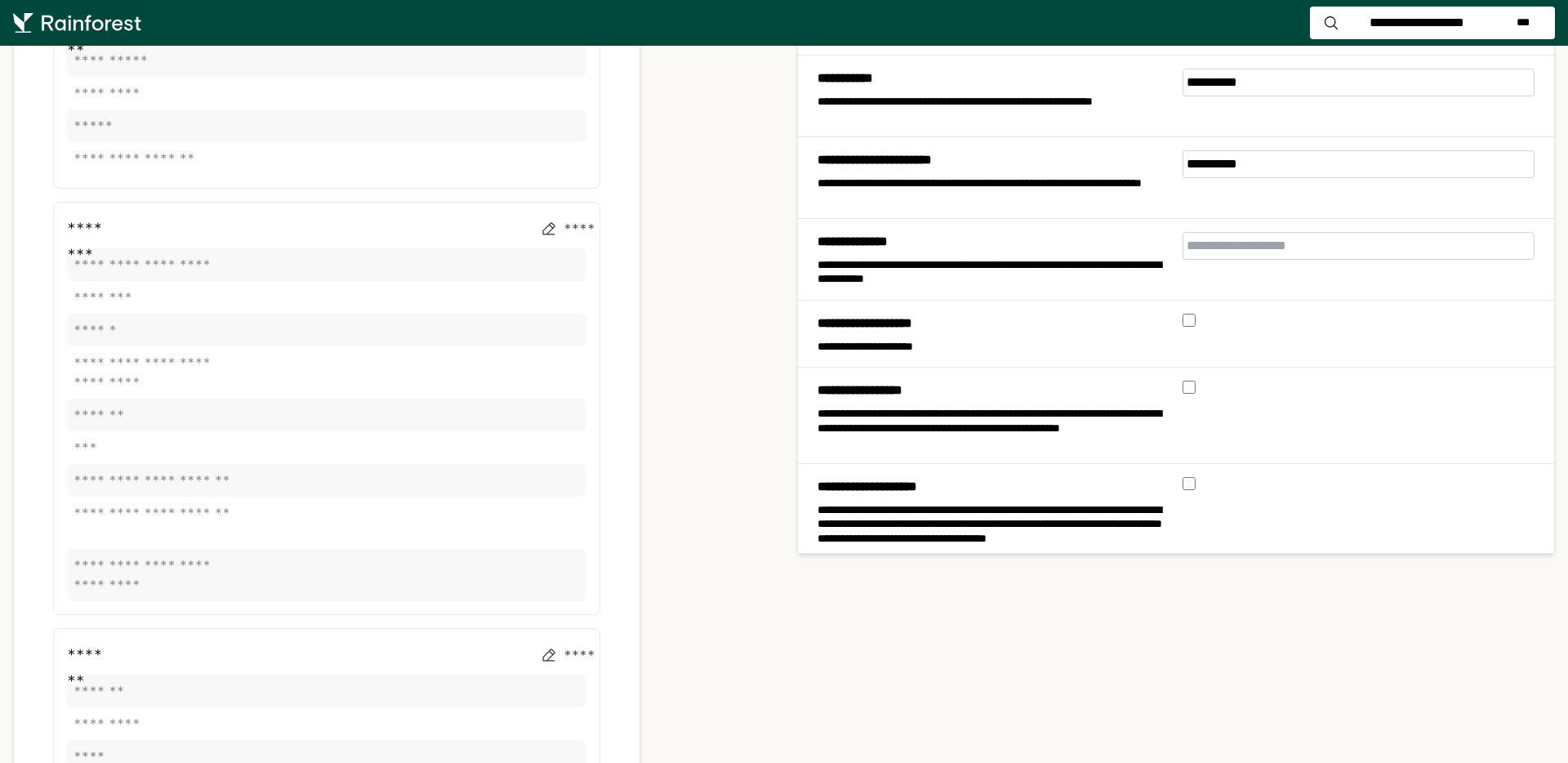 scroll, scrollTop: 0, scrollLeft: 0, axis: both 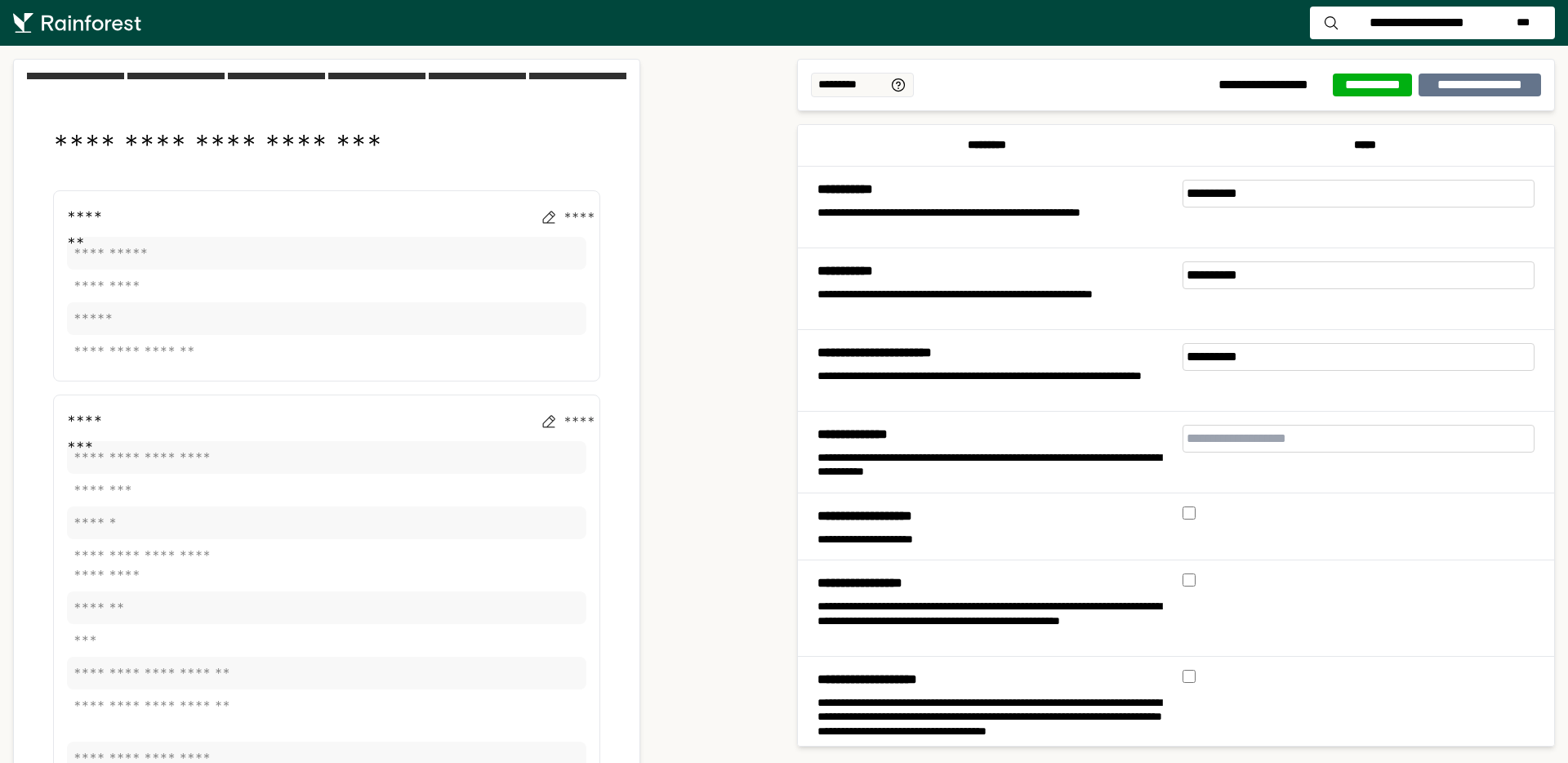 click on "**********" at bounding box center (1480, 85) 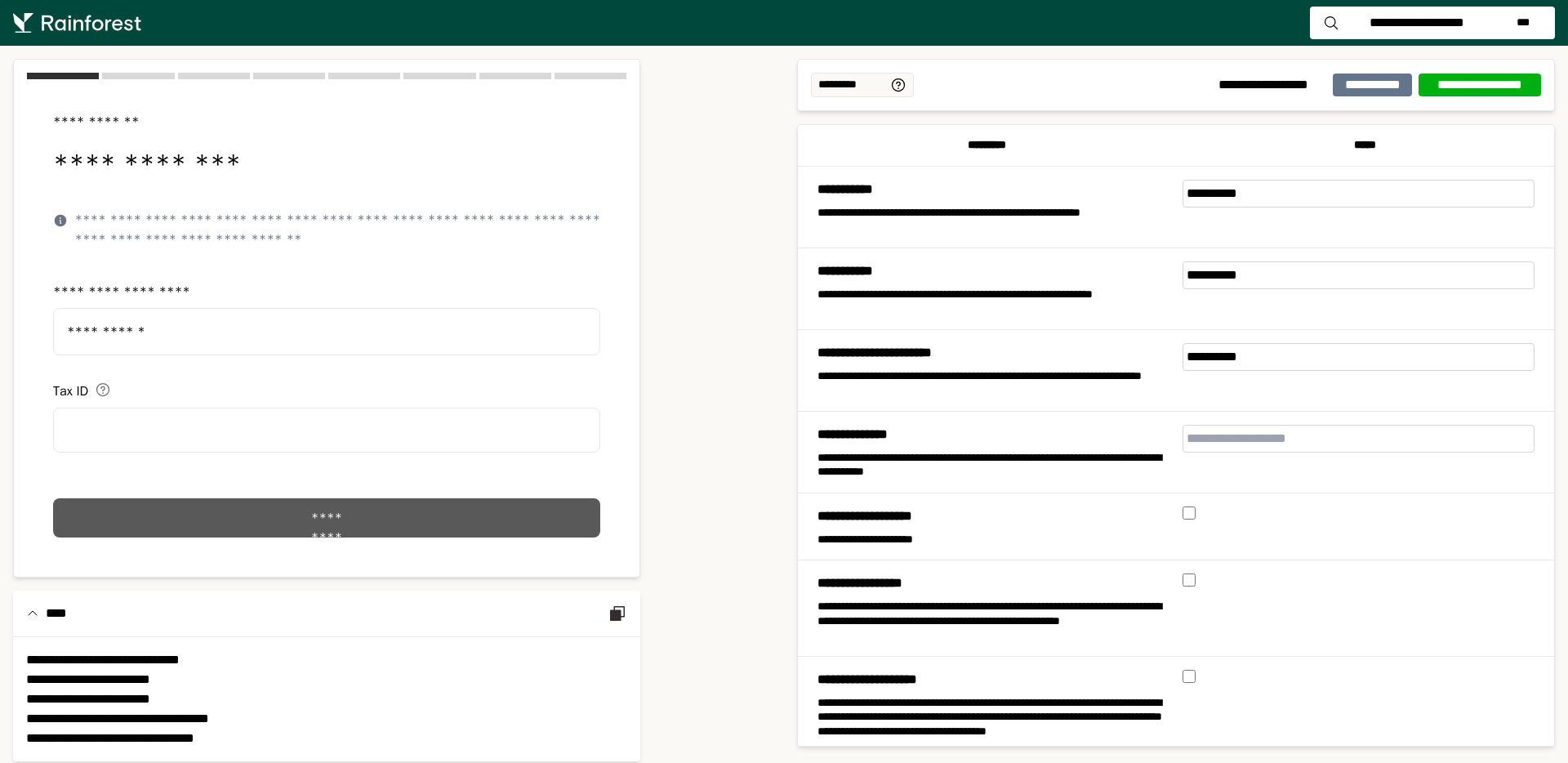 click on "*********" at bounding box center (327, 518) 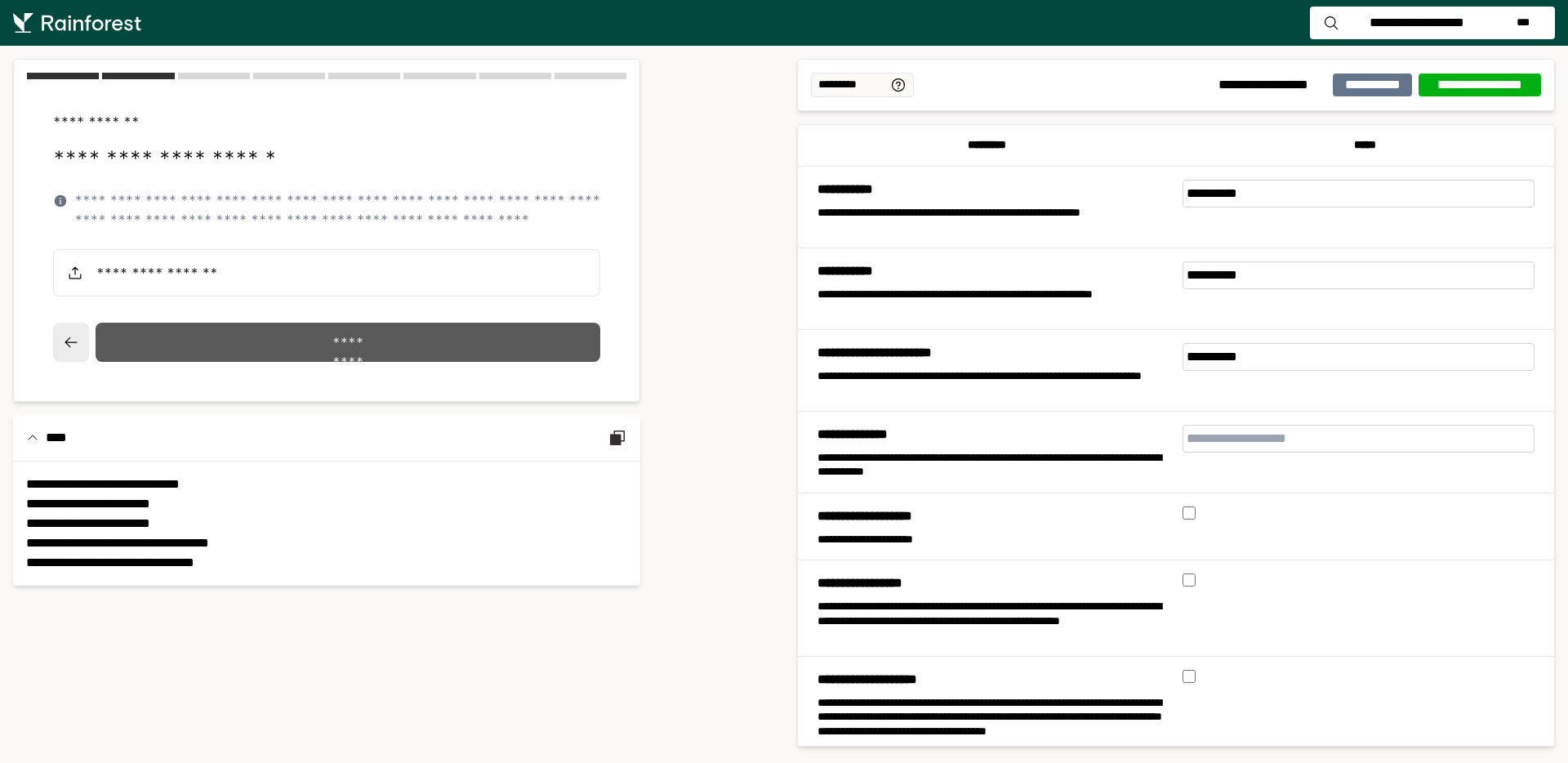 click on "*********" at bounding box center [348, 342] 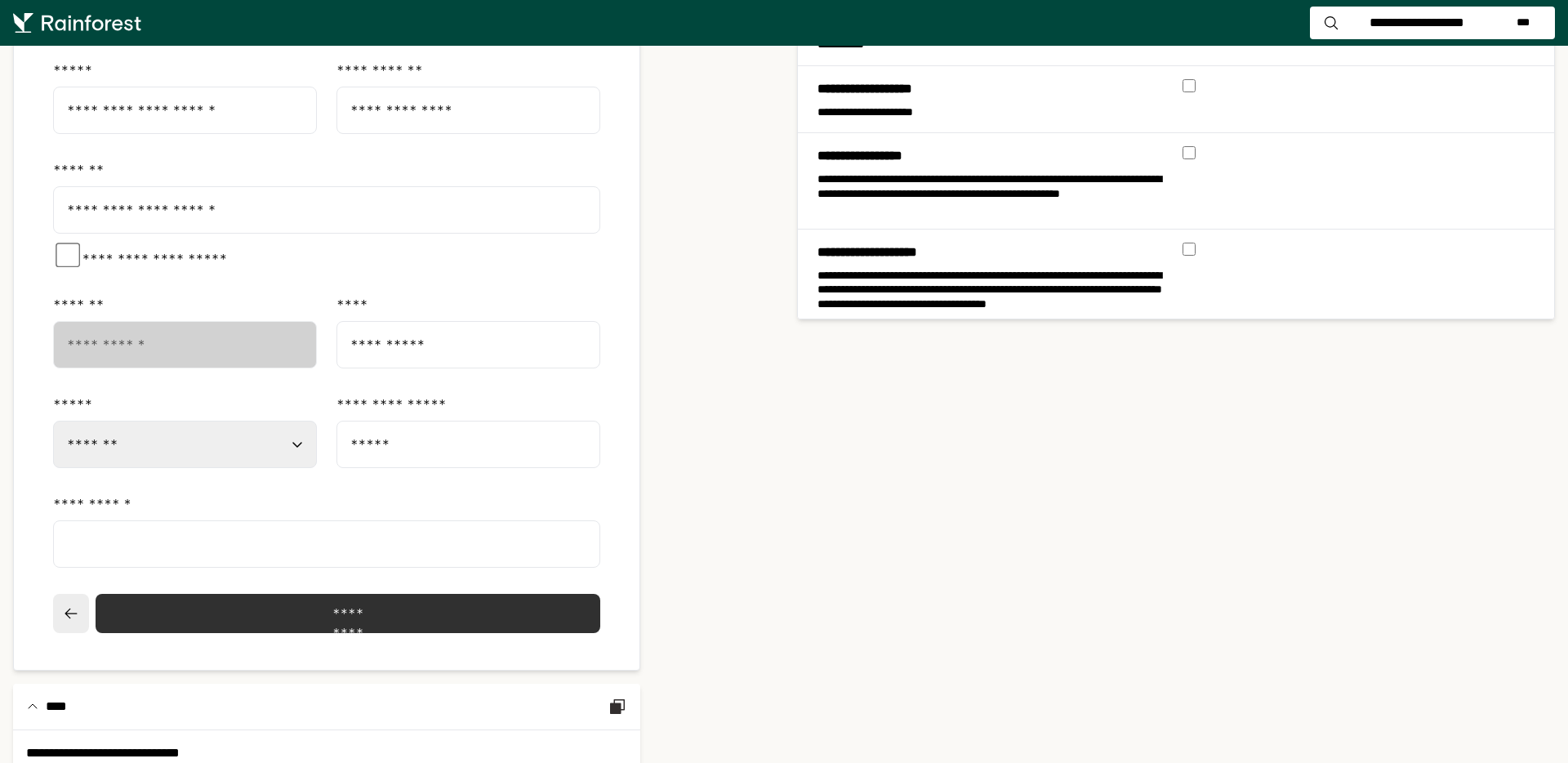 scroll, scrollTop: 532, scrollLeft: 0, axis: vertical 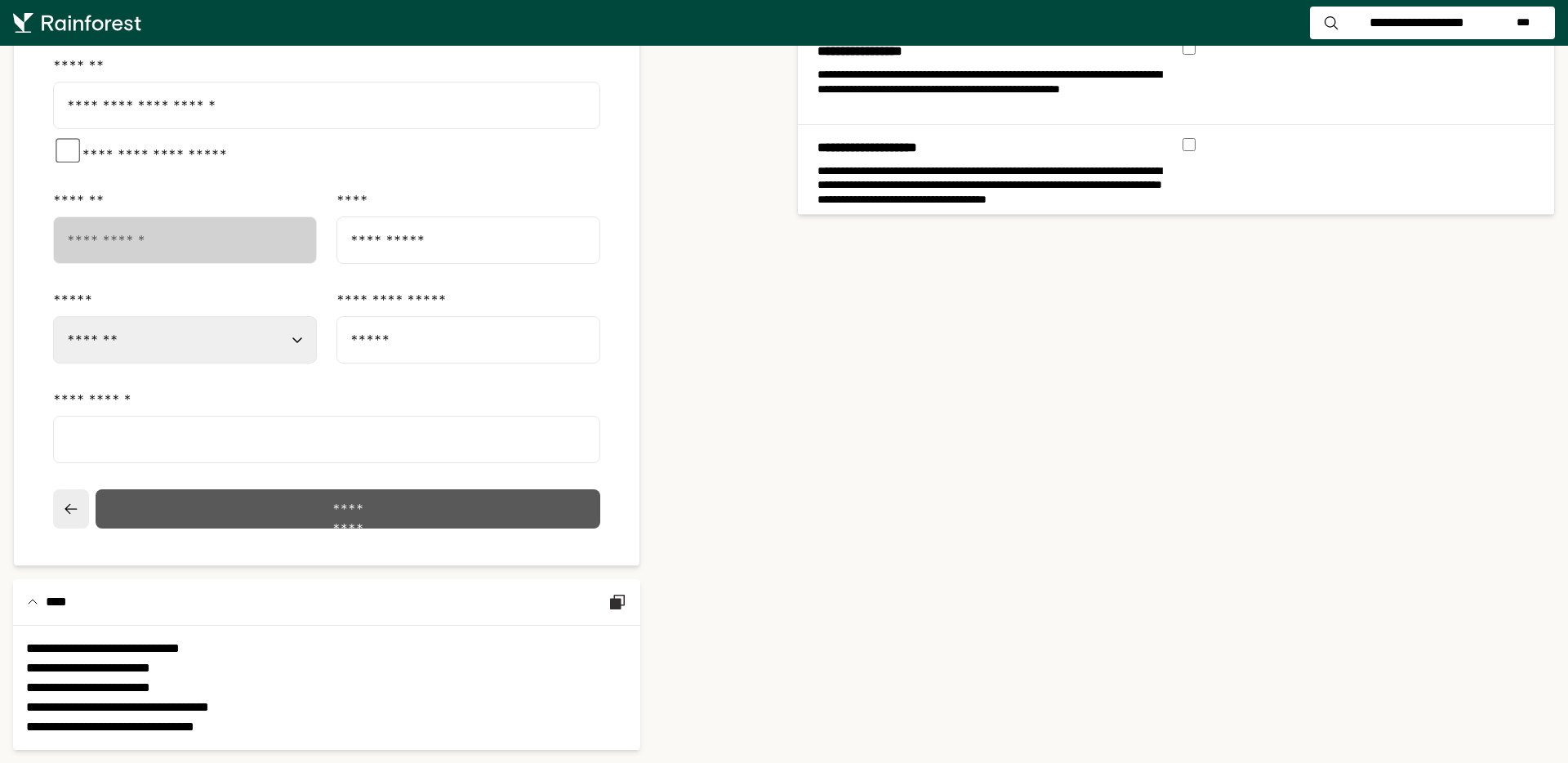 click on "*********" 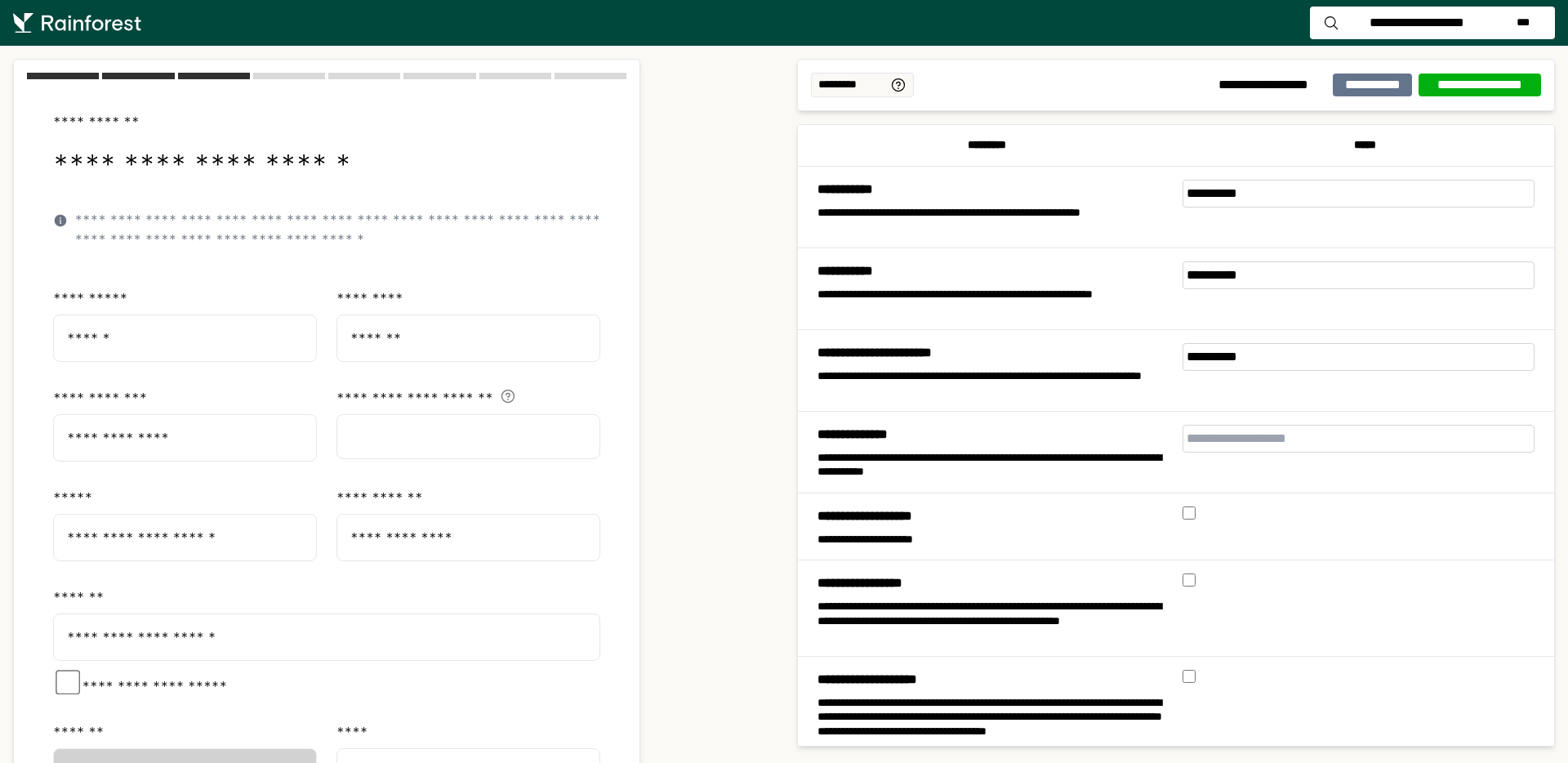 select on "**" 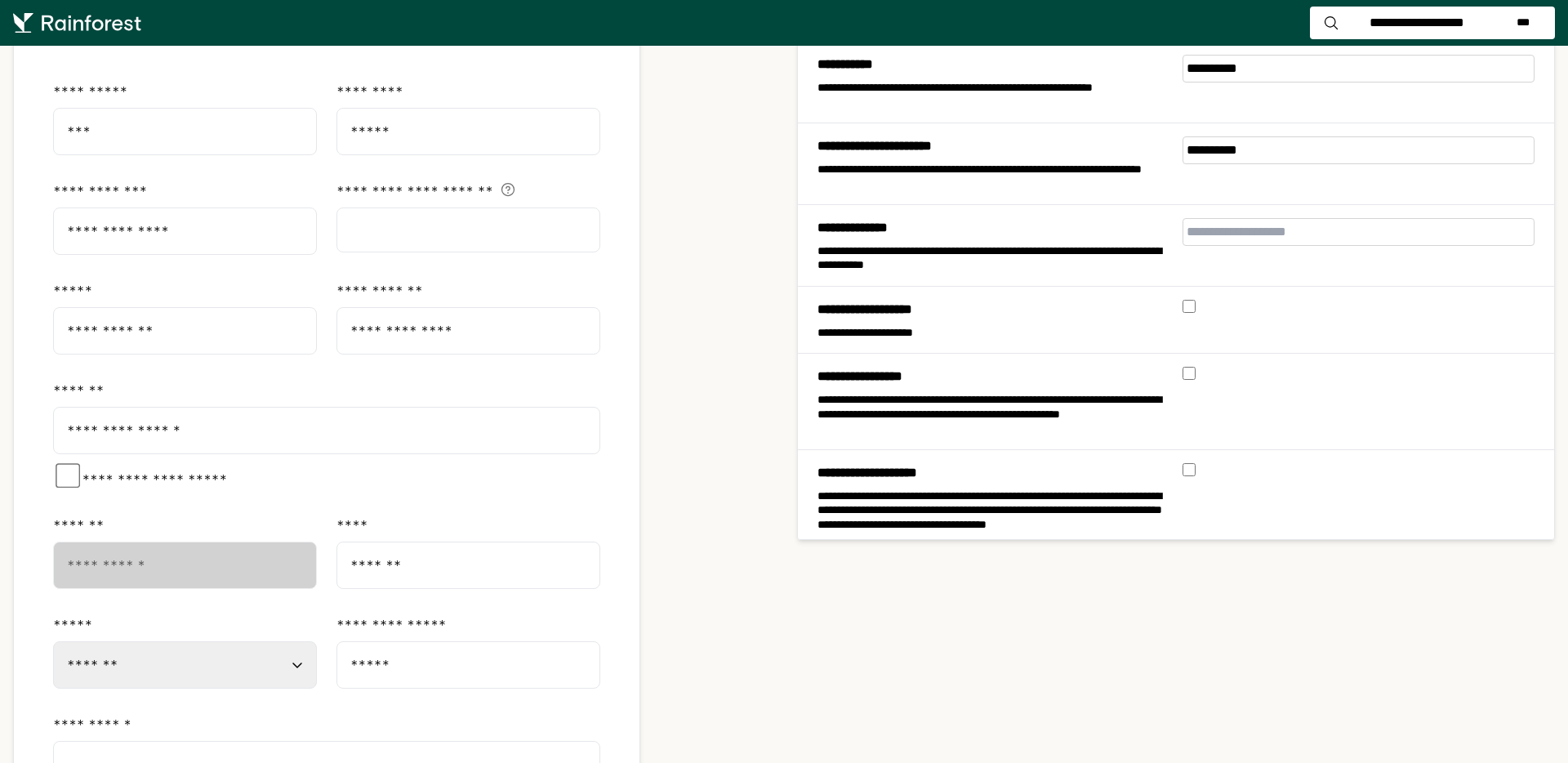 scroll, scrollTop: 532, scrollLeft: 0, axis: vertical 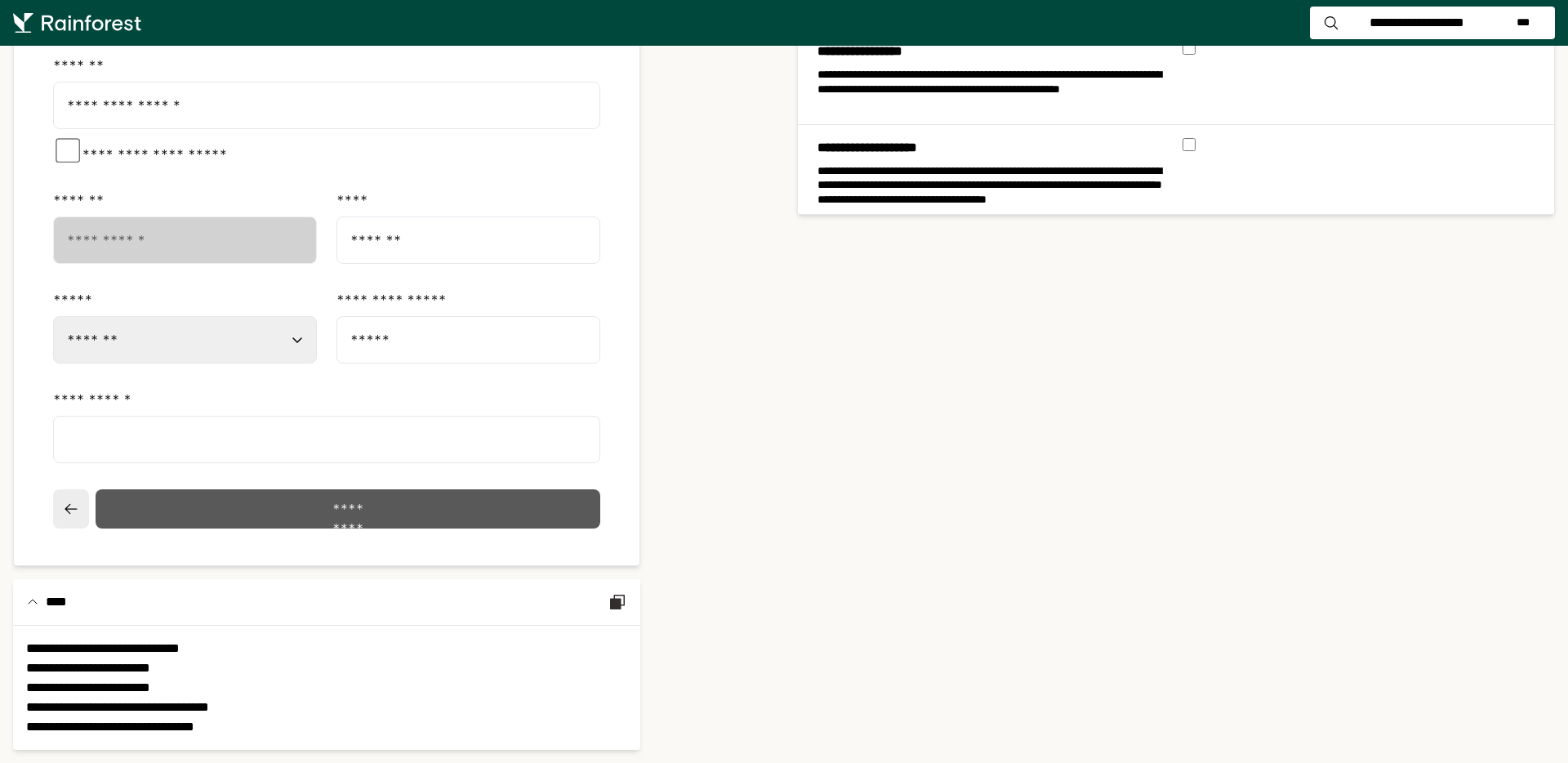 click on "*********" at bounding box center [348, 509] 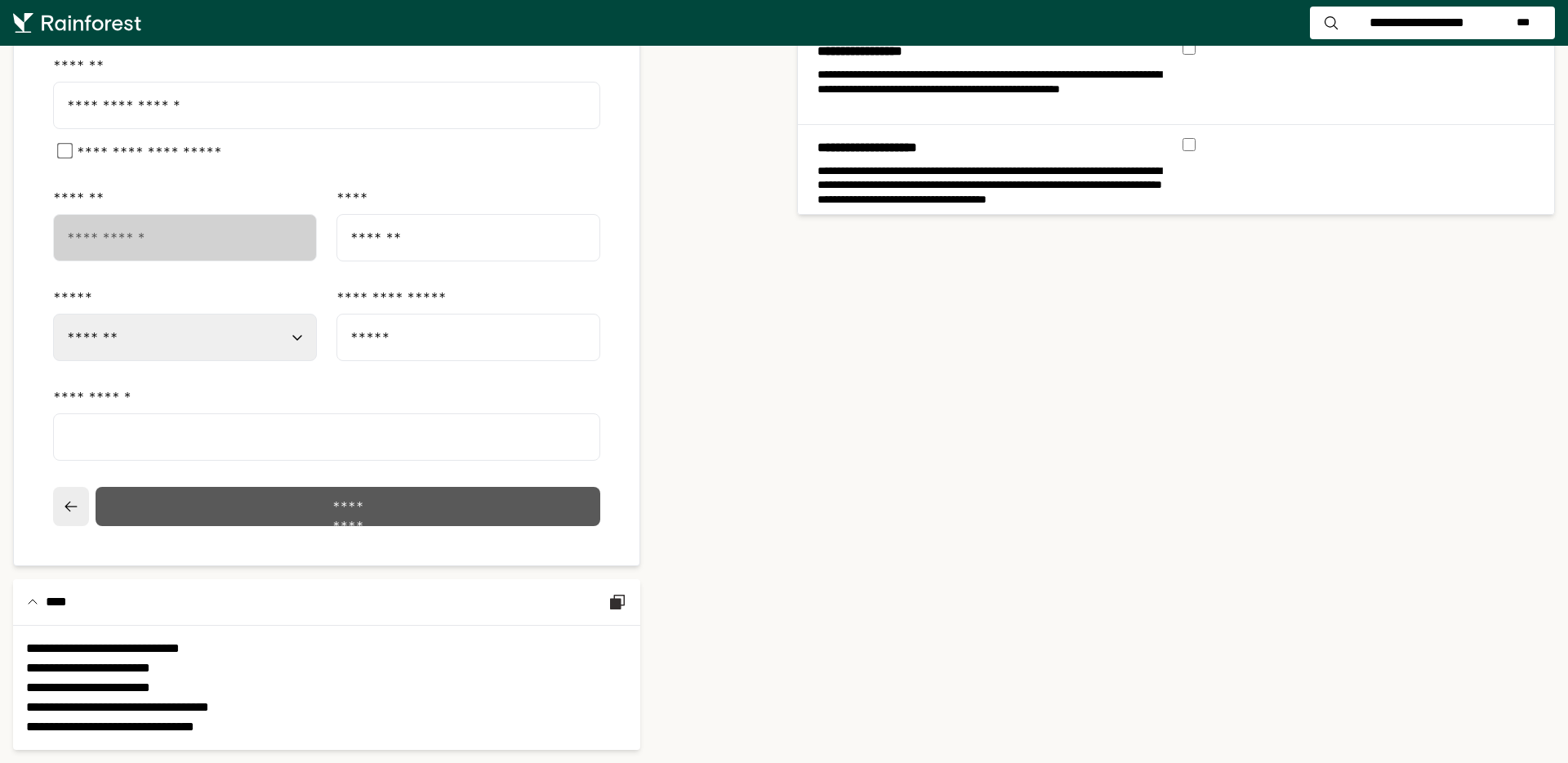 scroll, scrollTop: 0, scrollLeft: 0, axis: both 